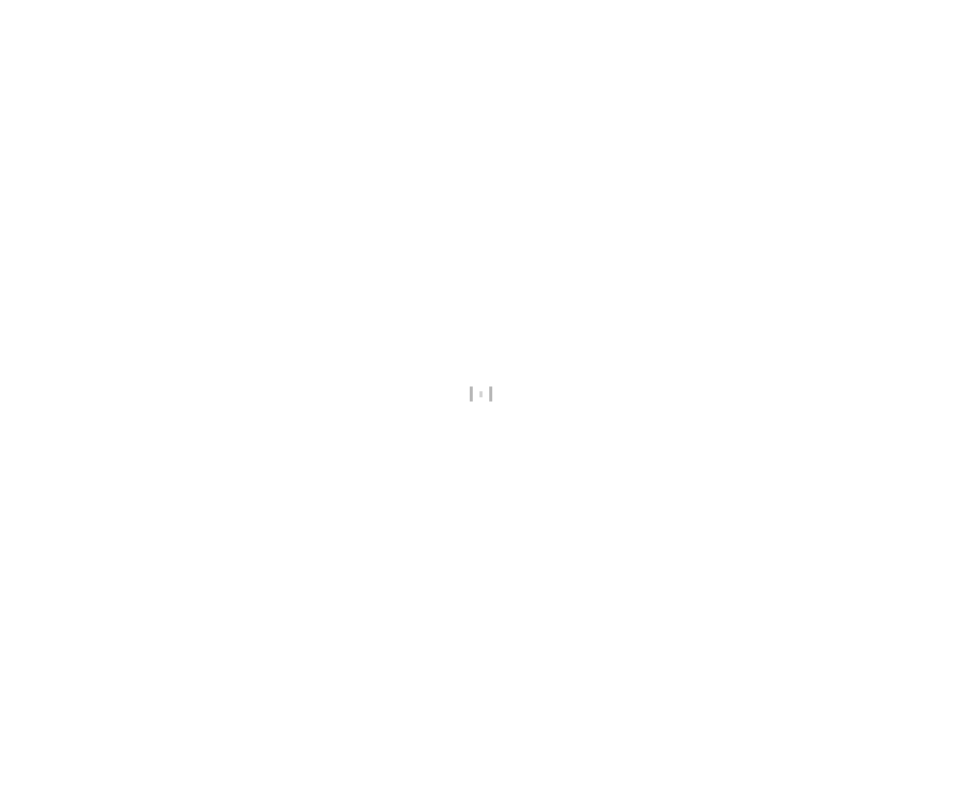 scroll, scrollTop: 0, scrollLeft: 0, axis: both 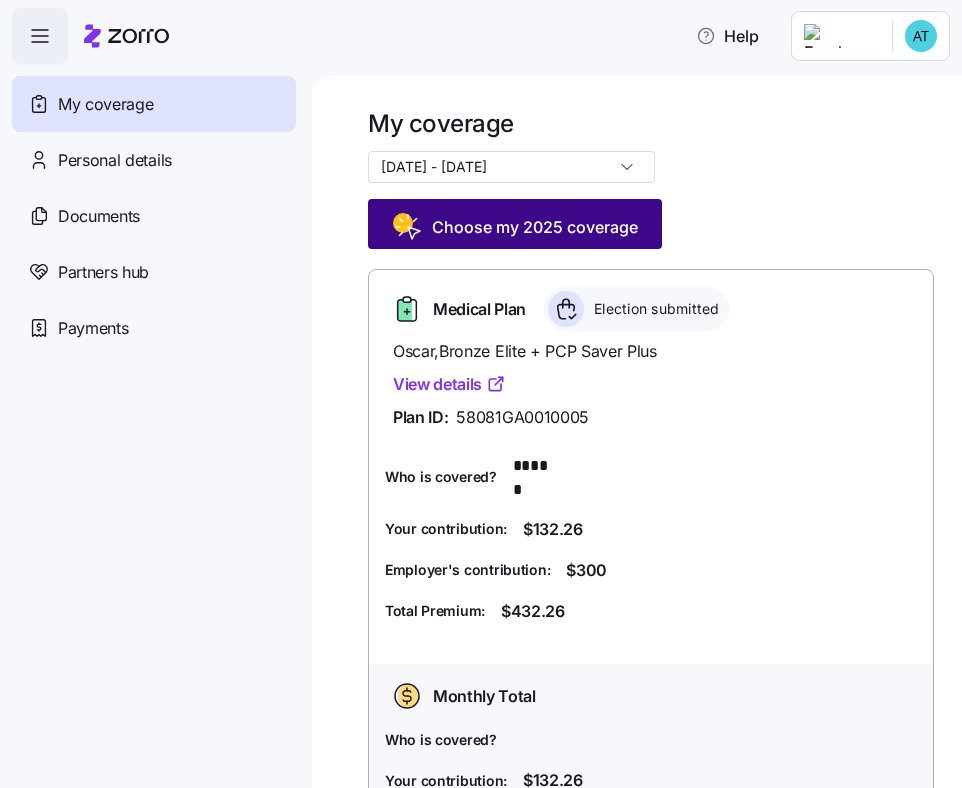 click on "Choose my 2025 coverage" at bounding box center [535, 227] 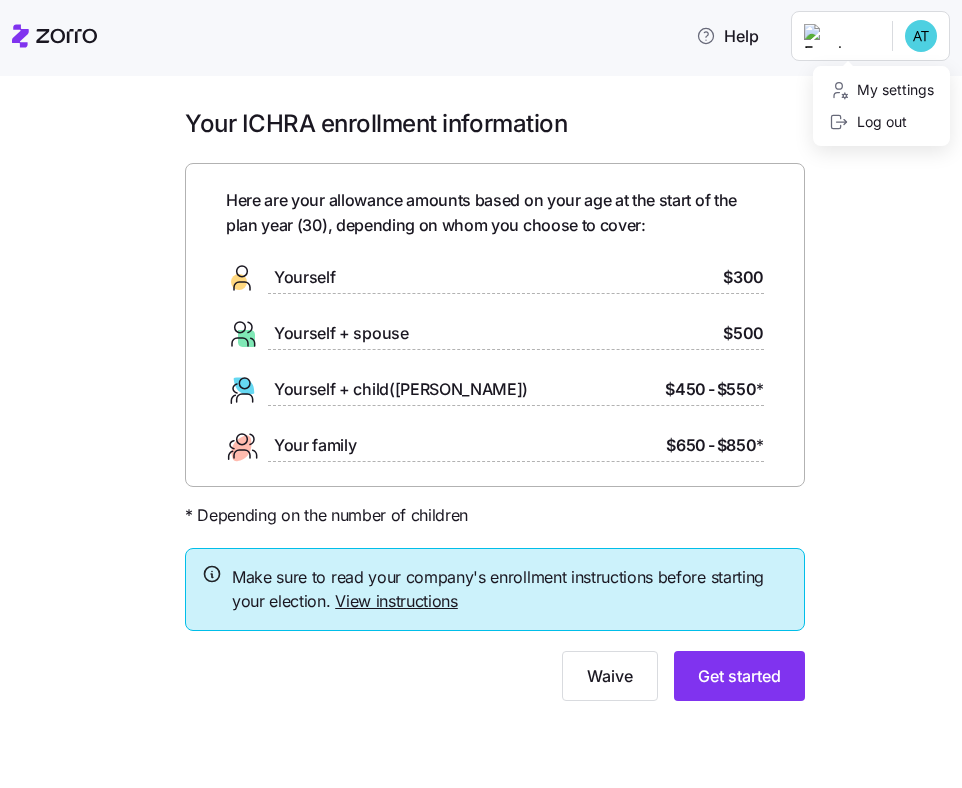 click on "Help Your ICHRA enrollment information Here are your allowance amounts based on your age at the start of the plan year ( 30 ), depending on whom you choose to cover: Yourself $300 Yourself + spouse $500 Yourself + child(ren) $450 - $550 * Your family $650 - $850 * * Depending on the number of children Make sure to read your company's enrollment instructions before starting your election.   View instructions Waive Get started Personalized allowance | Zorro My settings Log out" at bounding box center [481, 388] 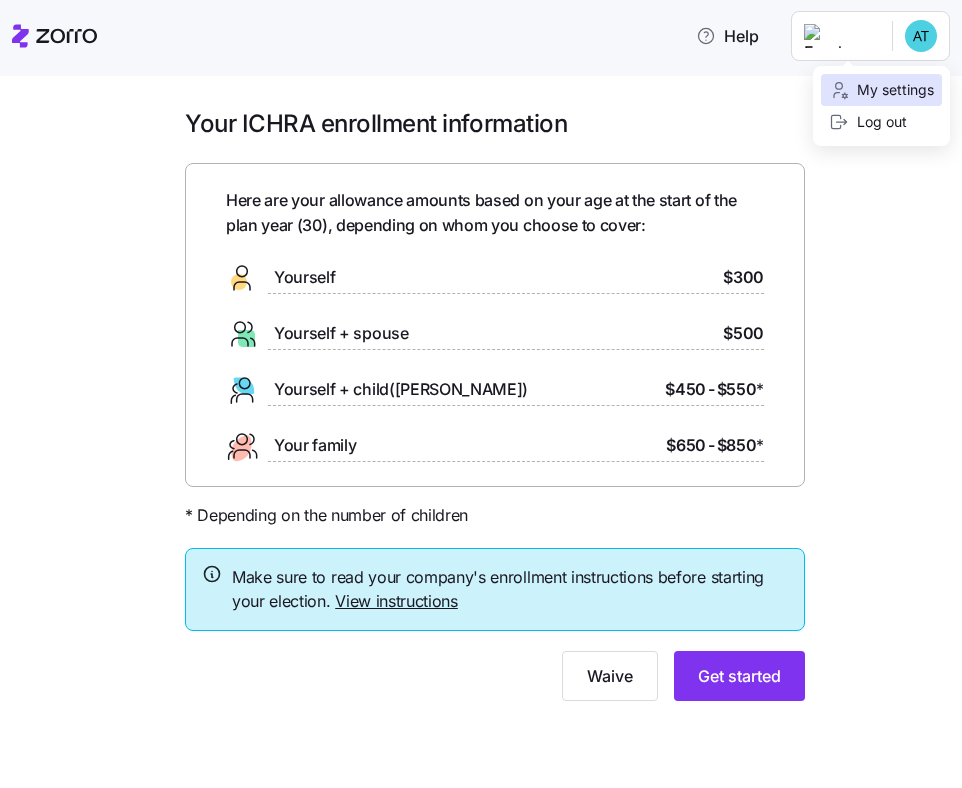 click on "My settings" at bounding box center (881, 90) 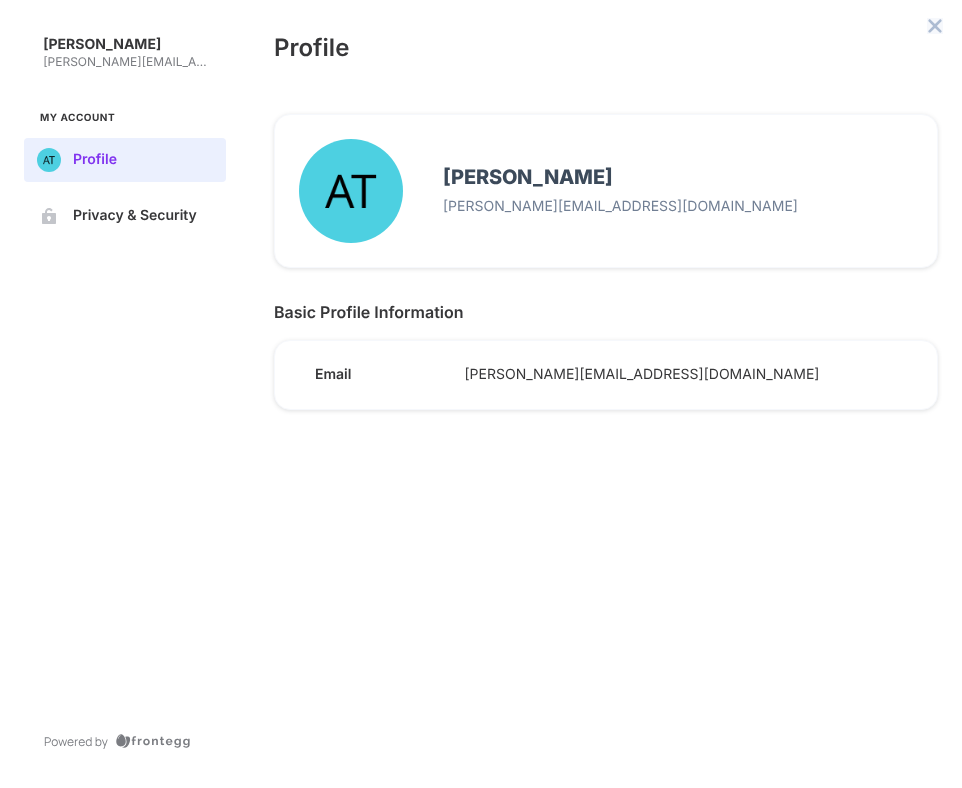 click 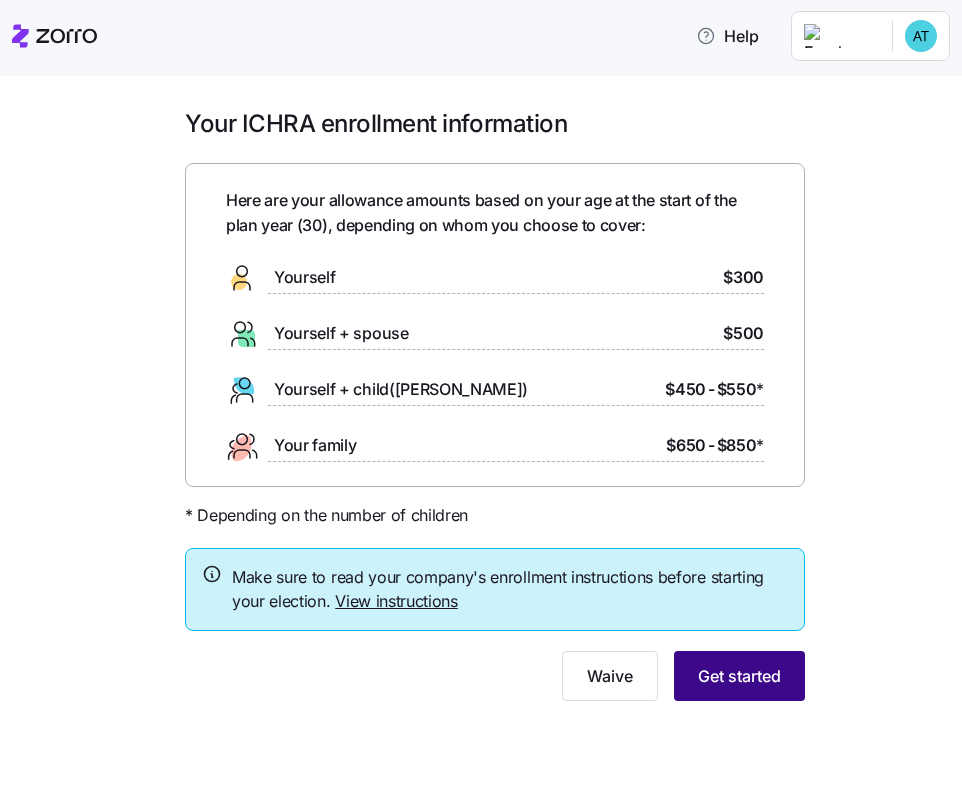 click on "Get started" at bounding box center (739, 676) 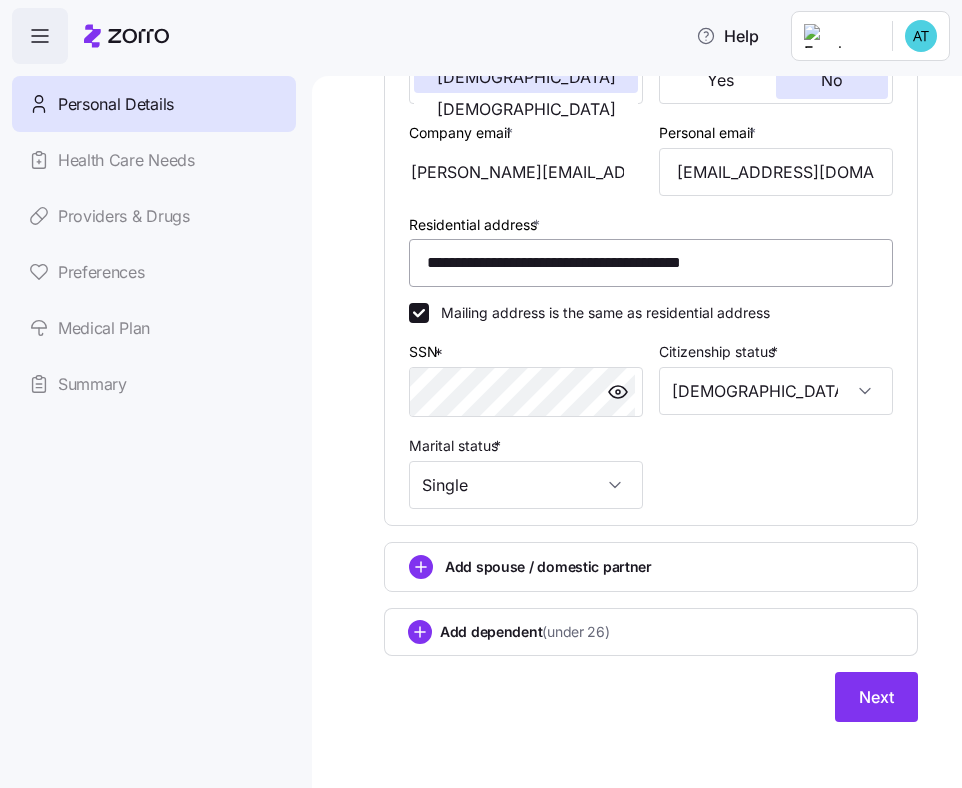 scroll, scrollTop: 20, scrollLeft: 0, axis: vertical 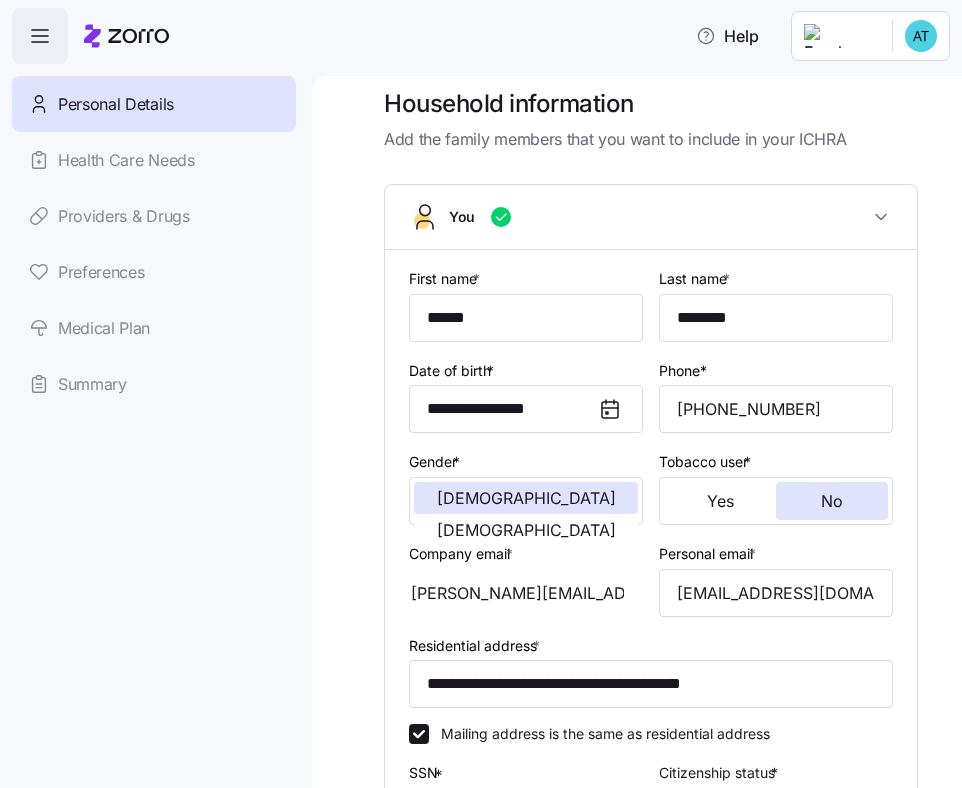 click on "Personal Details" at bounding box center (116, 104) 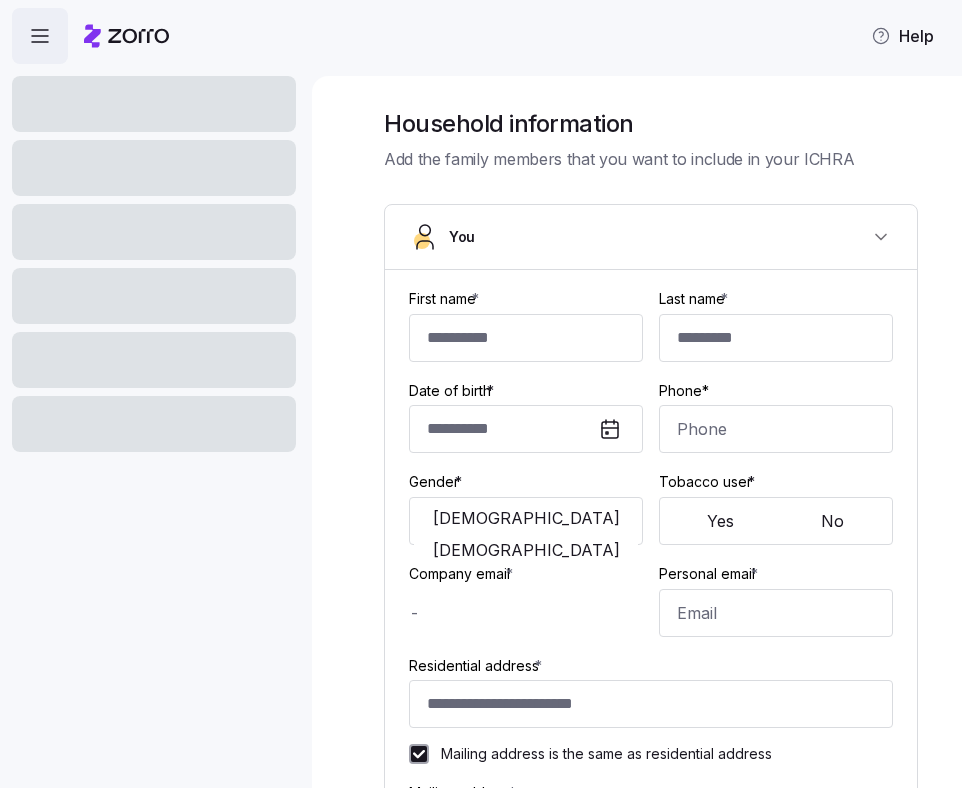 type on "******" 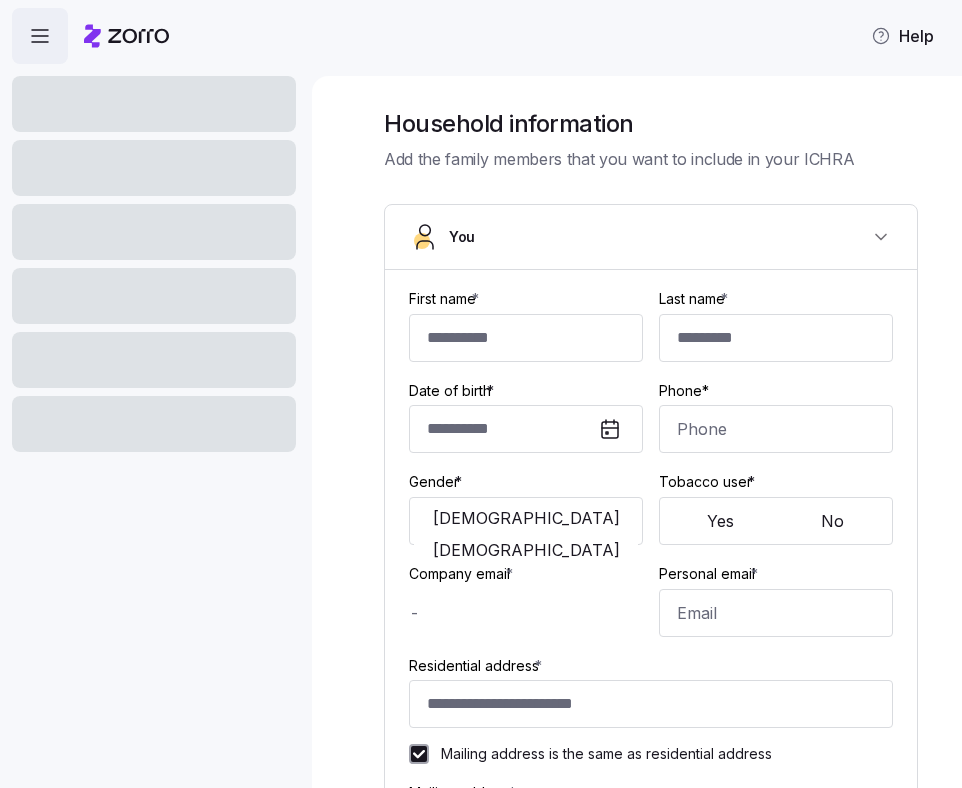 type on "********" 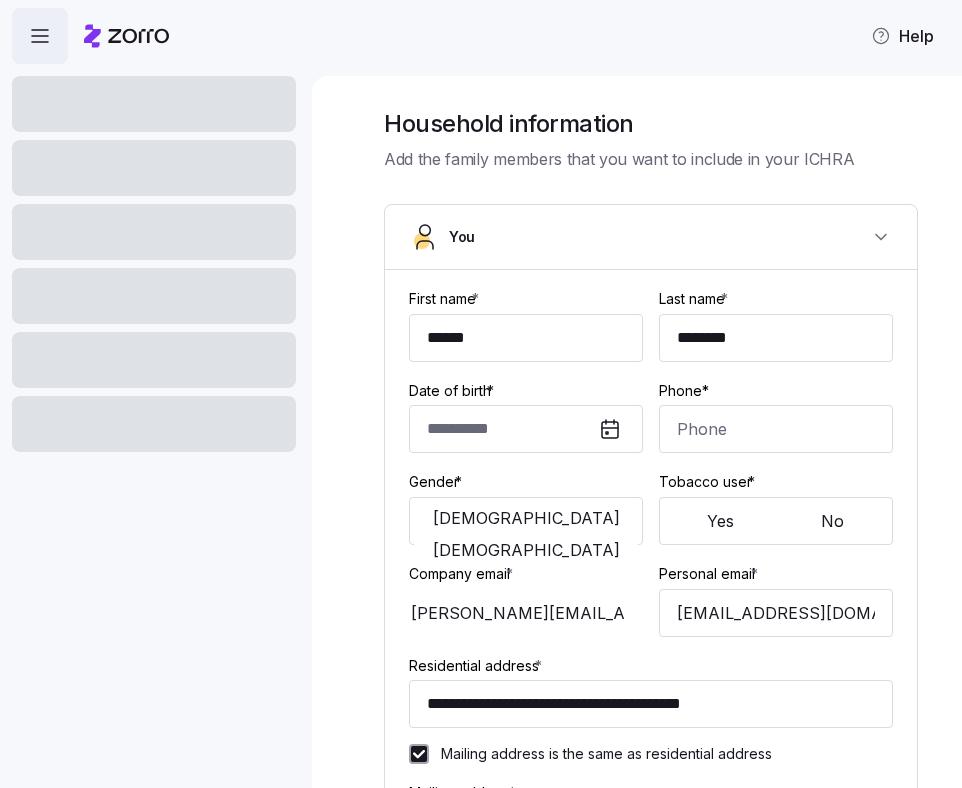 type on "**********" 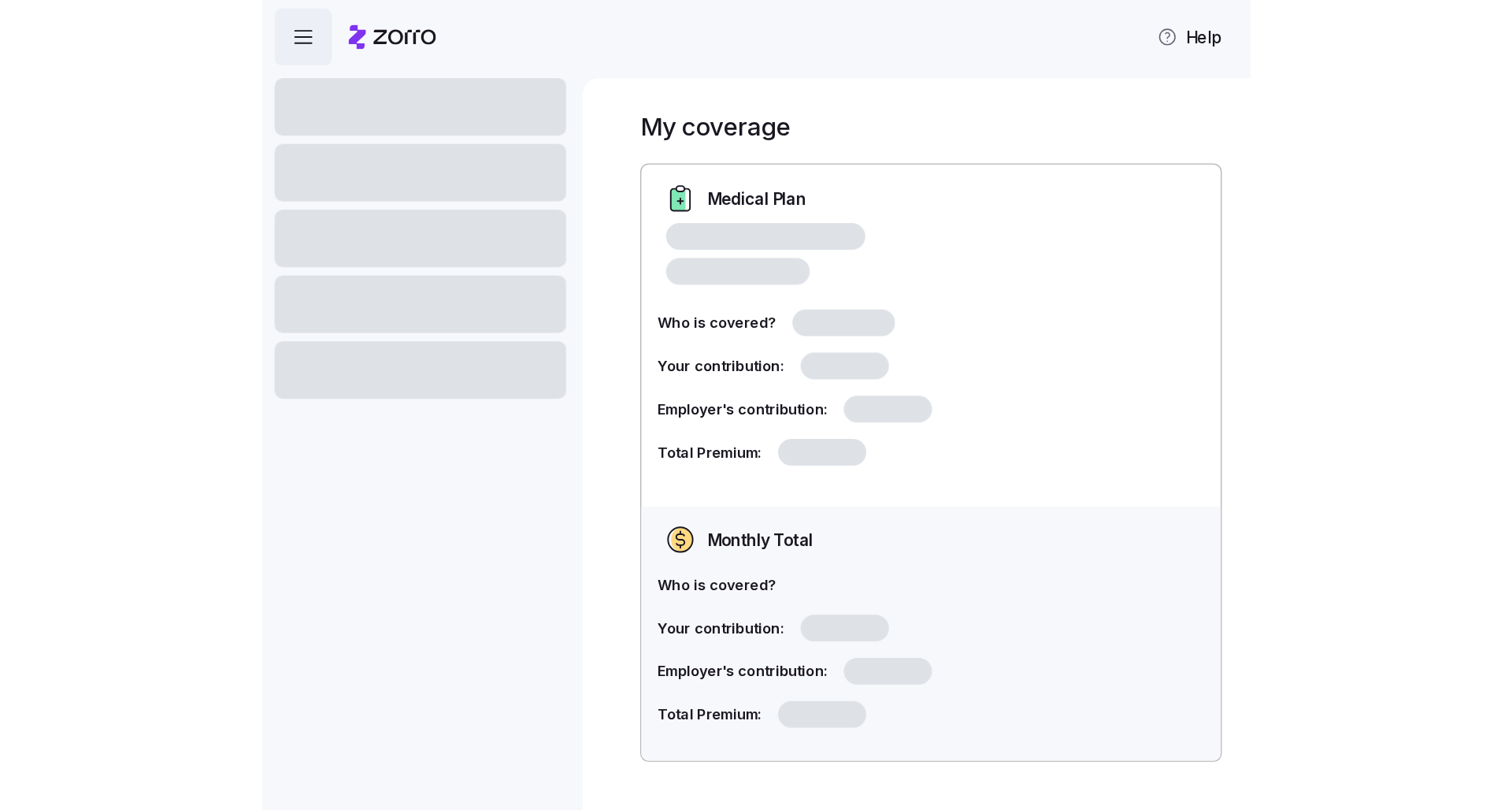 scroll, scrollTop: 0, scrollLeft: 0, axis: both 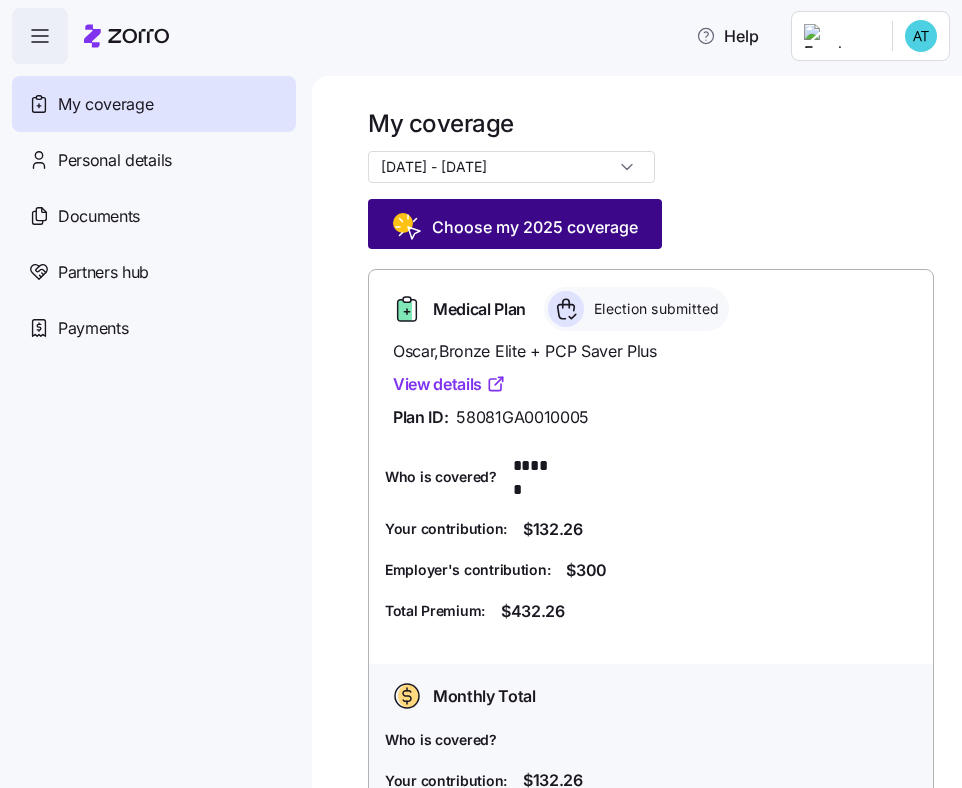 click on "Choose my 2025 coverage" at bounding box center [535, 227] 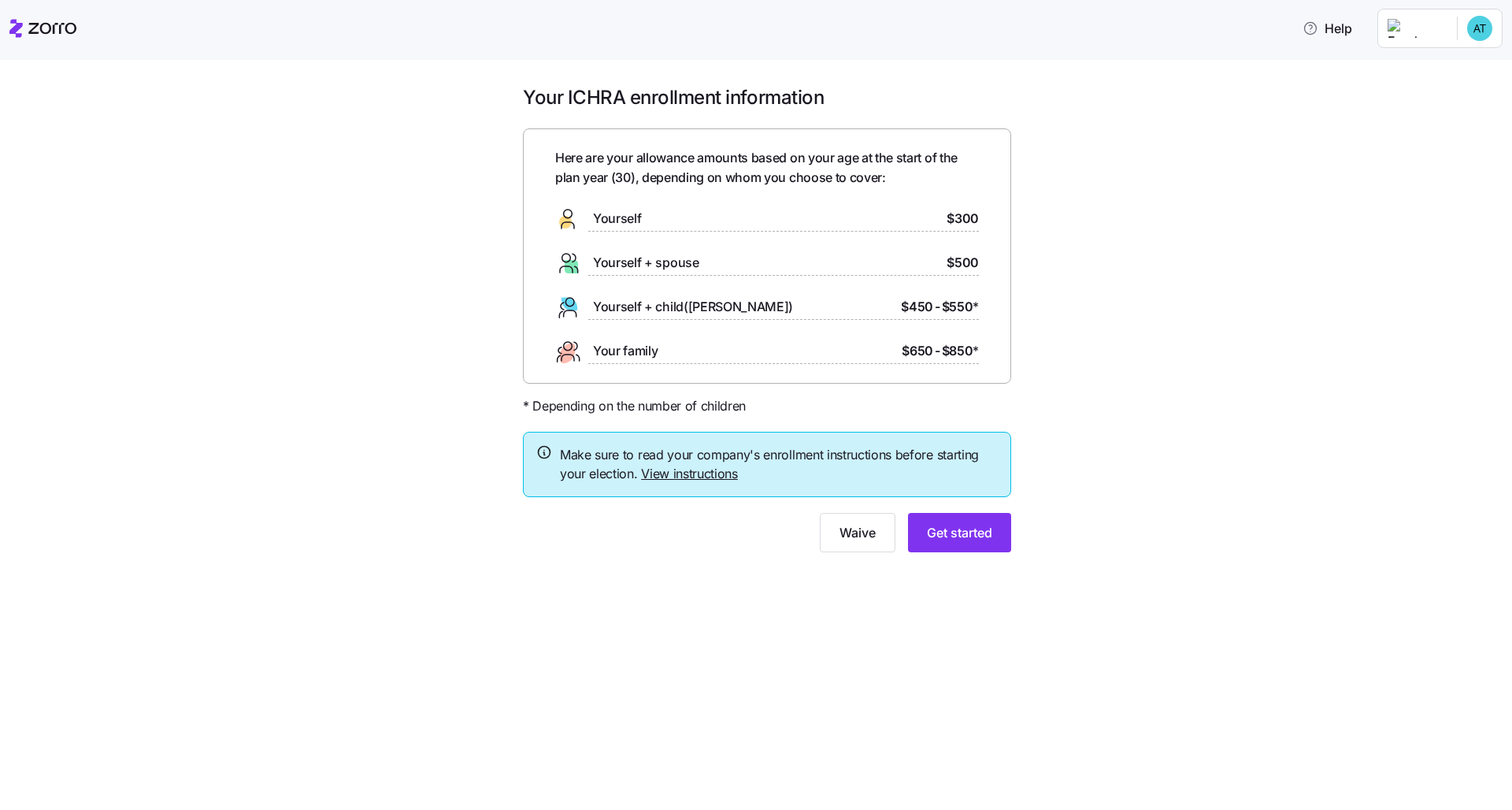 click on "View instructions" at bounding box center [689, 474] 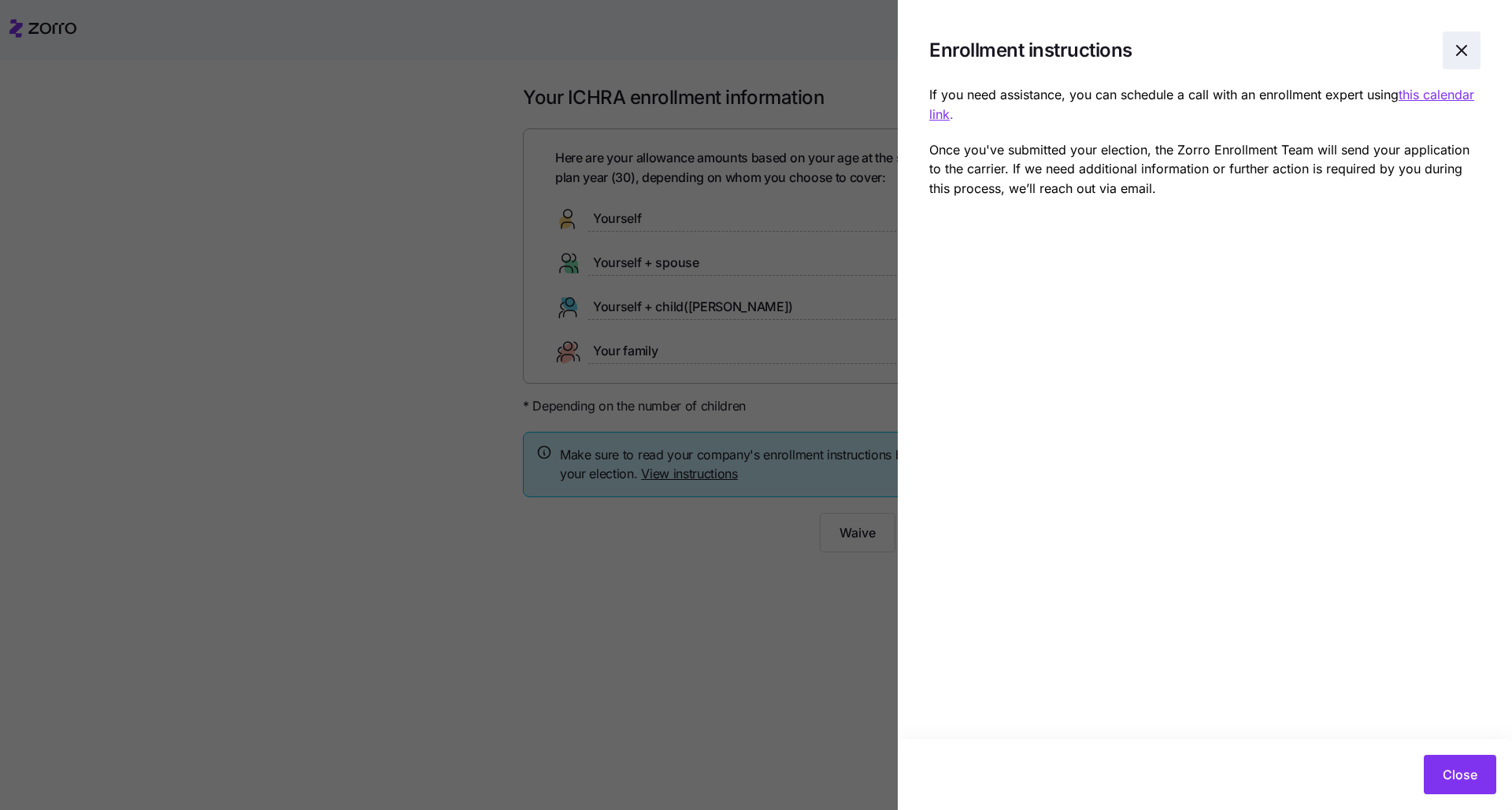 click 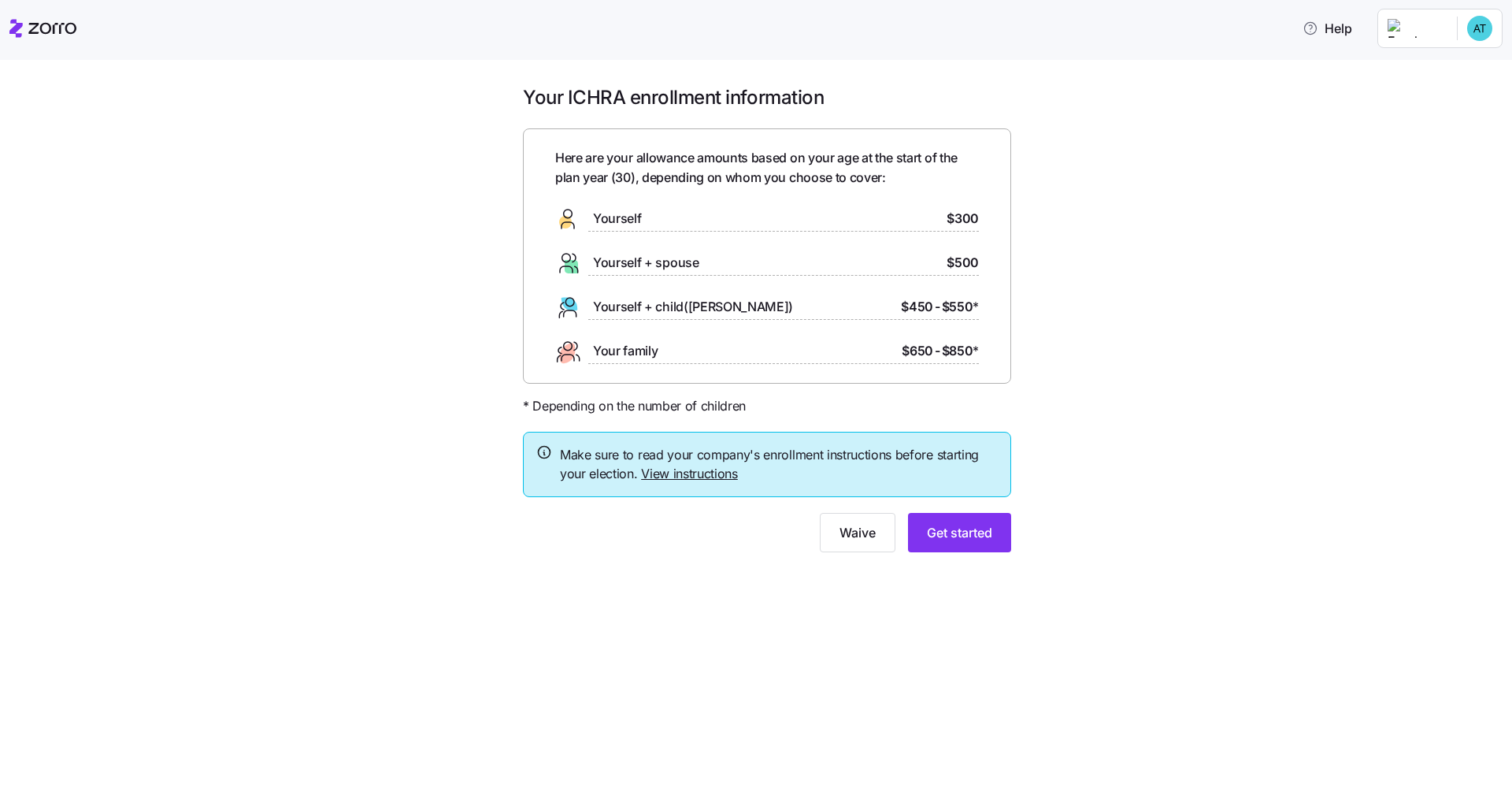 click on "View instructions" at bounding box center [689, 474] 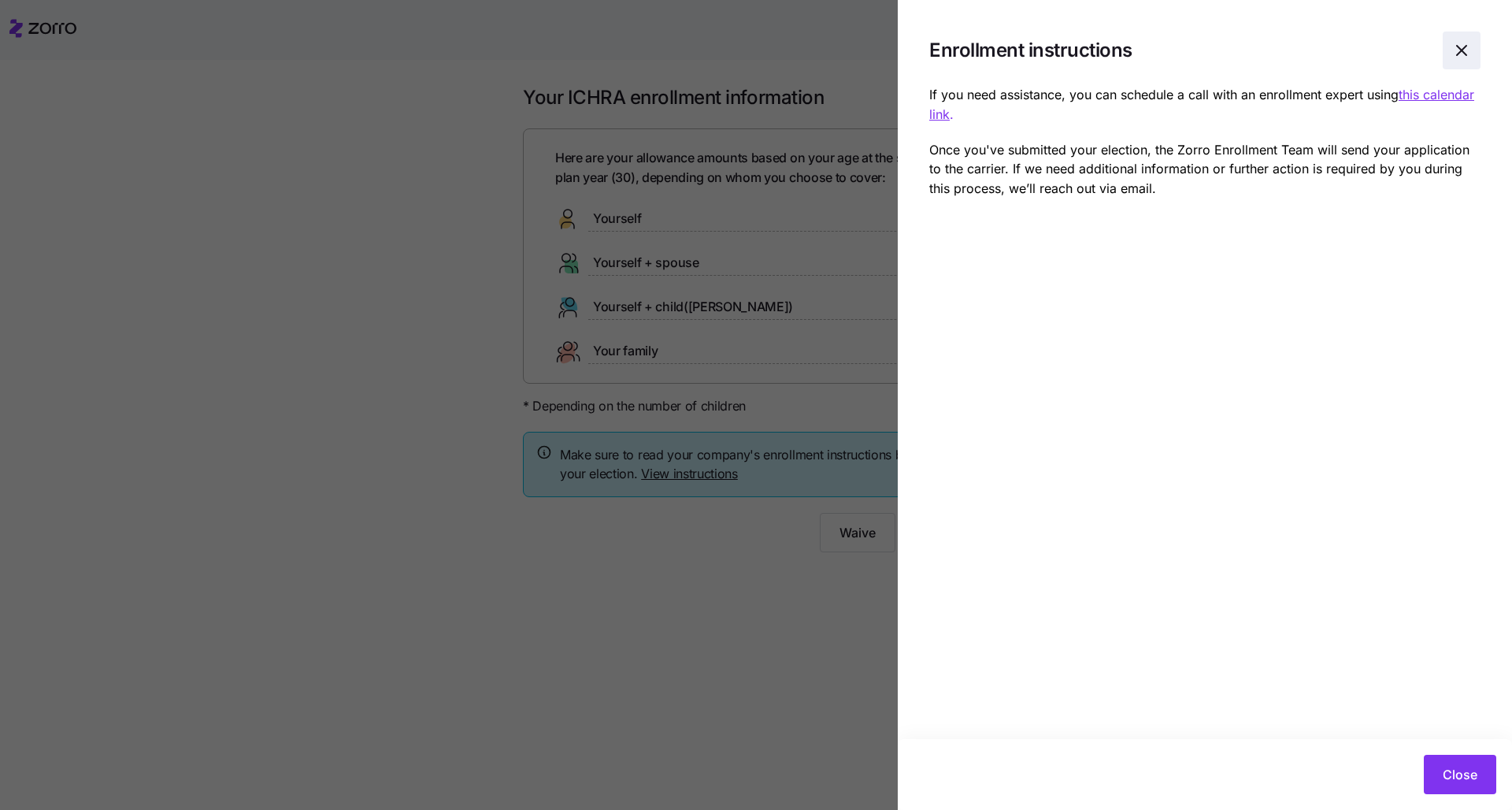 click 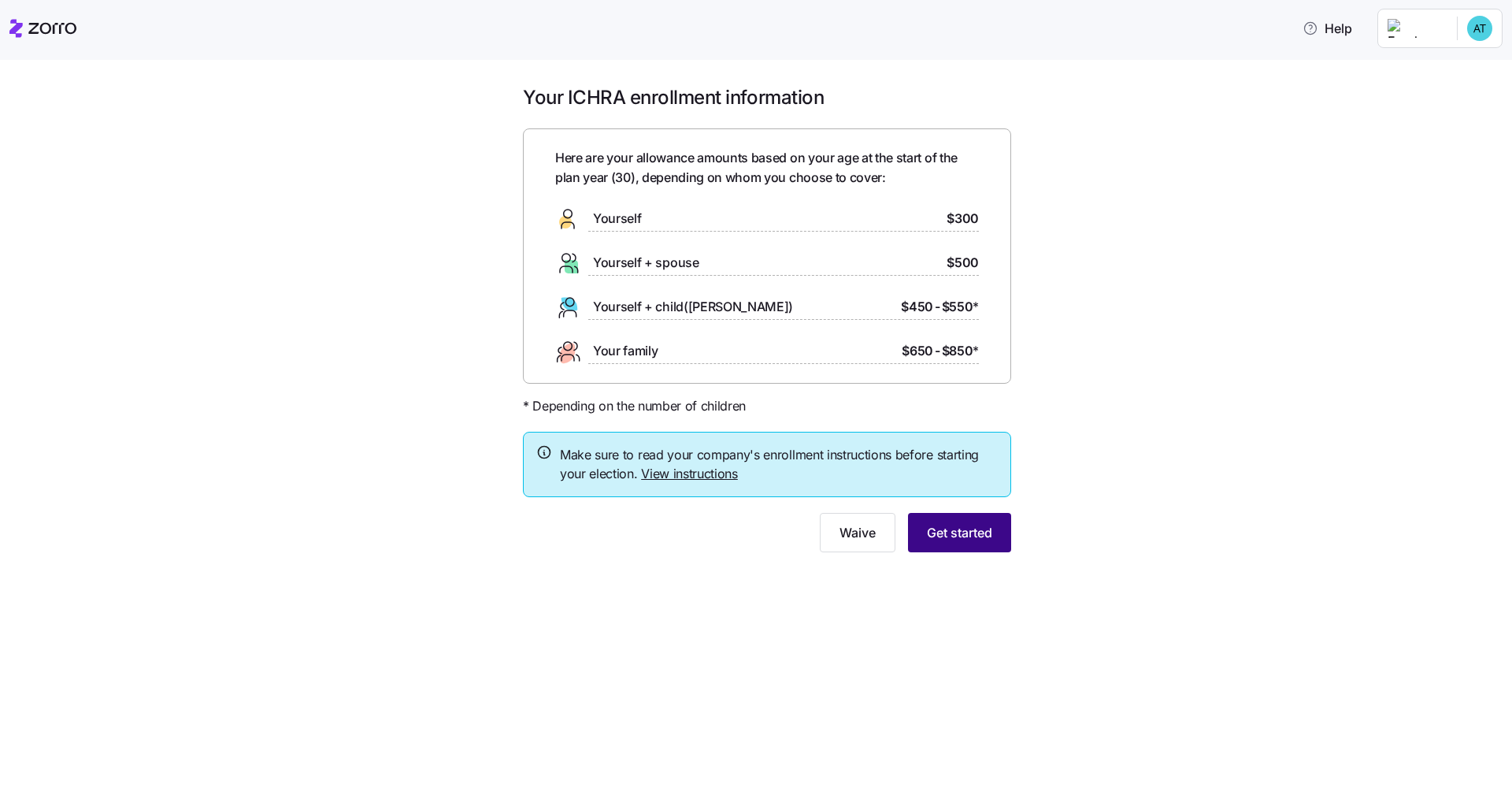 click on "Get started" at bounding box center [959, 533] 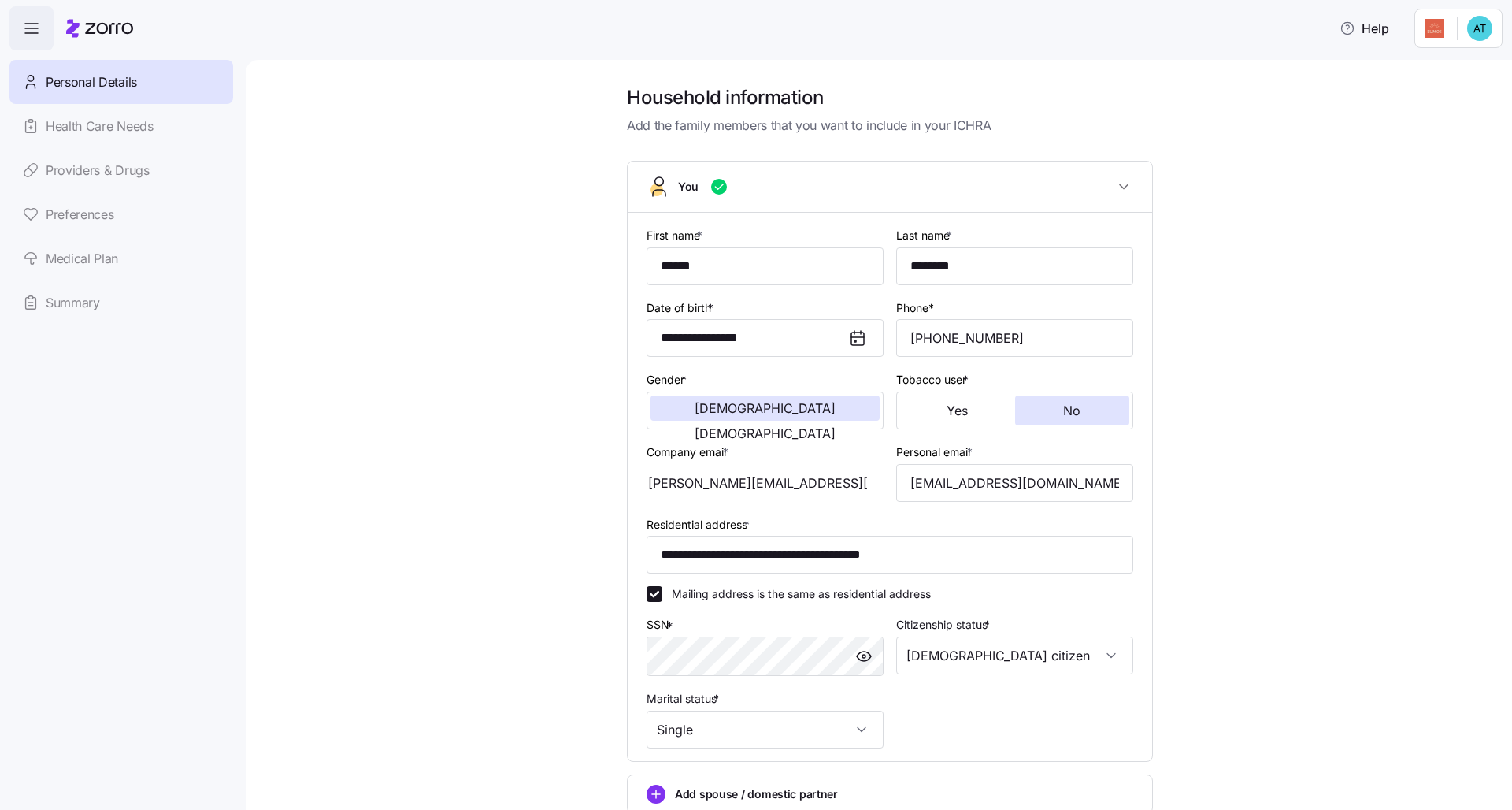 scroll, scrollTop: 155, scrollLeft: 0, axis: vertical 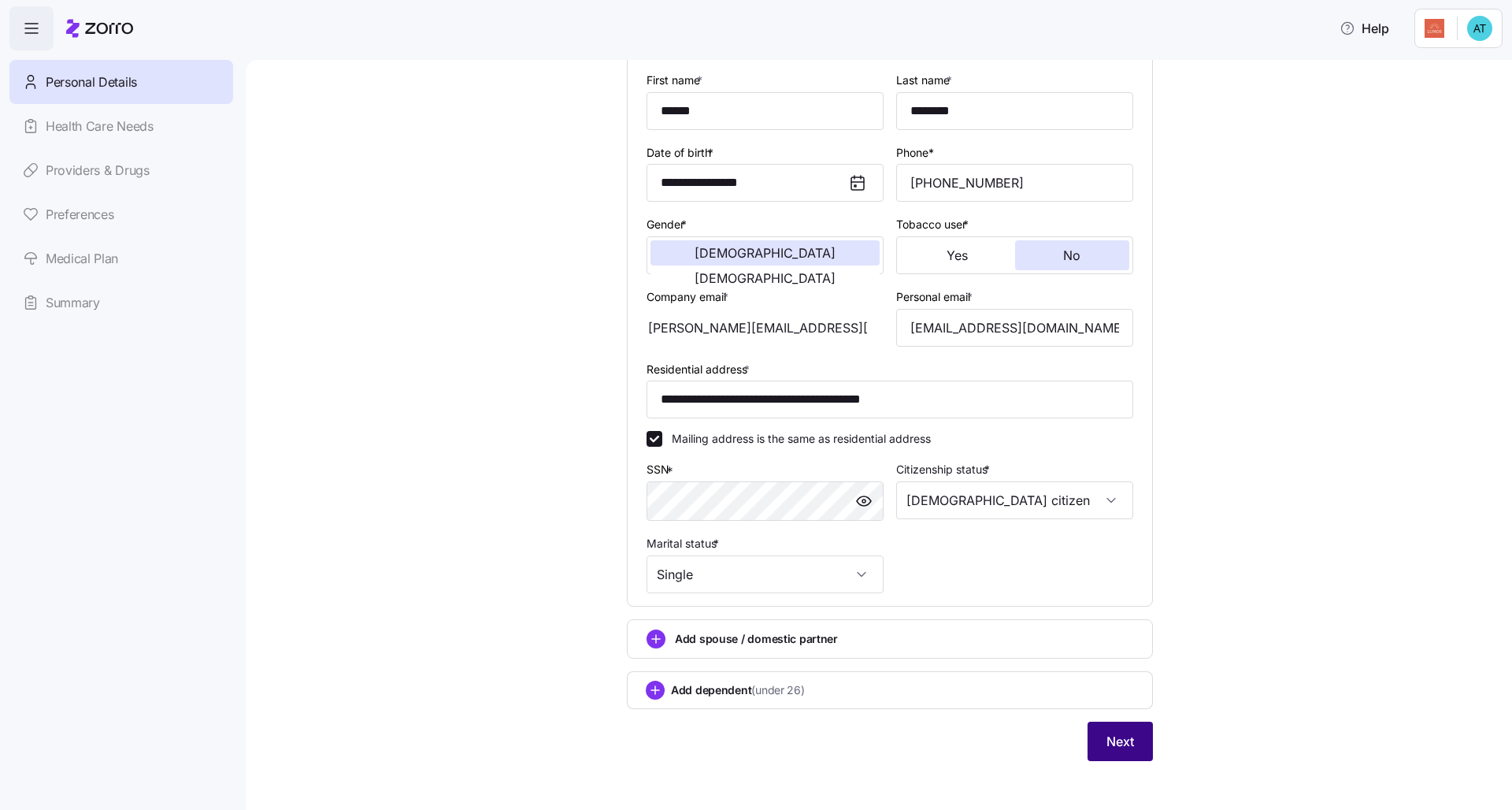 click on "Next" at bounding box center [1120, 741] 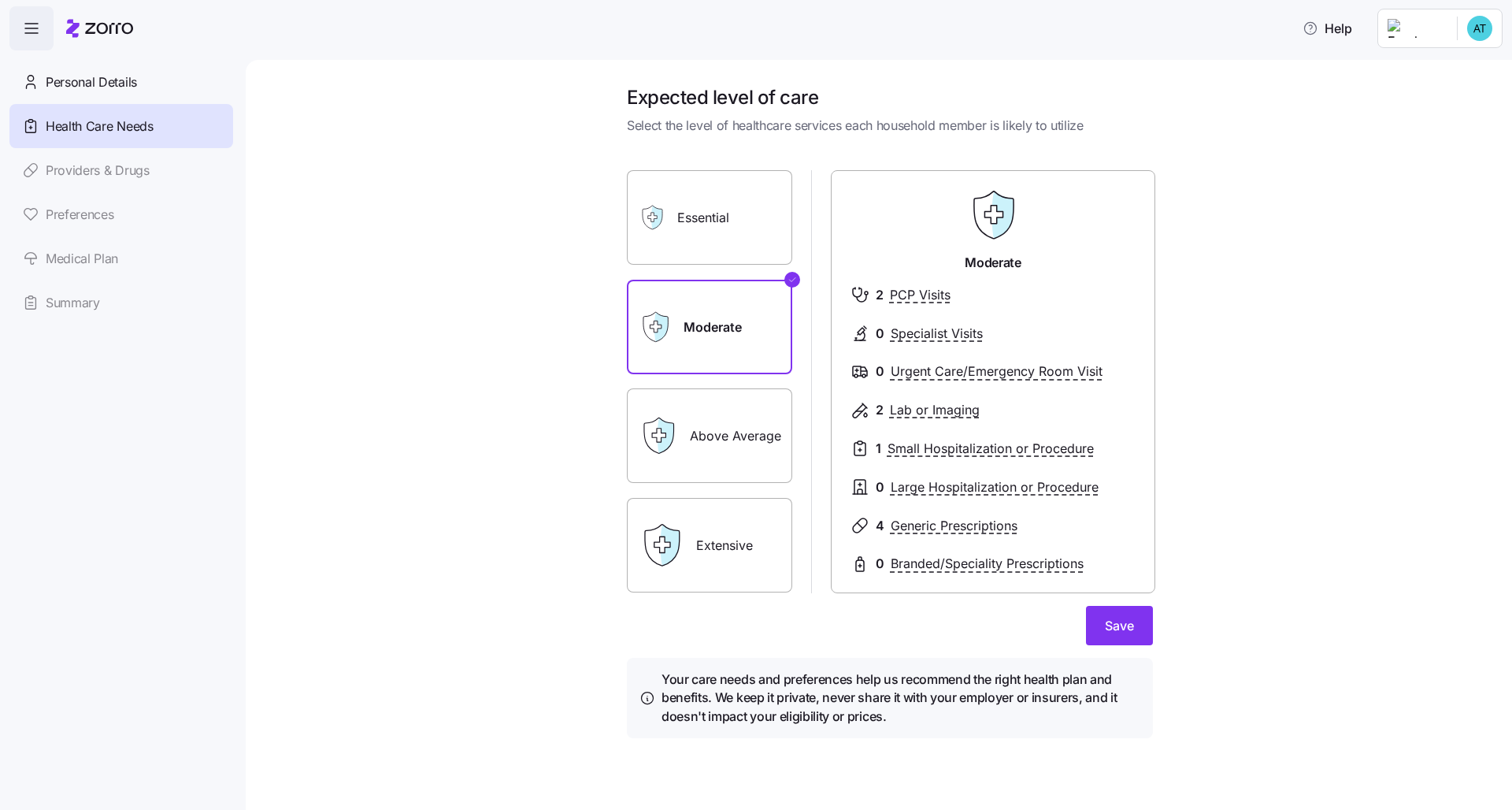 click on "Essential" at bounding box center [710, 217] 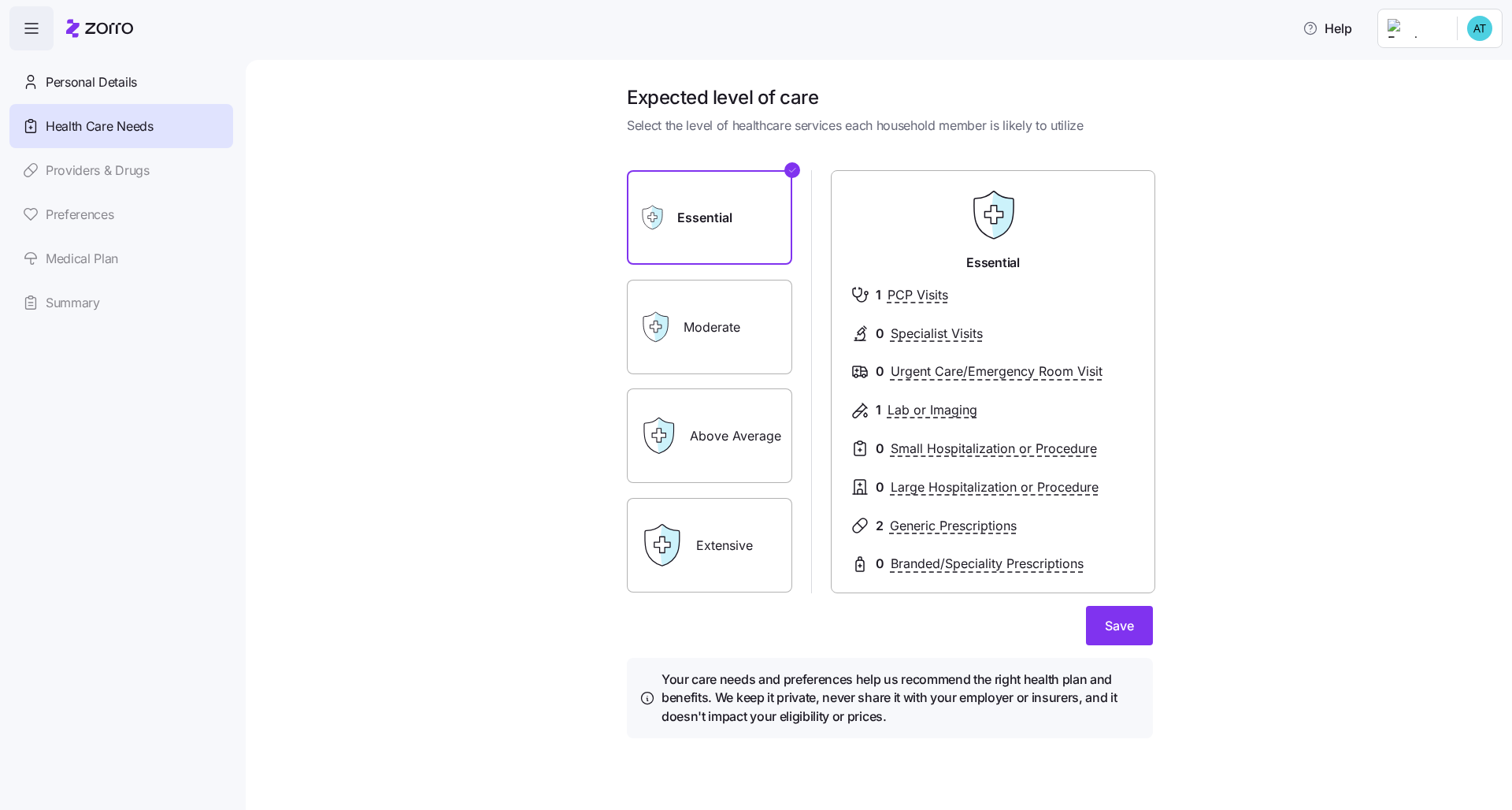 click on "Extensive" at bounding box center (710, 545) 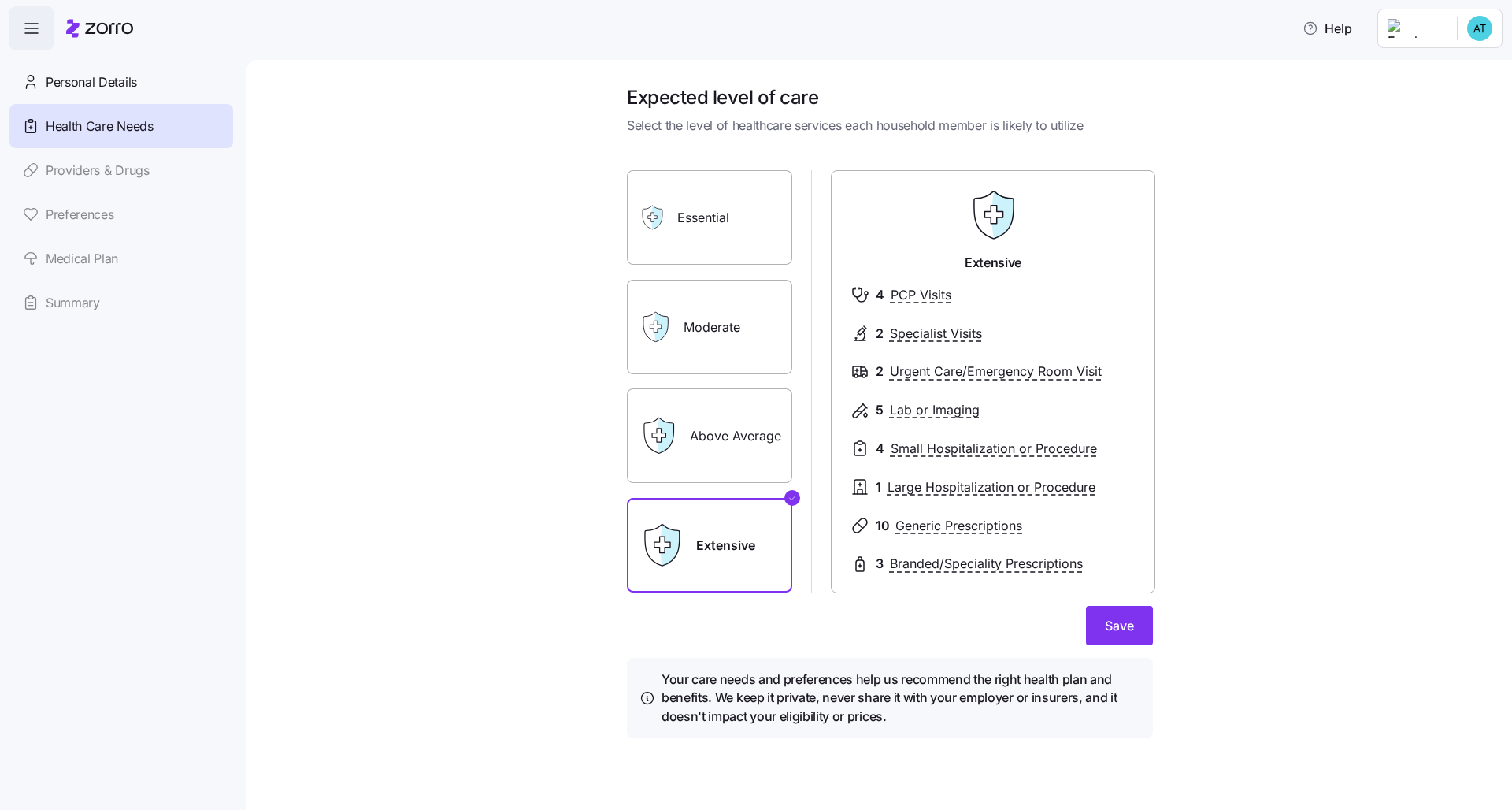 click on "Moderate" at bounding box center (710, 327) 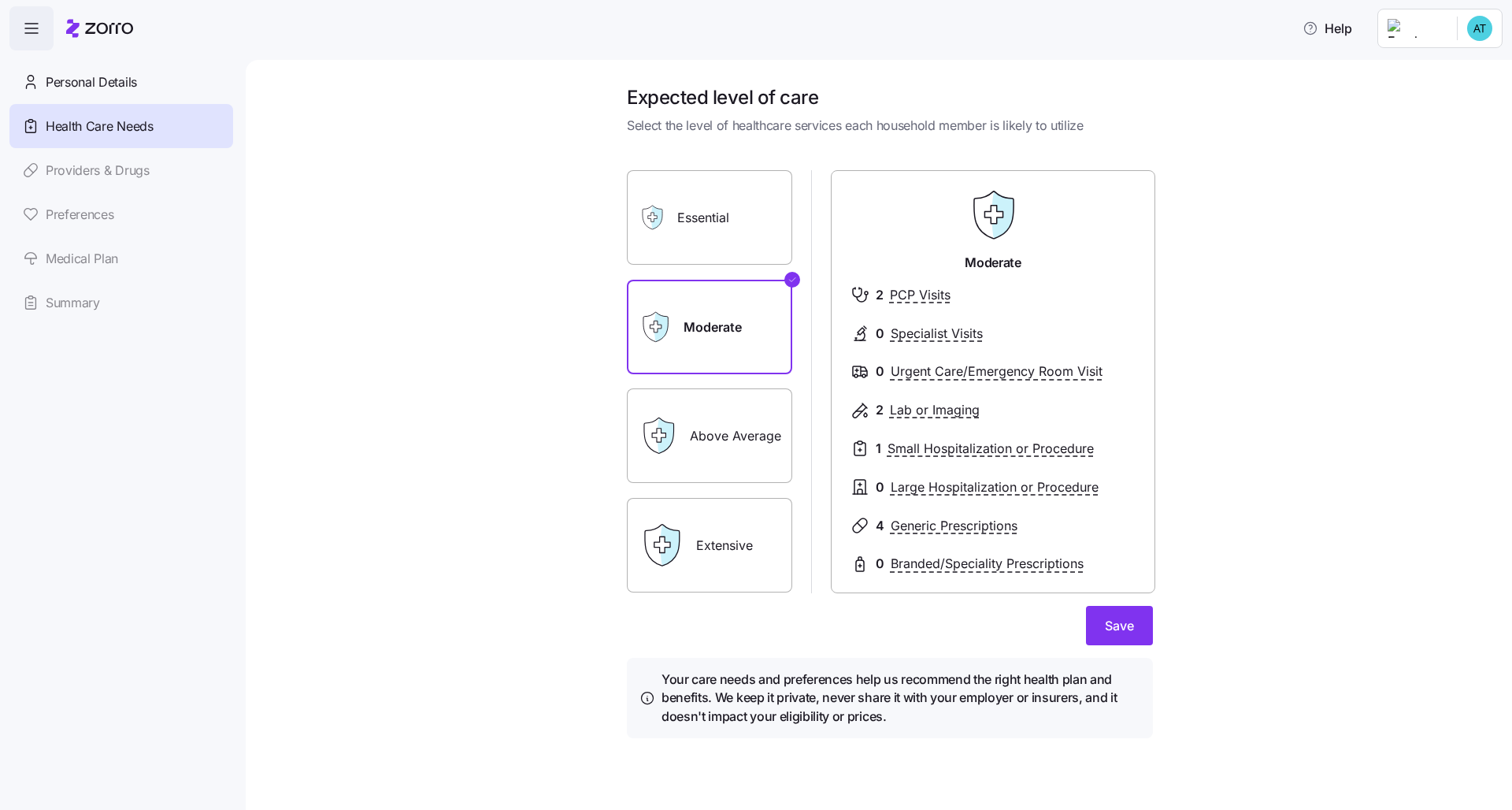drag, startPoint x: 1145, startPoint y: 632, endPoint x: 1164, endPoint y: 603, distance: 34.669872 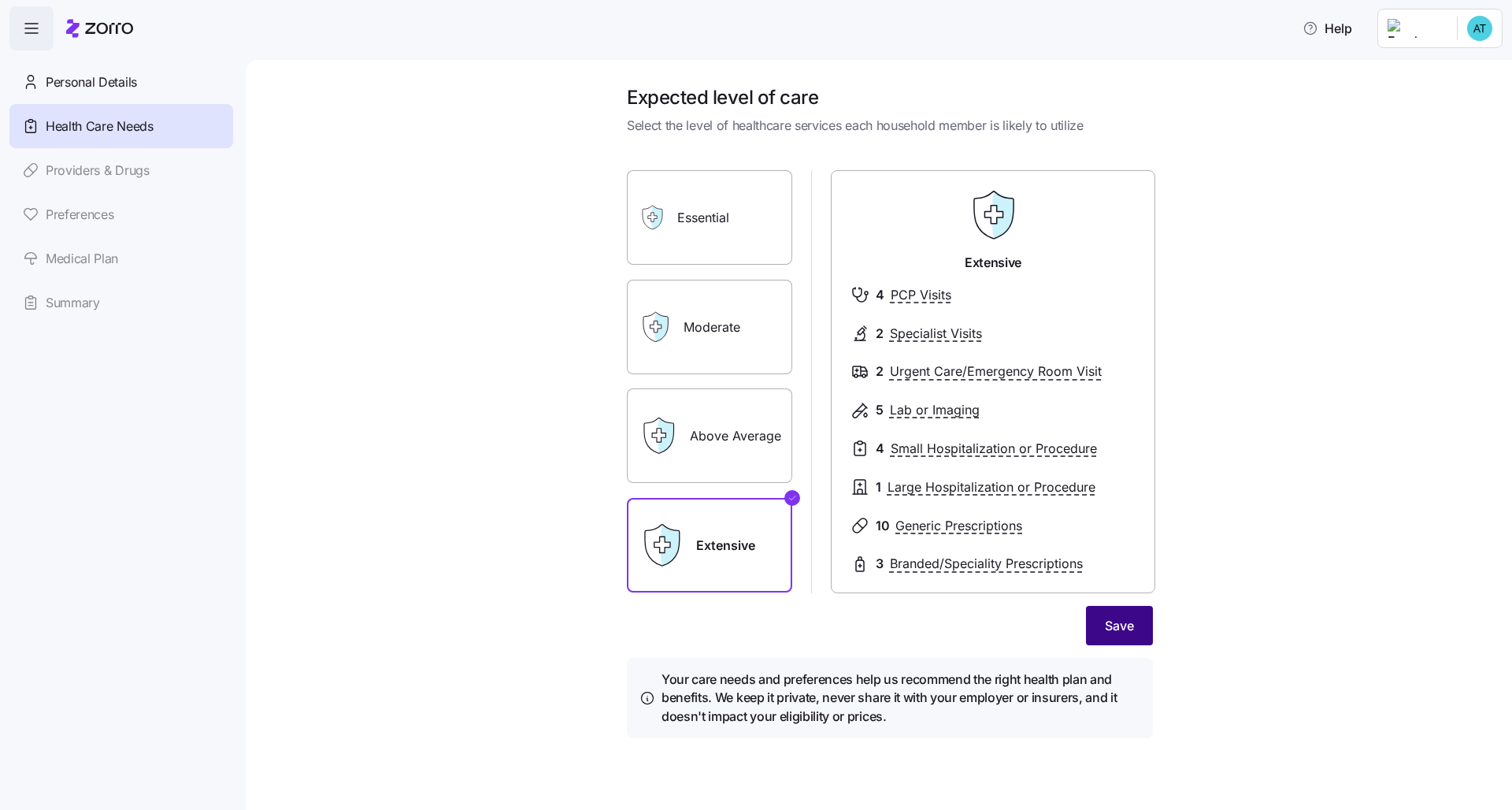 click on "Save" at bounding box center [1119, 626] 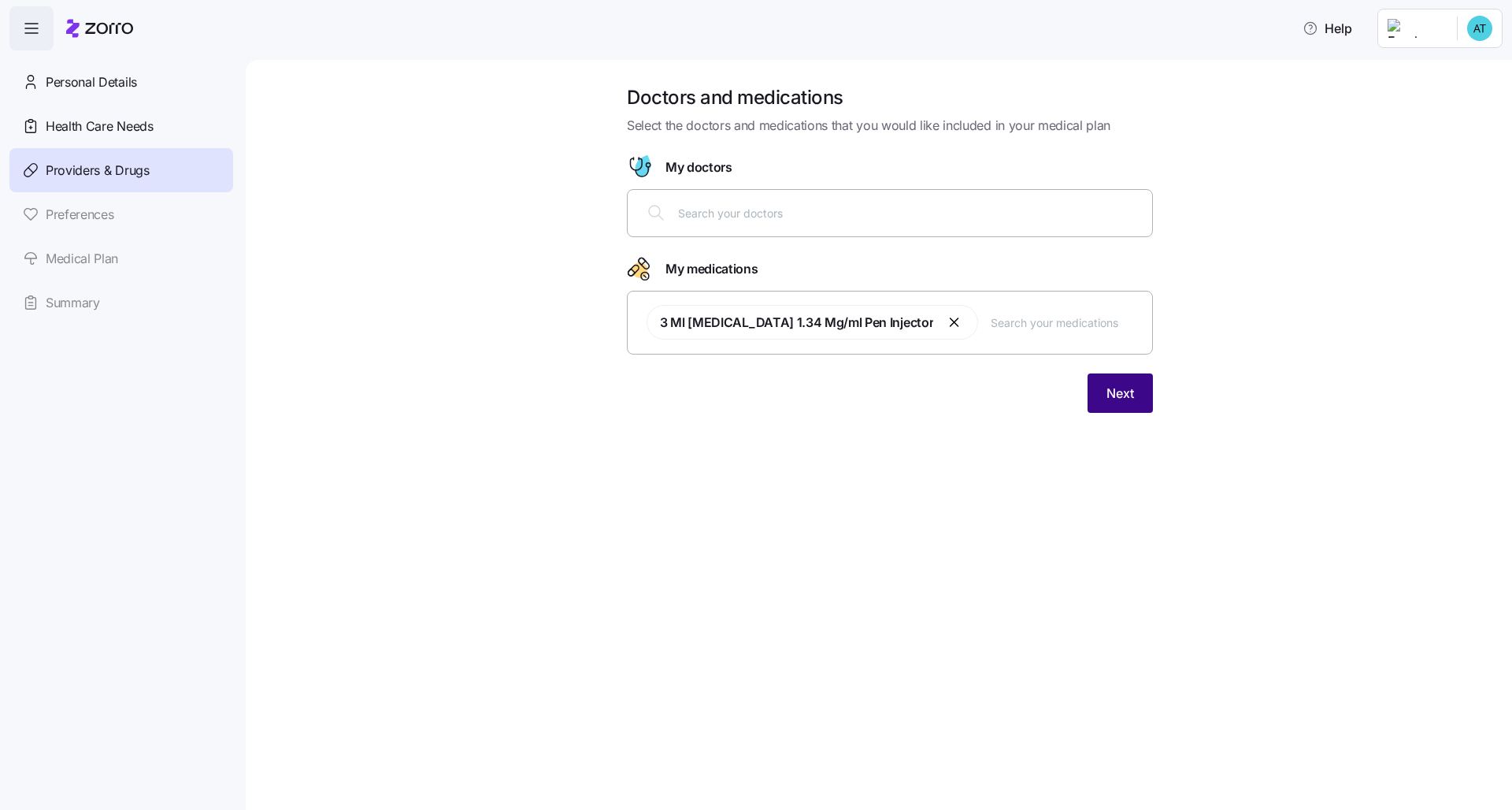 click on "Next" at bounding box center [1120, 393] 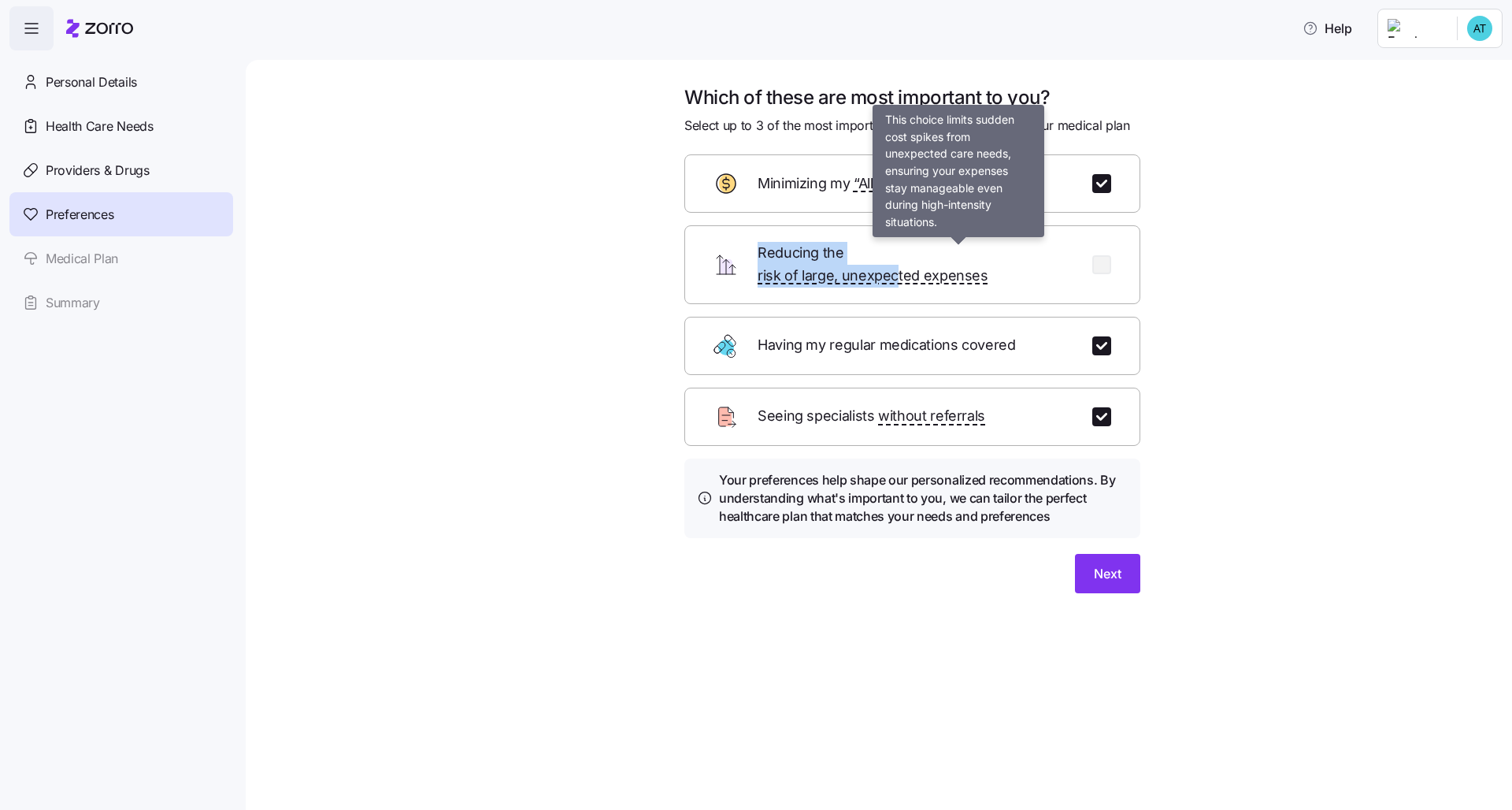 drag, startPoint x: 988, startPoint y: 187, endPoint x: 982, endPoint y: 257, distance: 70.25667 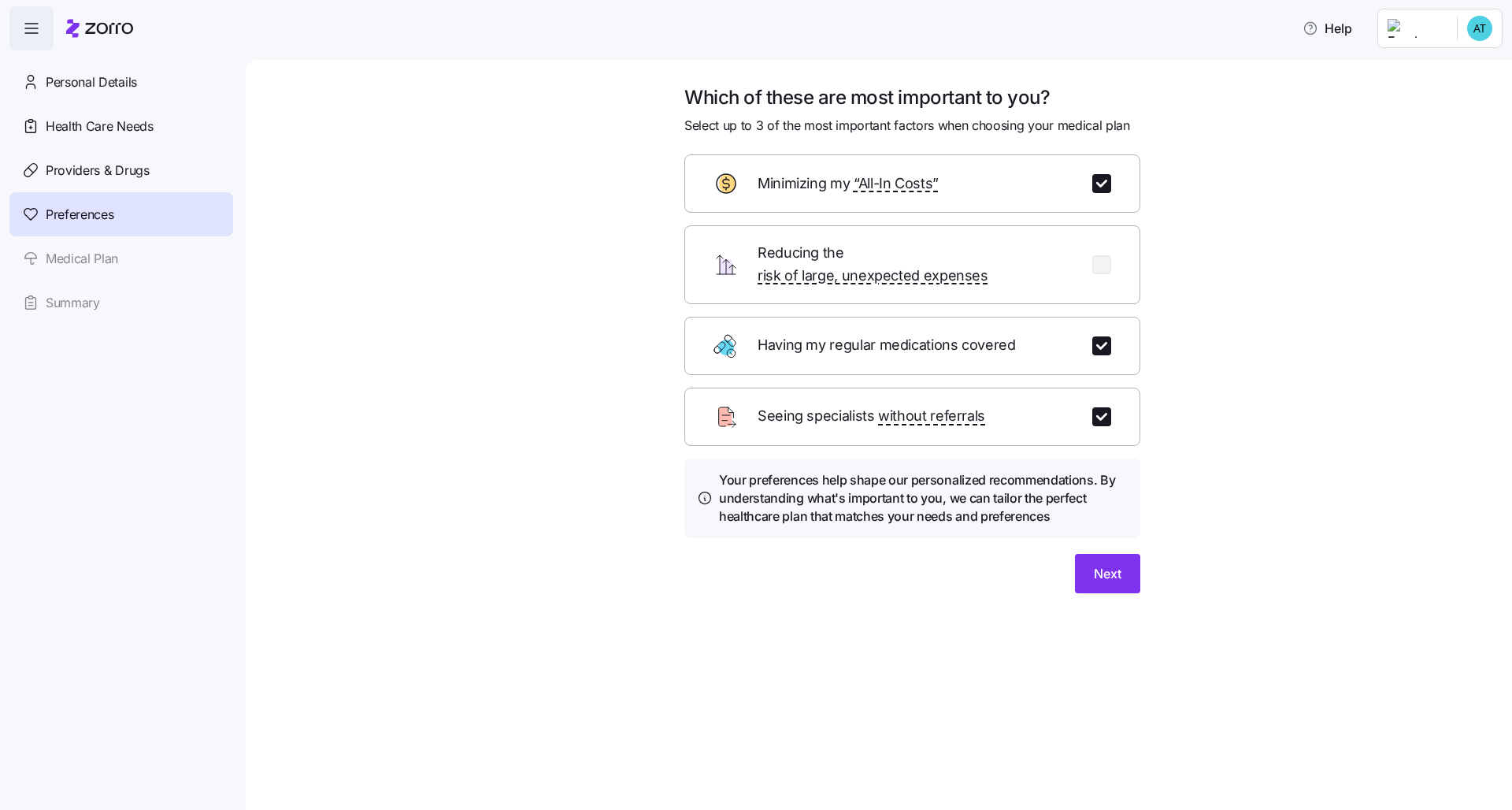 click on "Which of these are most important to you? Select up to 3 of the most important factors when choosing your medical plan Minimizing my    “All-In Costs”    Reducing the    risk of large, unexpected expenses    Having my regular medications covered       Seeing specialists    without referrals    Your preferences help shape our personalized recommendations. By understanding what's important to you, we can tailor the perfect healthcare plan that matches your needs and preferences Next" at bounding box center (890, 358) 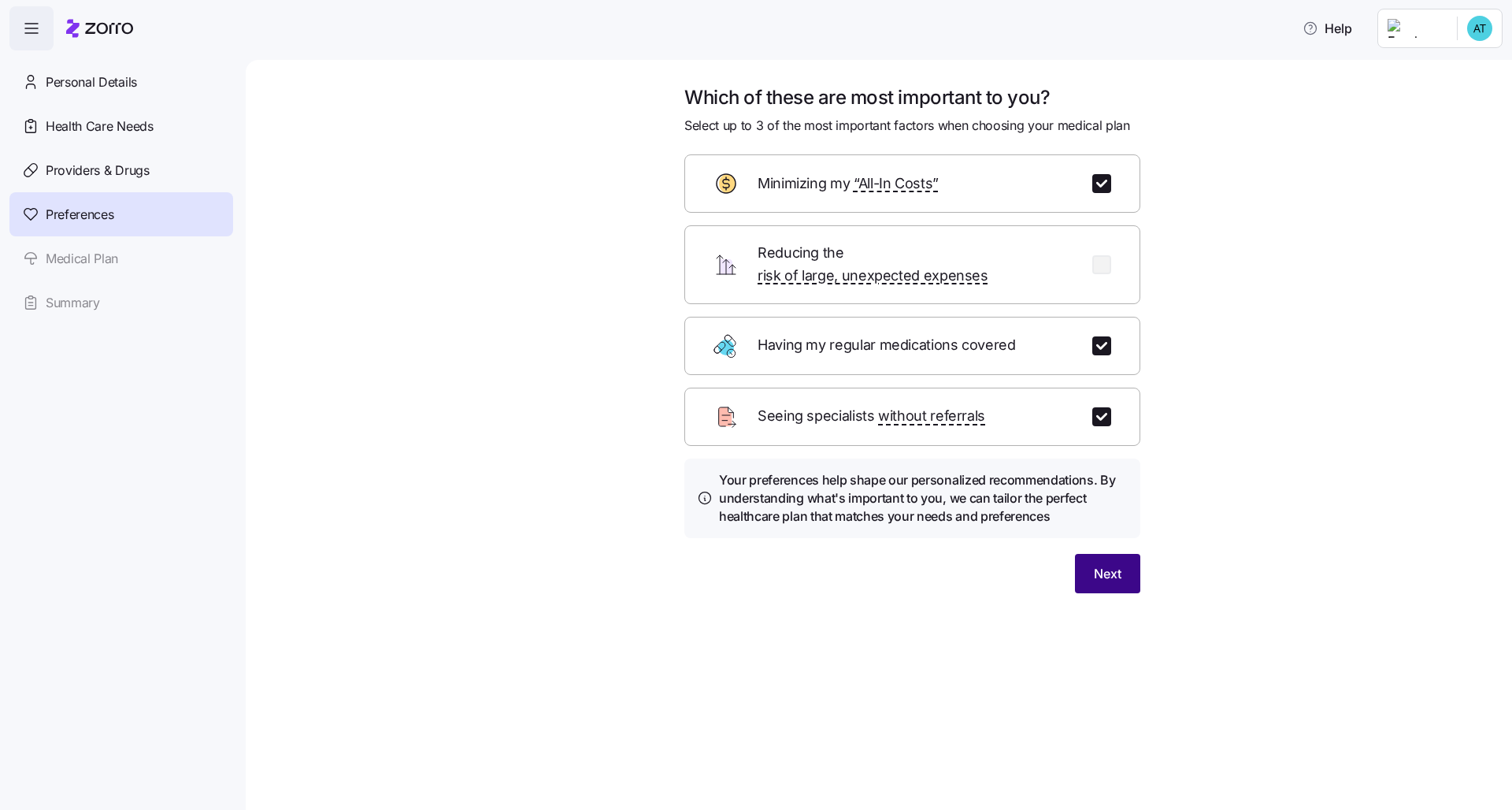 click on "Next" at bounding box center [1107, 574] 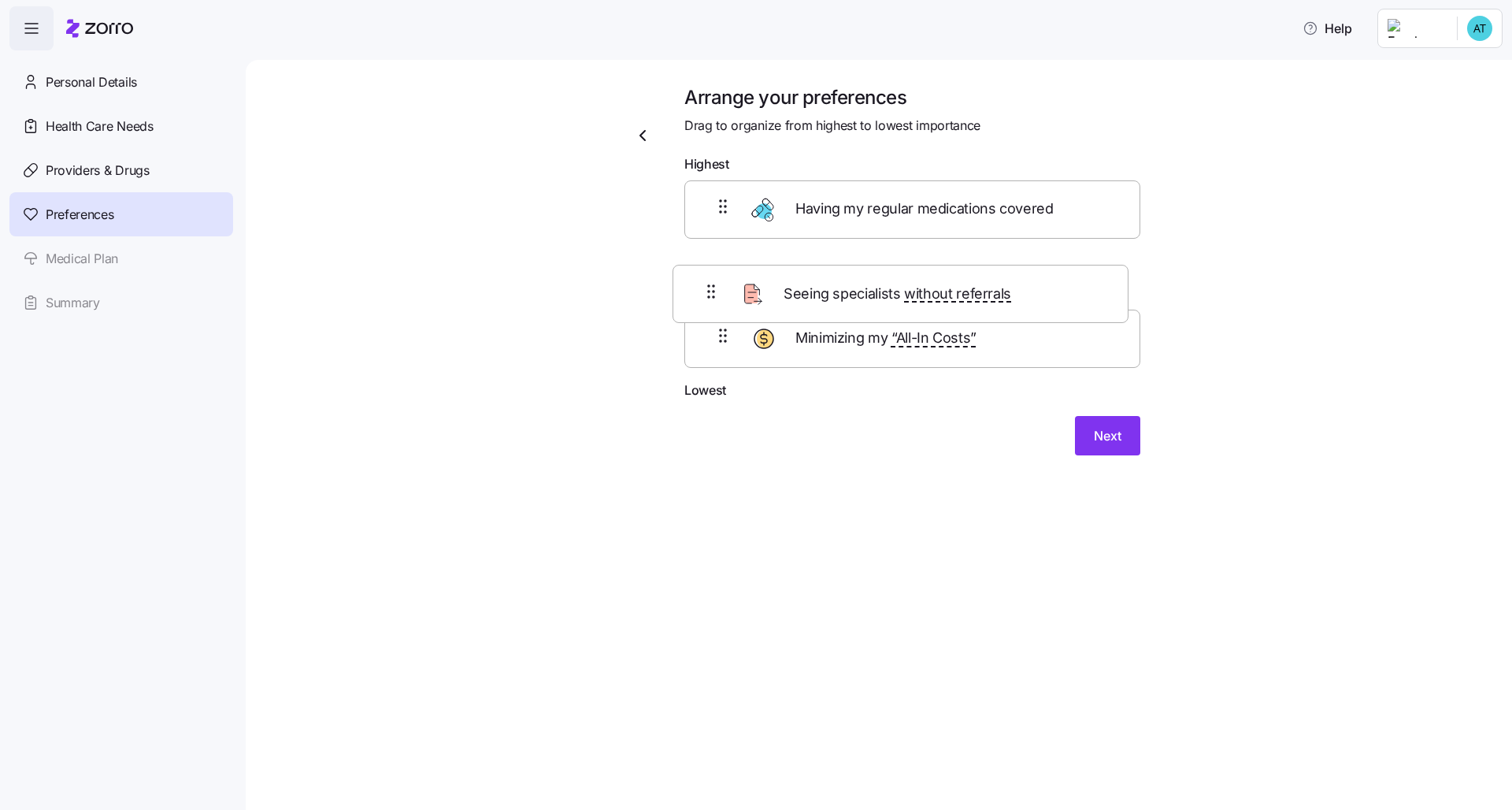 drag, startPoint x: 1102, startPoint y: 209, endPoint x: 1089, endPoint y: 300, distance: 91.92388 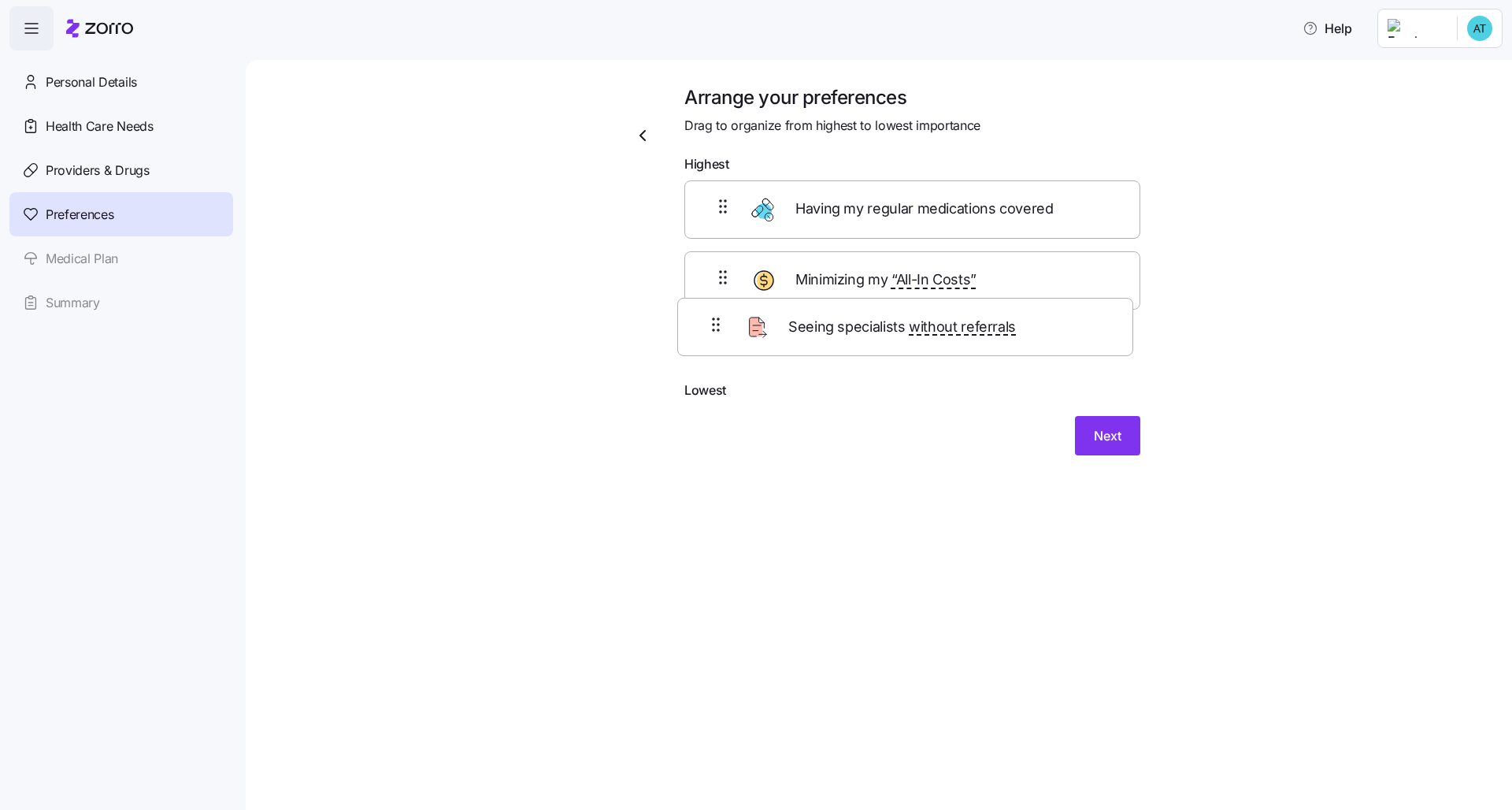 drag, startPoint x: 1073, startPoint y: 290, endPoint x: 1065, endPoint y: 343, distance: 53.600373 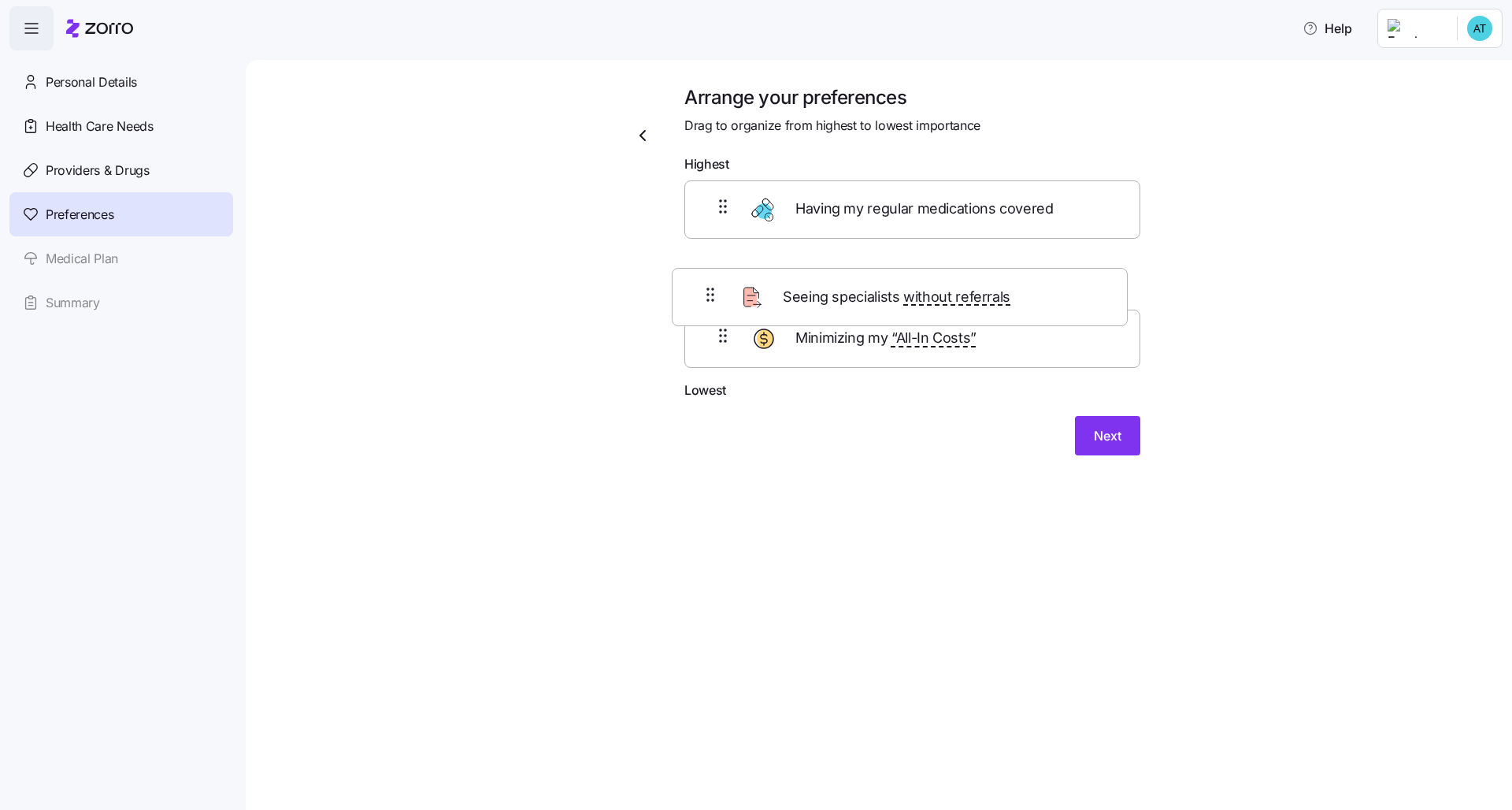 drag, startPoint x: 1116, startPoint y: 351, endPoint x: 1103, endPoint y: 286, distance: 66.2873 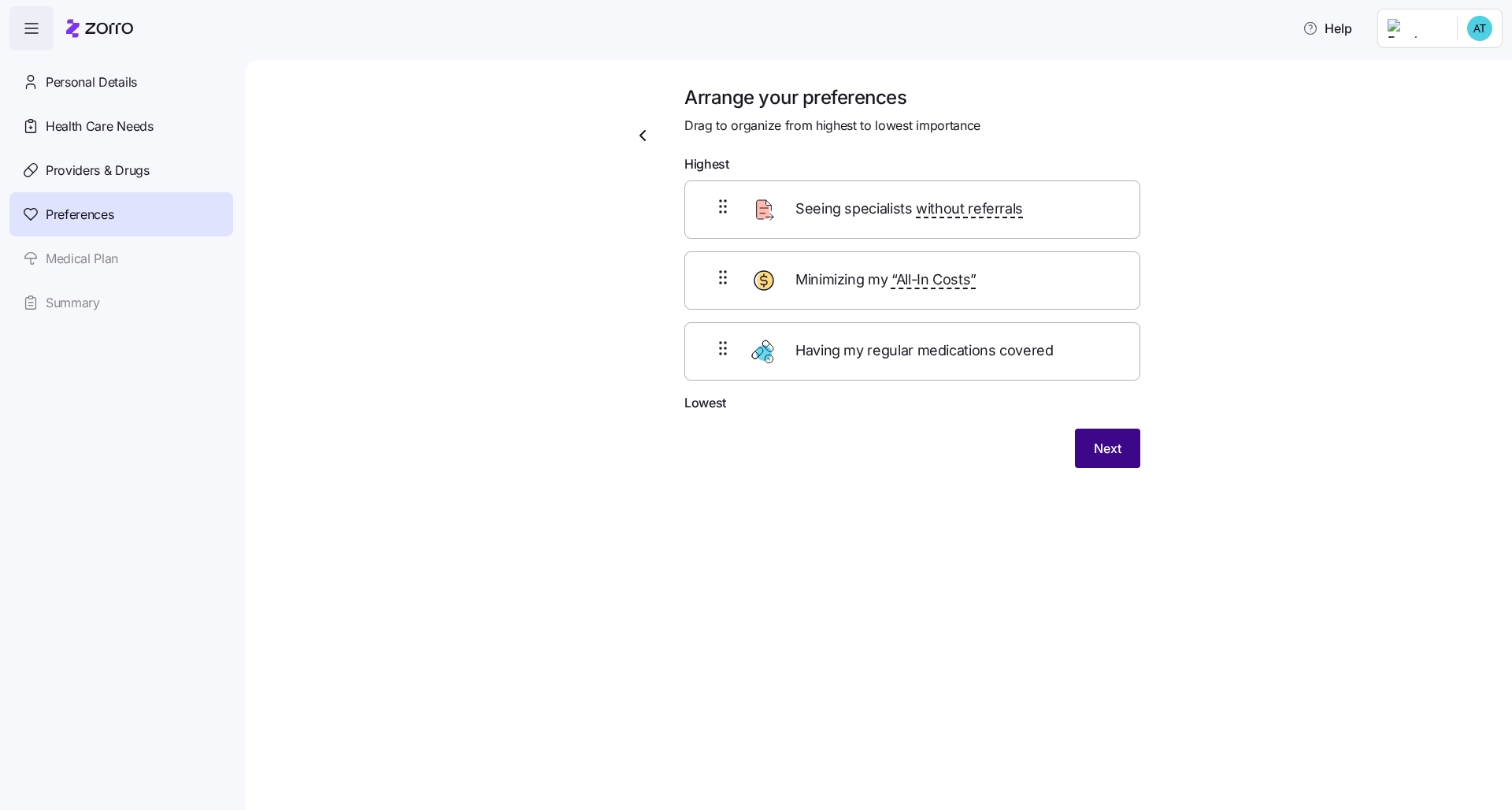 click on "Next" at bounding box center (1107, 448) 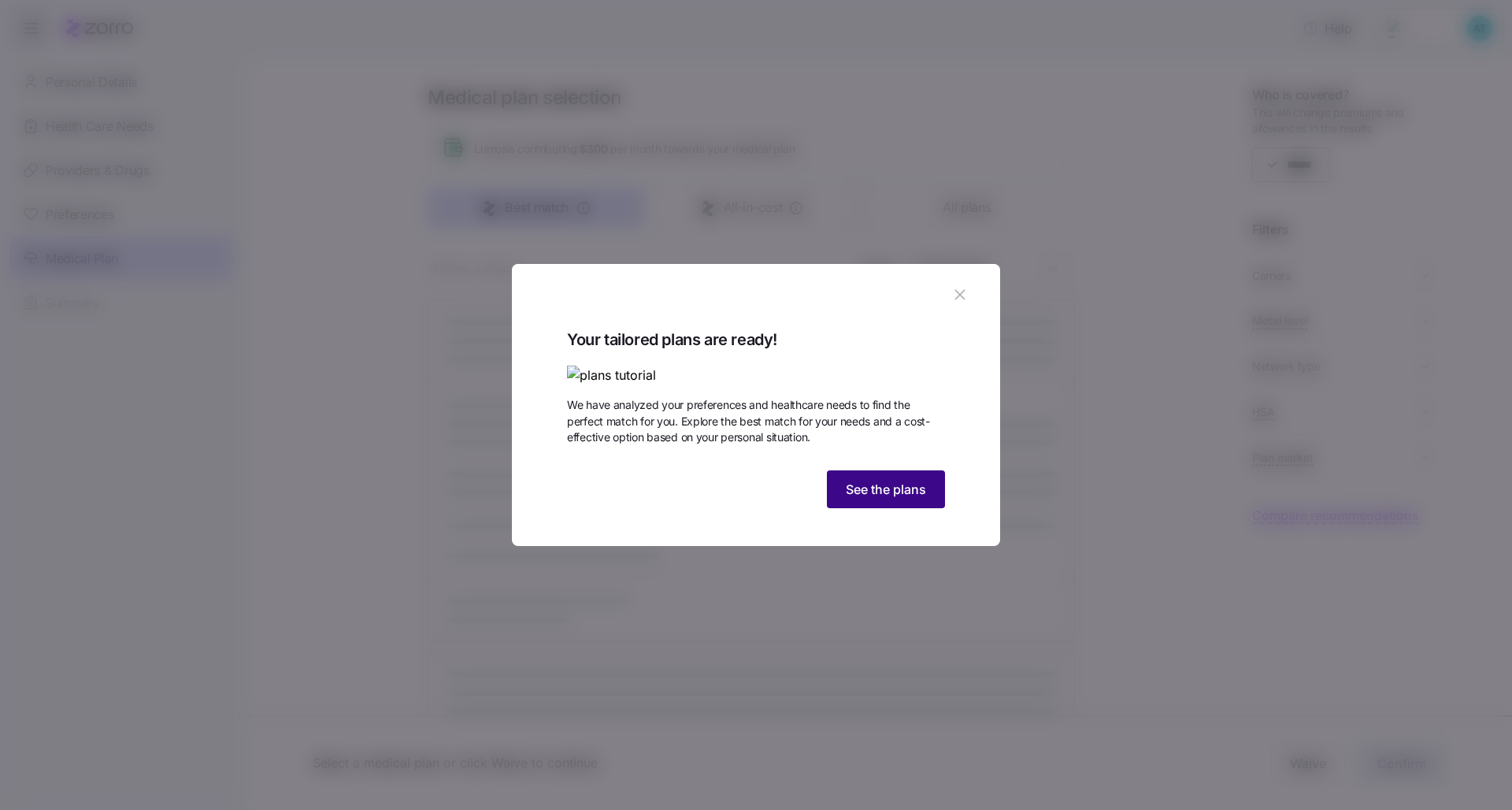 click on "See the plans" at bounding box center [886, 489] 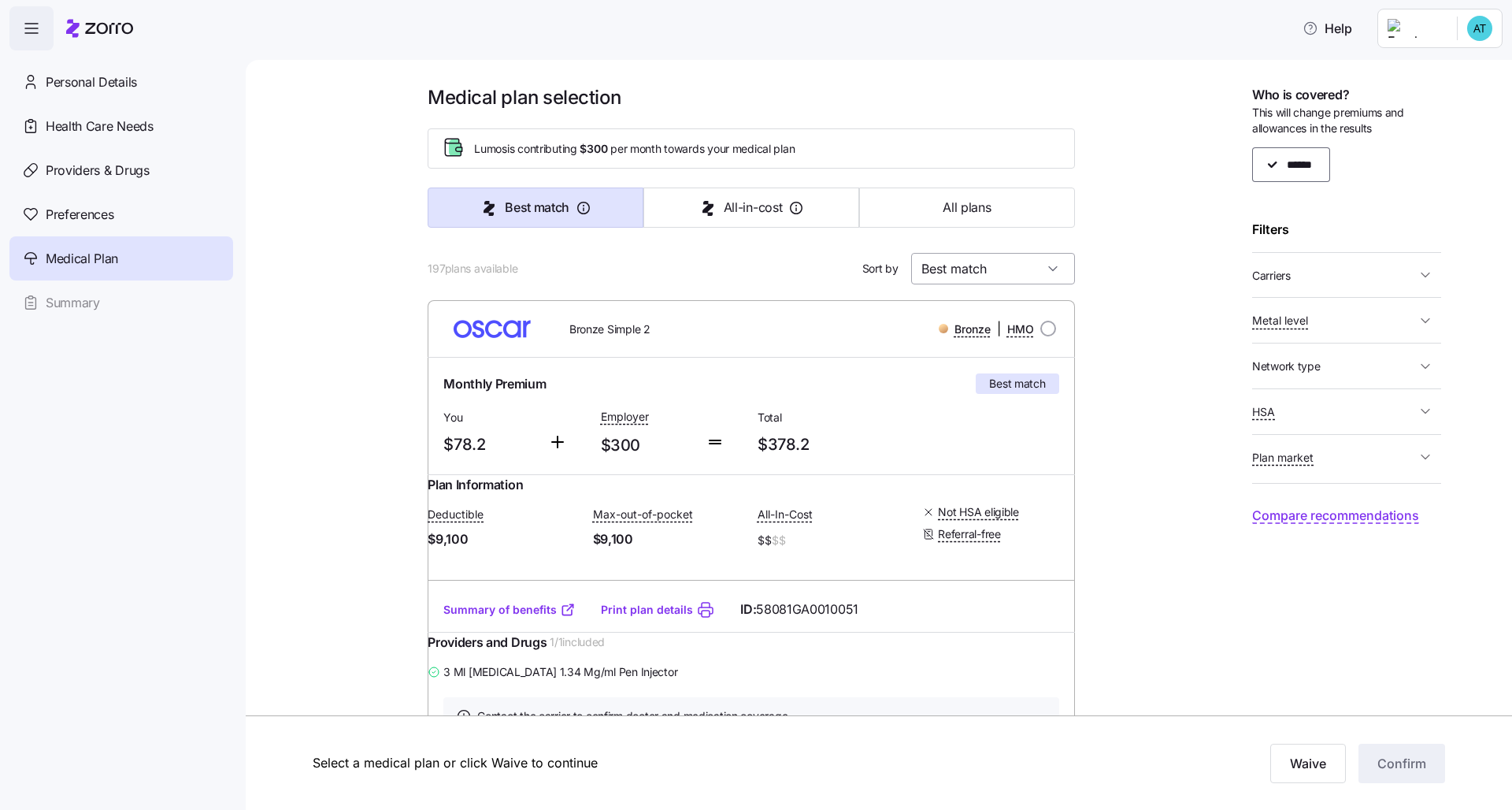 click on "Best match" at bounding box center [993, 269] 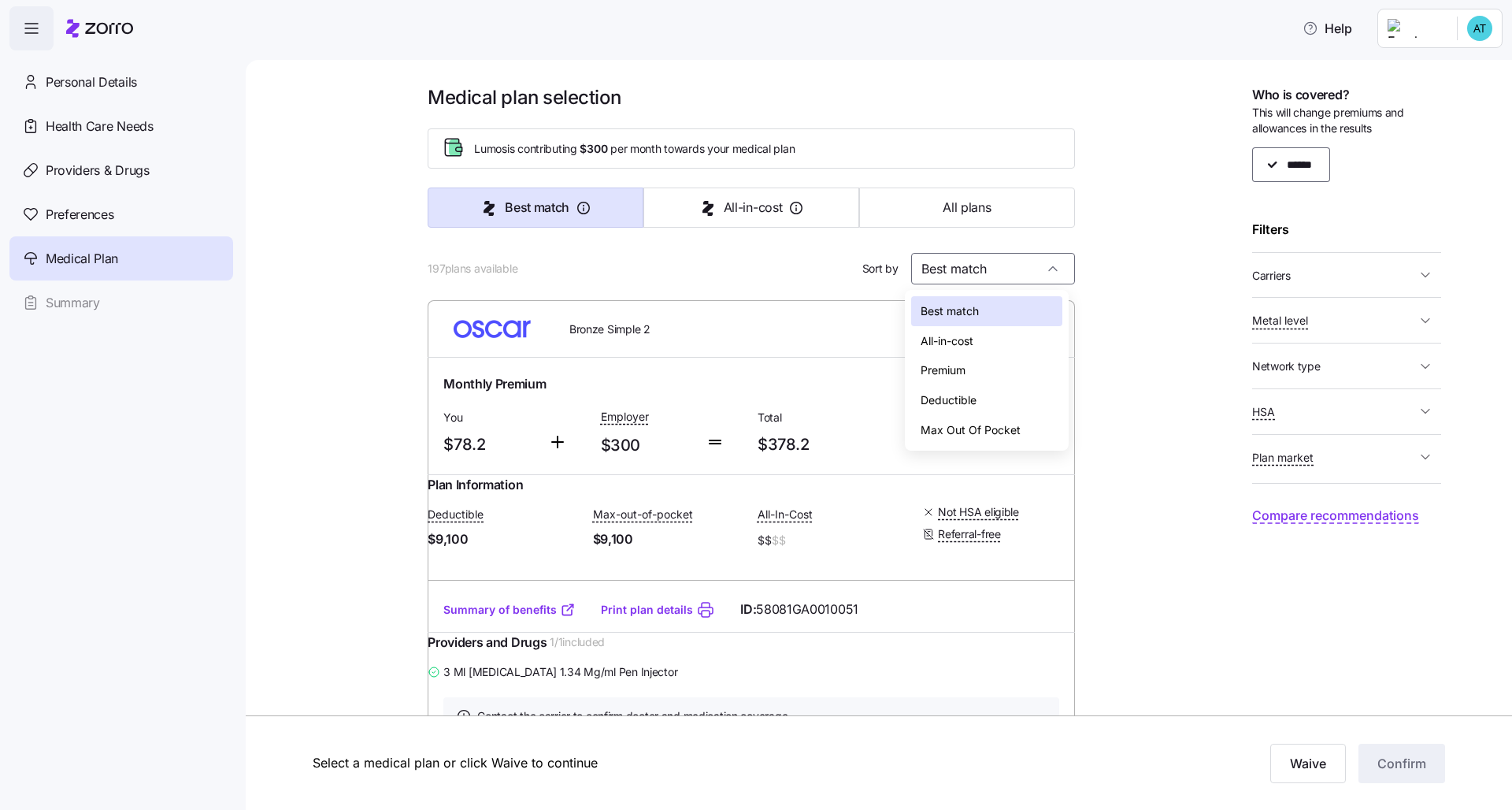 click on "All-in-cost" at bounding box center [987, 341] 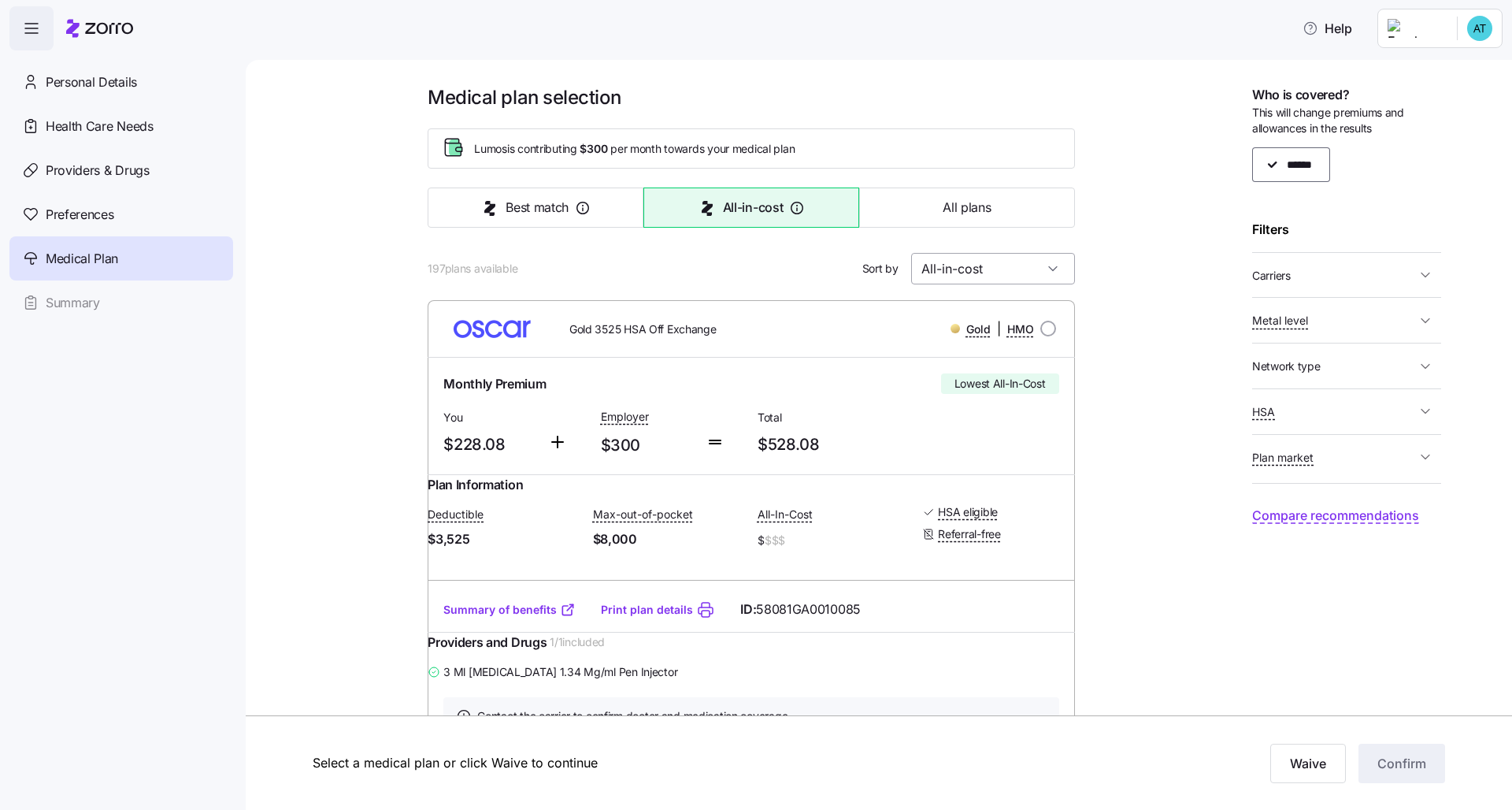 click on "All-in-cost" at bounding box center [993, 269] 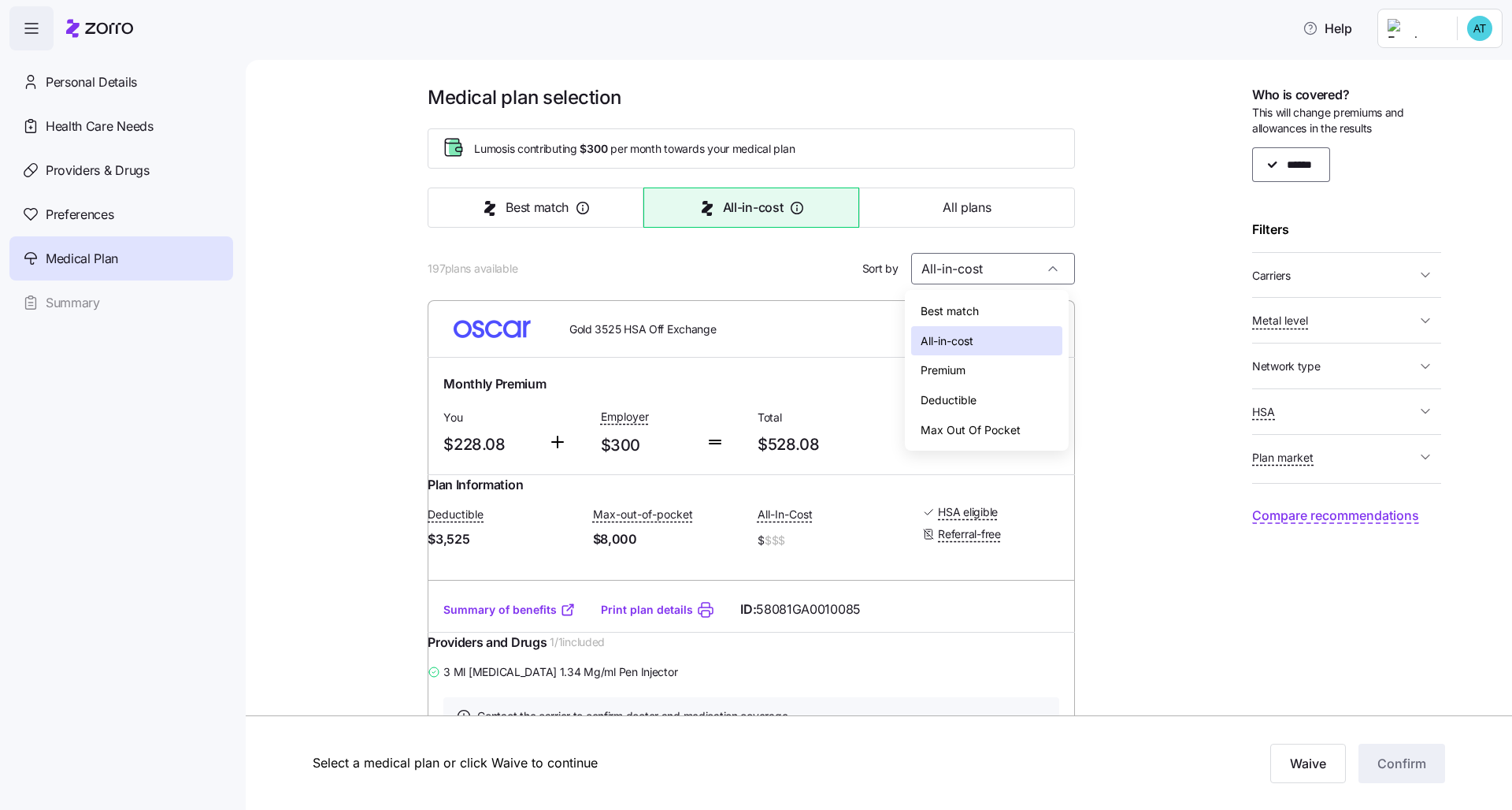 click on "Premium" at bounding box center (987, 370) 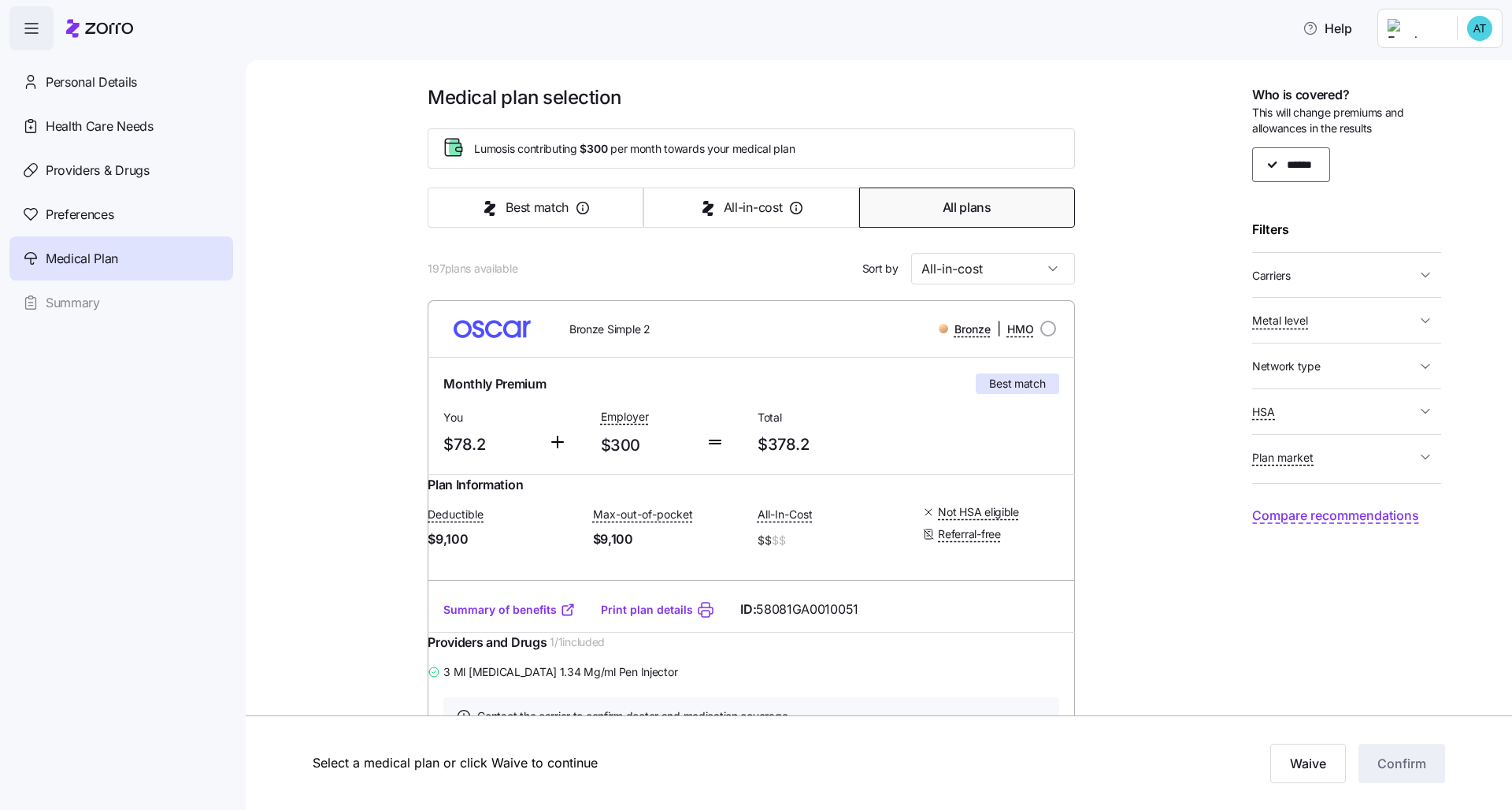 type on "Premium" 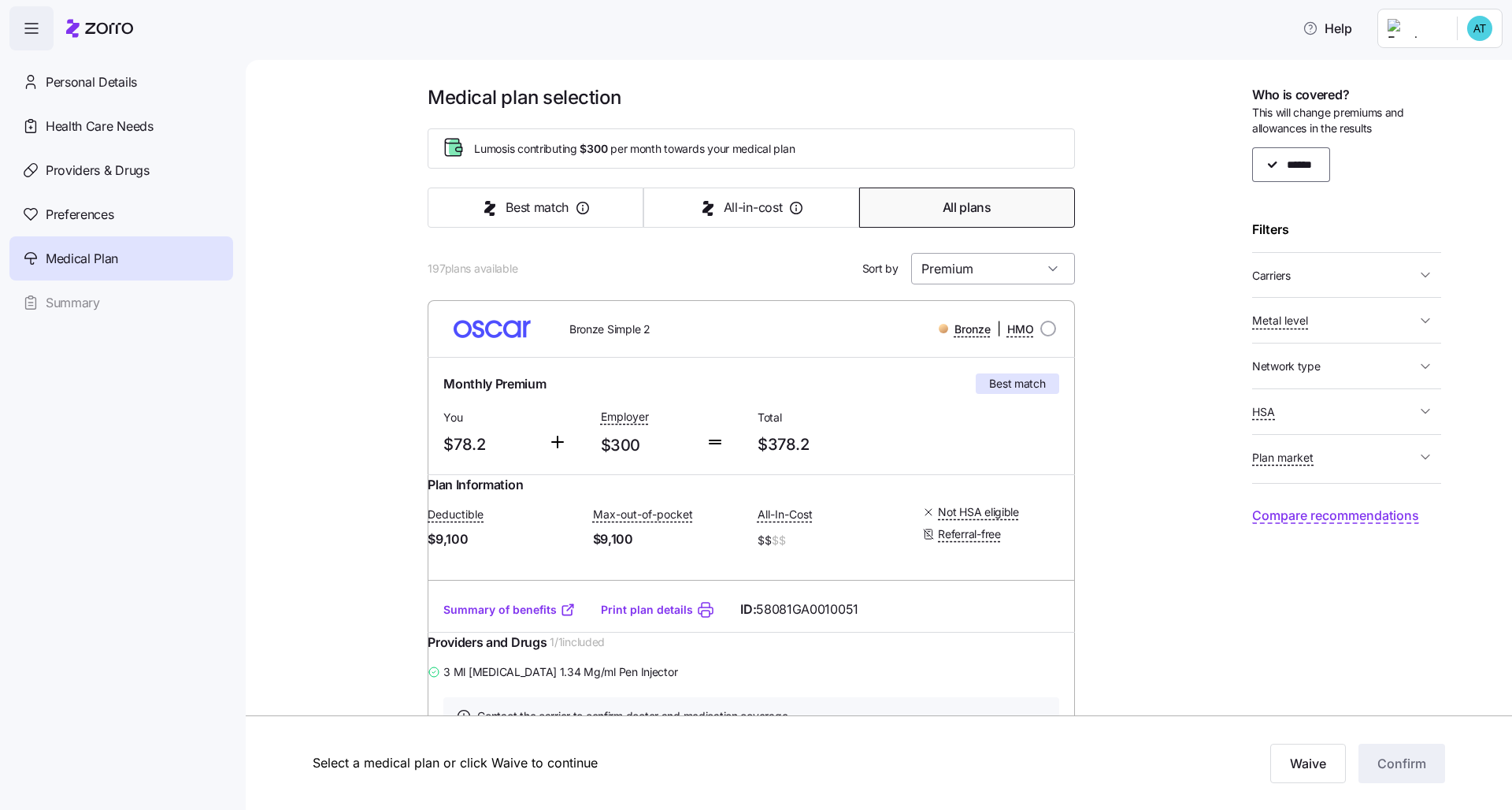 click on "Premium" at bounding box center [993, 269] 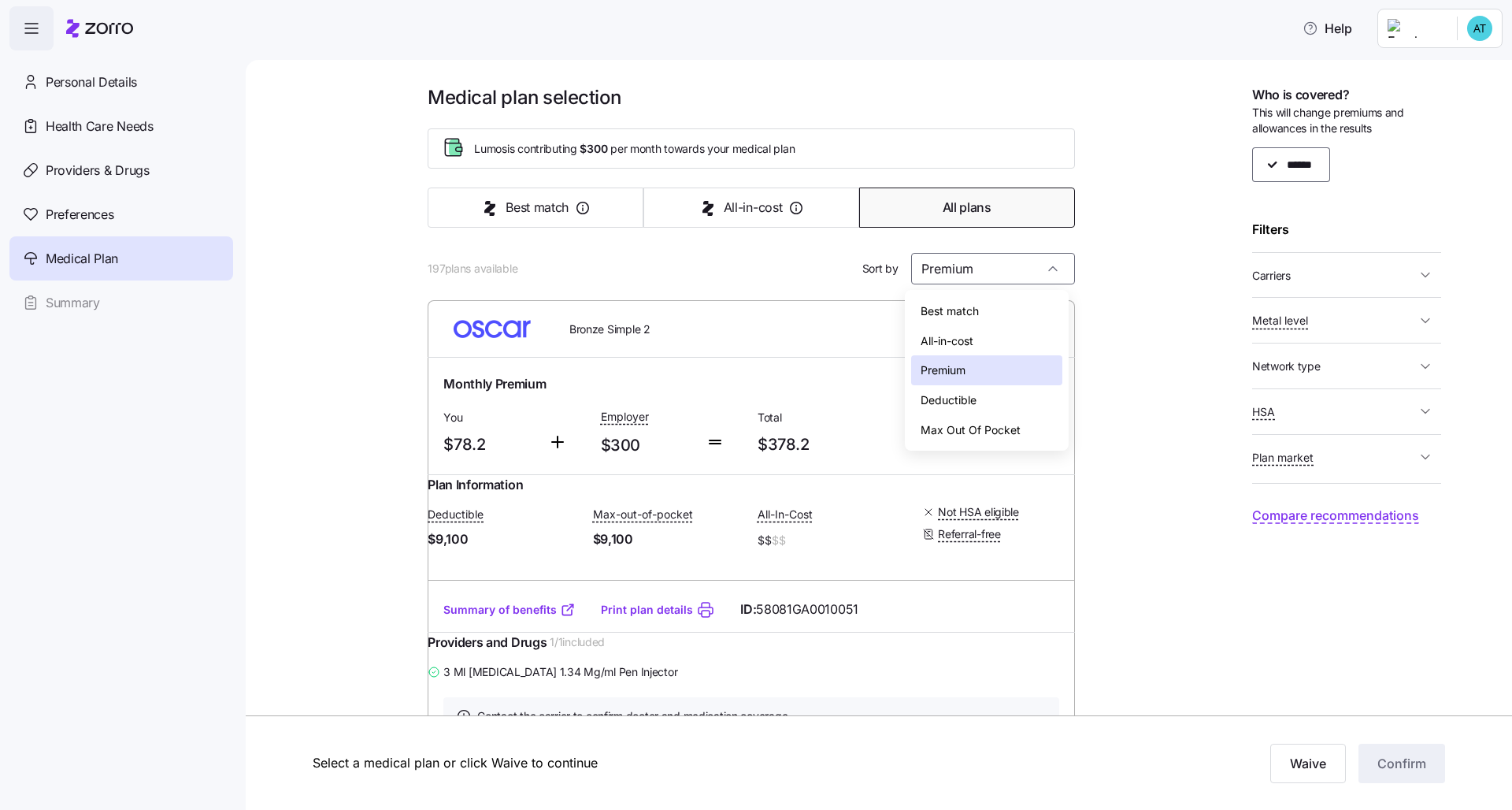 click on "All plans" at bounding box center [967, 207] 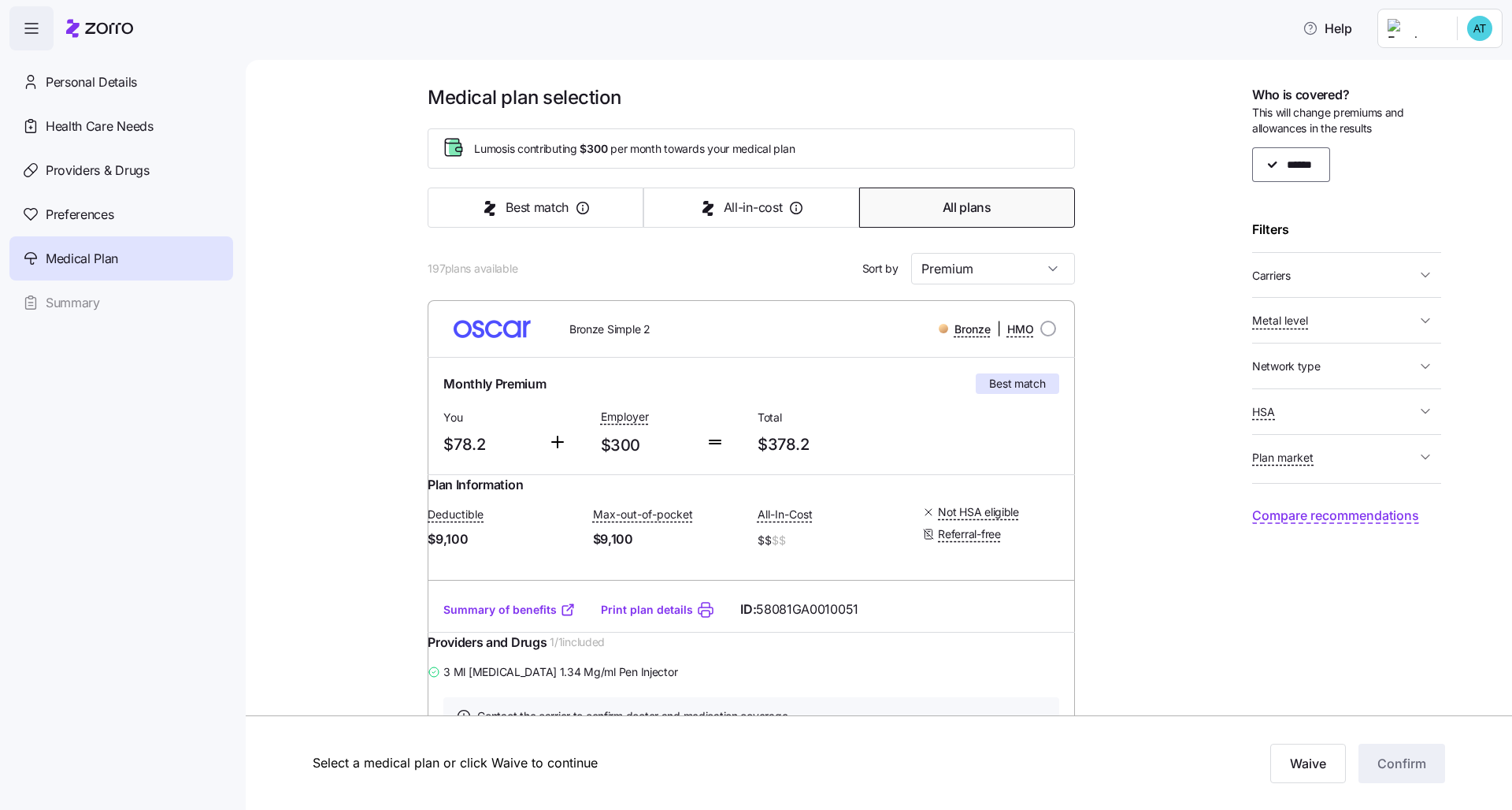 click on "All plans" at bounding box center [967, 207] 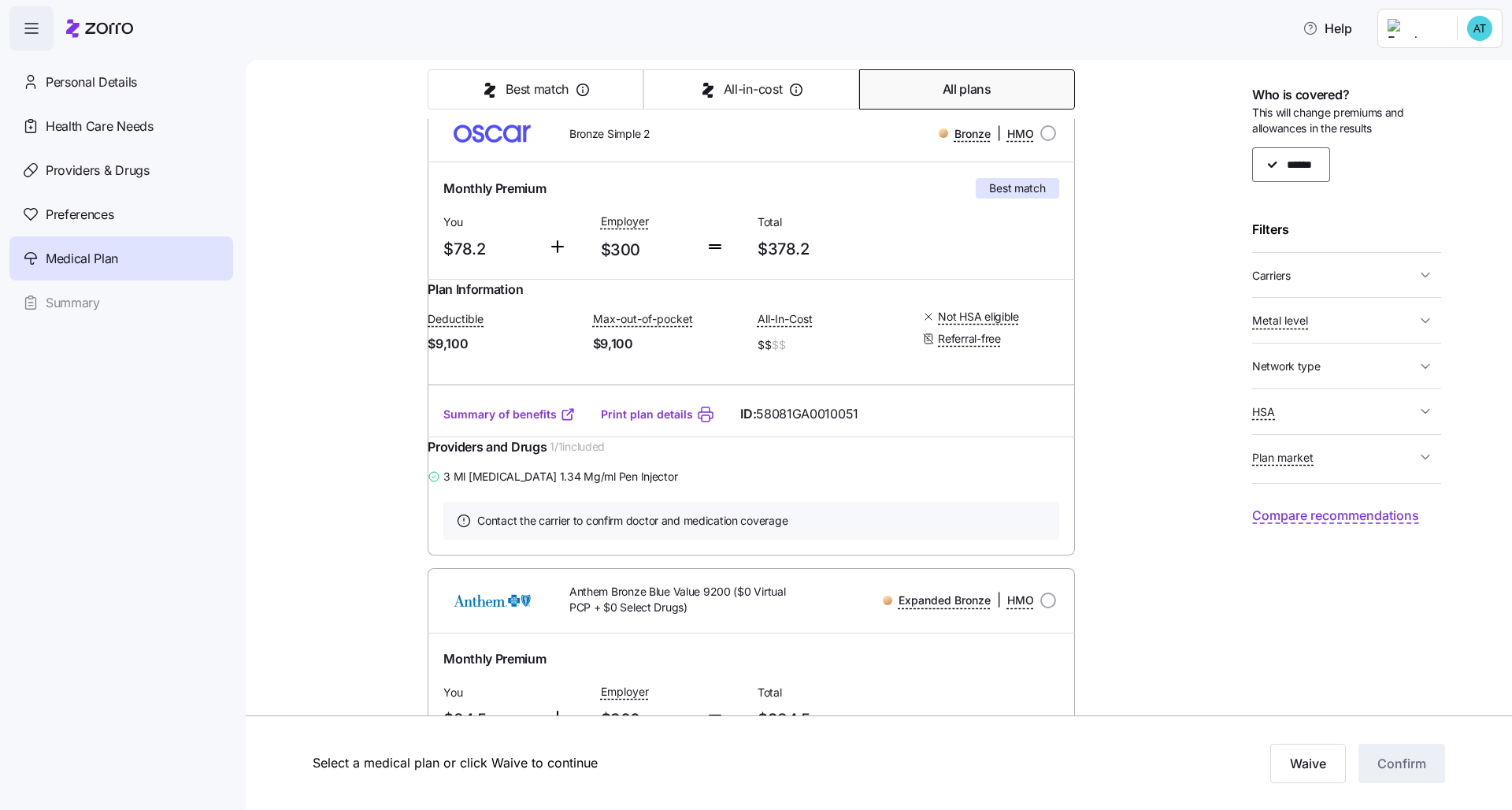 scroll, scrollTop: 0, scrollLeft: 0, axis: both 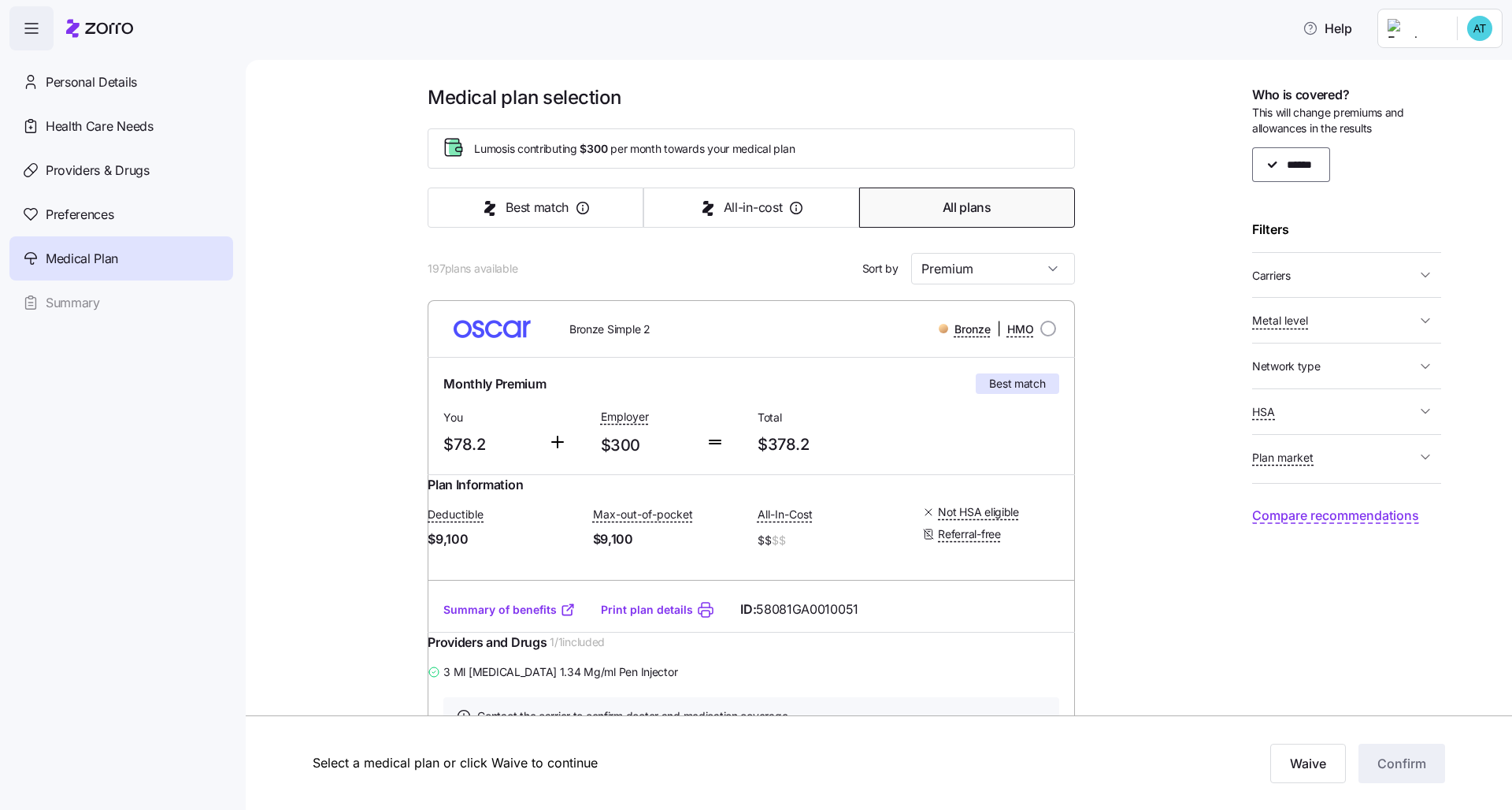 click 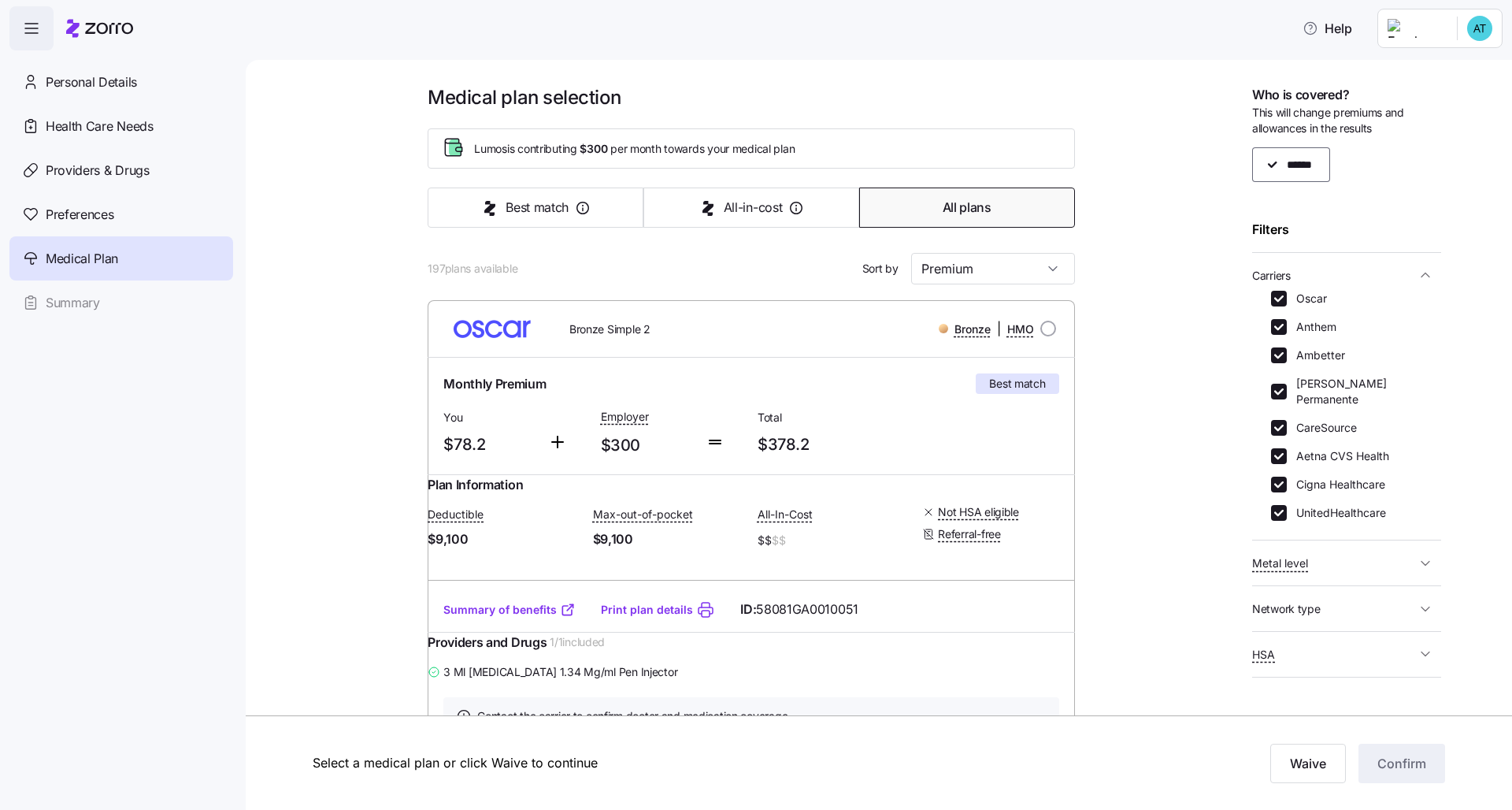 scroll, scrollTop: 30, scrollLeft: 0, axis: vertical 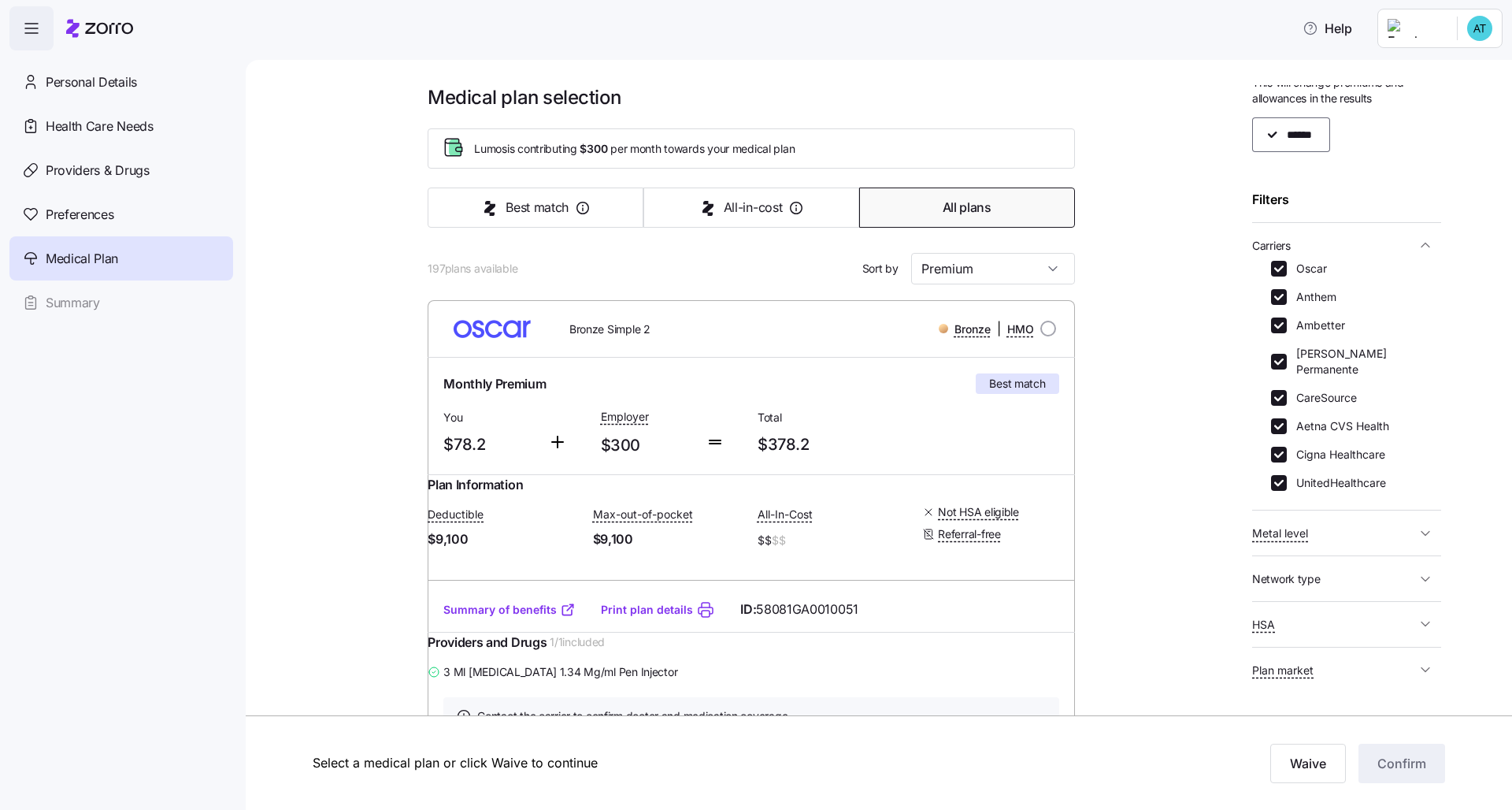 click 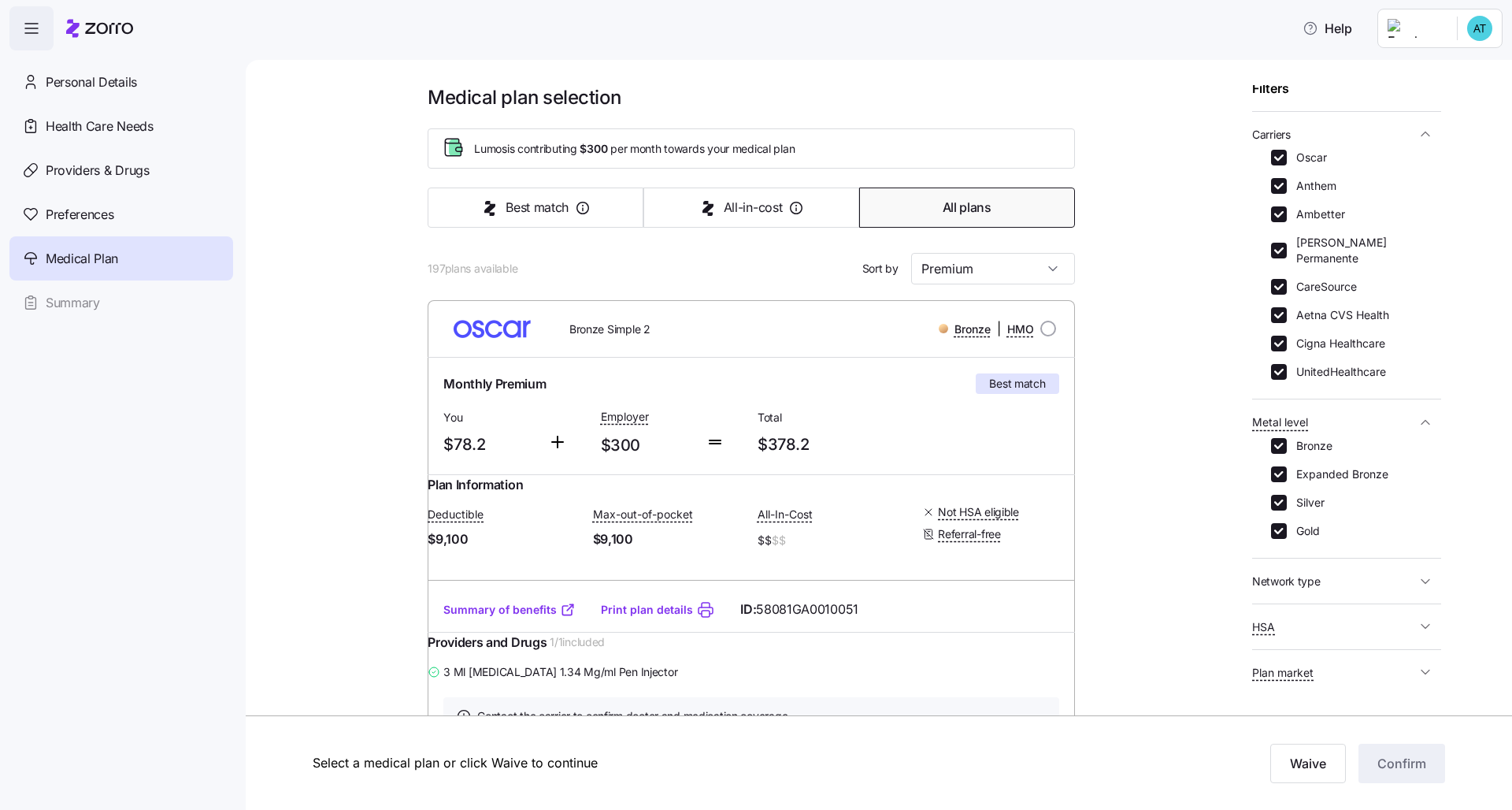 scroll, scrollTop: 173, scrollLeft: 0, axis: vertical 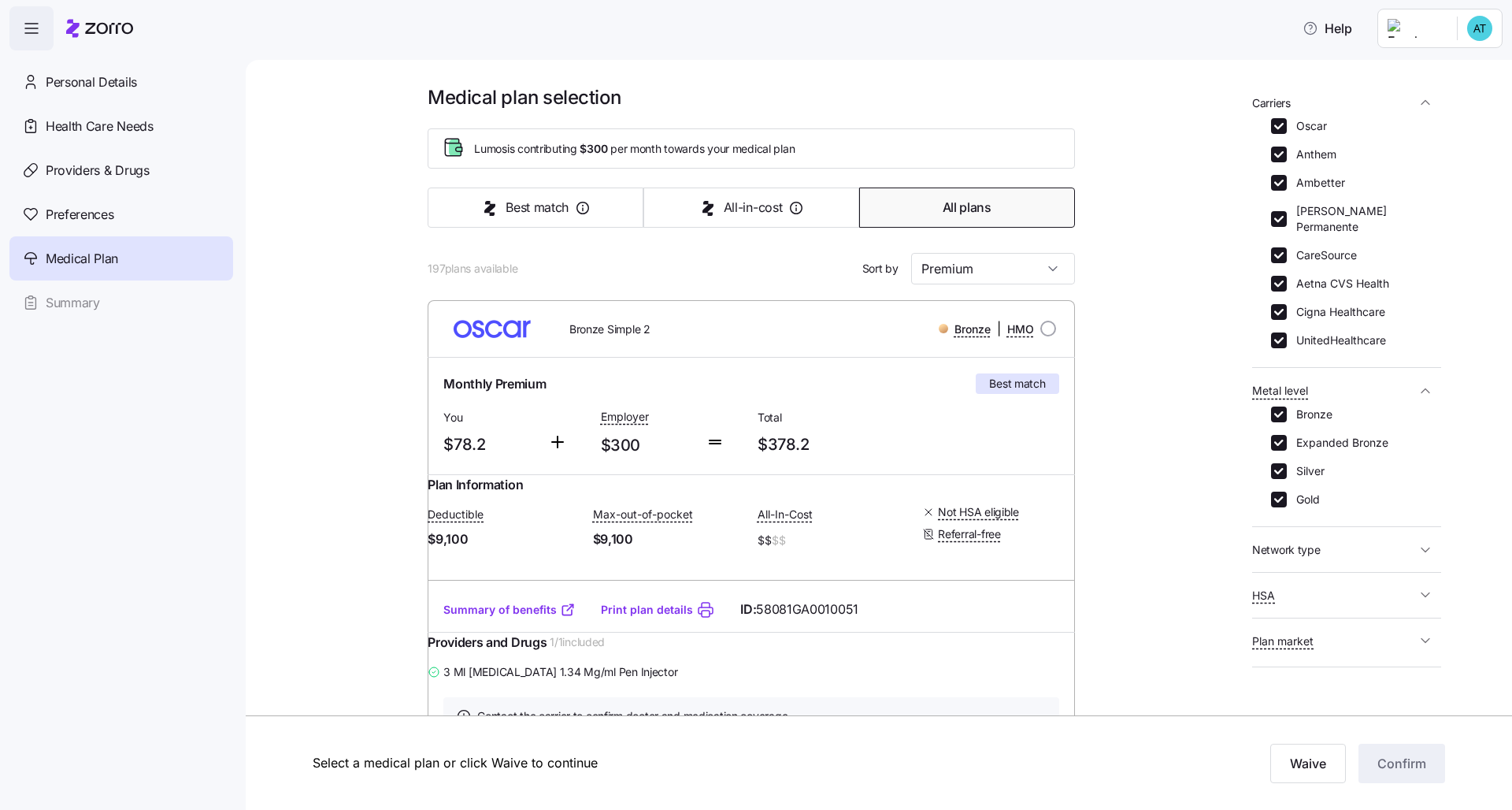 click 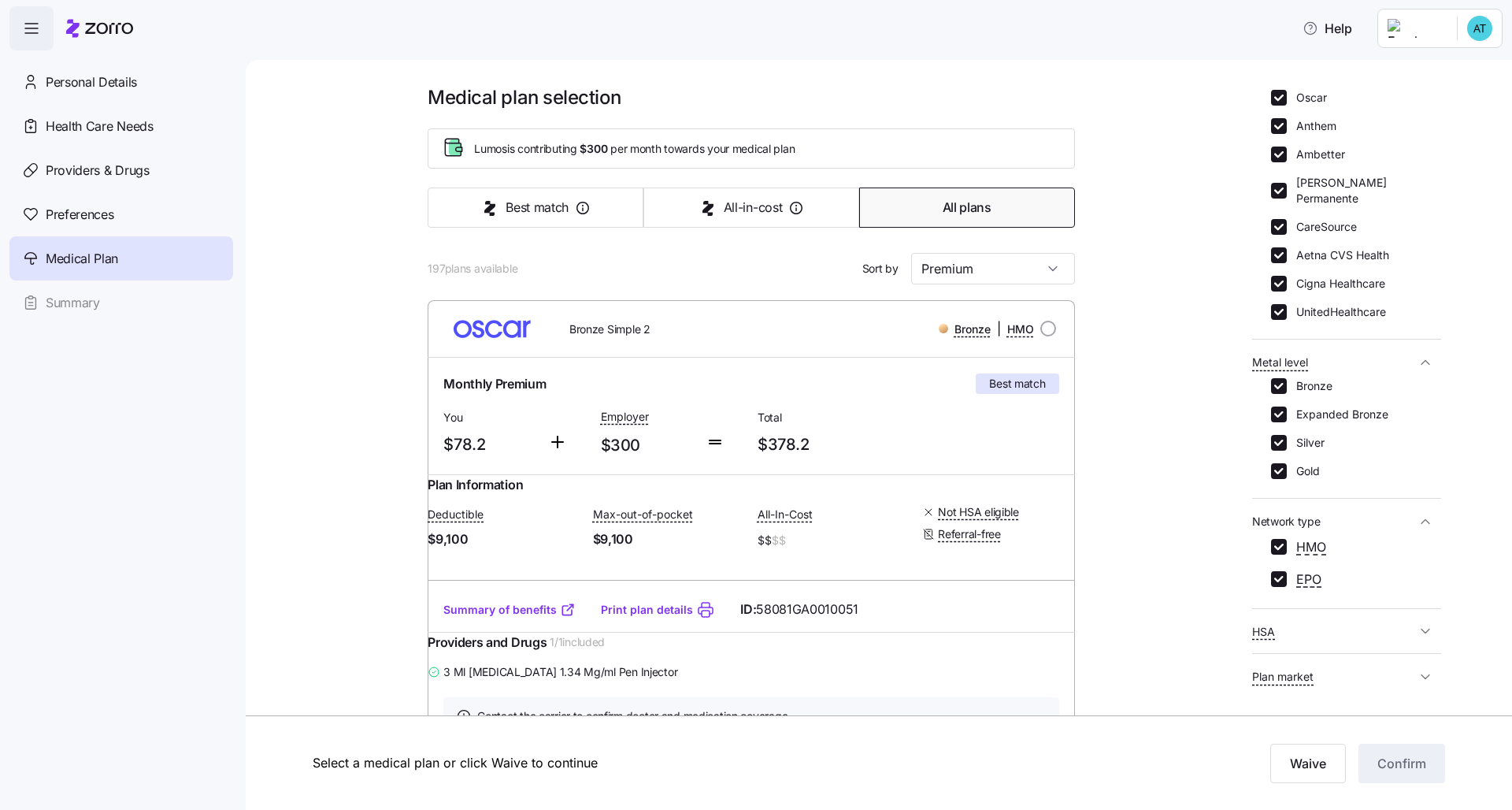 scroll, scrollTop: 236, scrollLeft: 0, axis: vertical 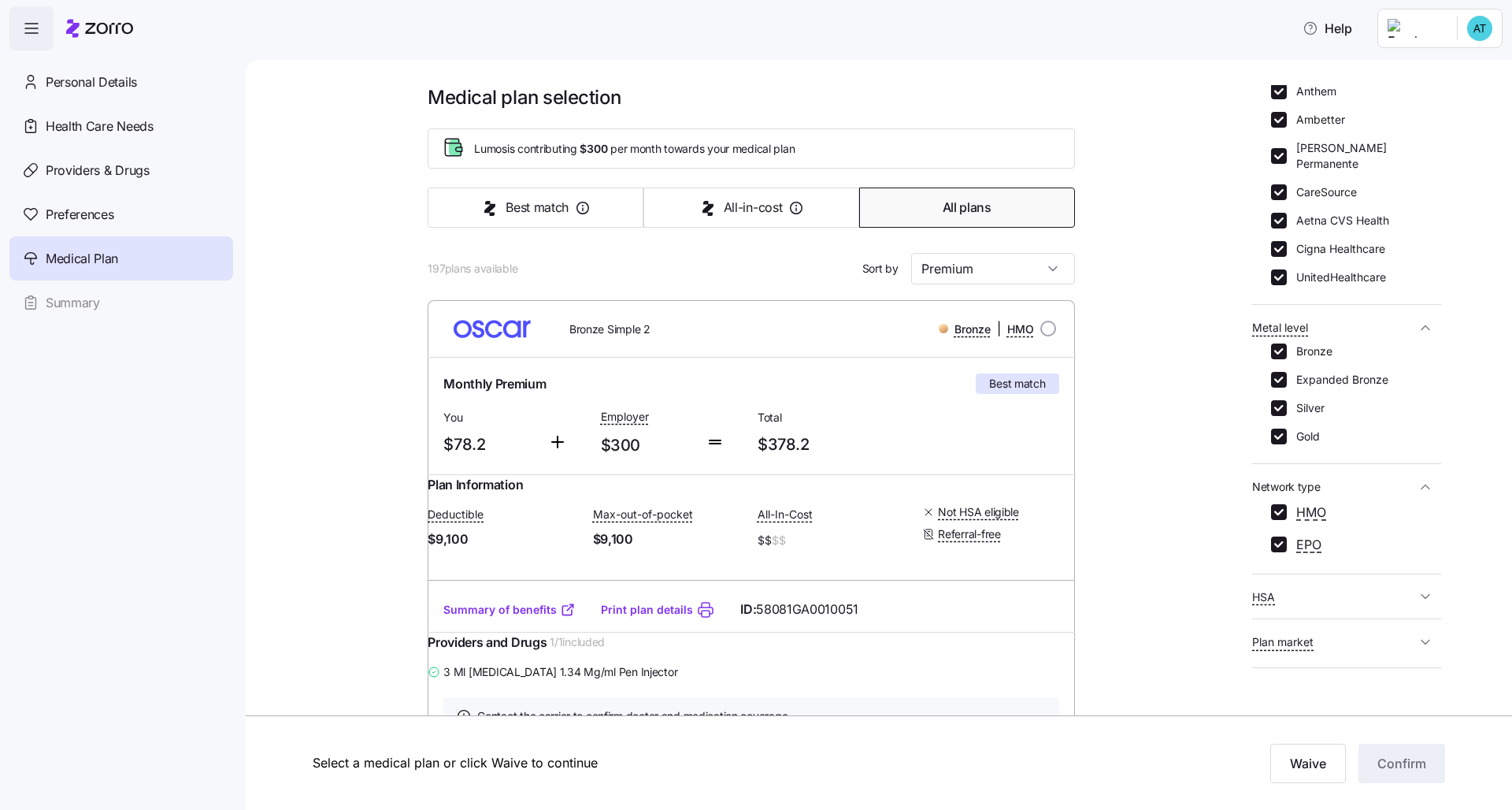 click on "HSA" at bounding box center [1334, 596] 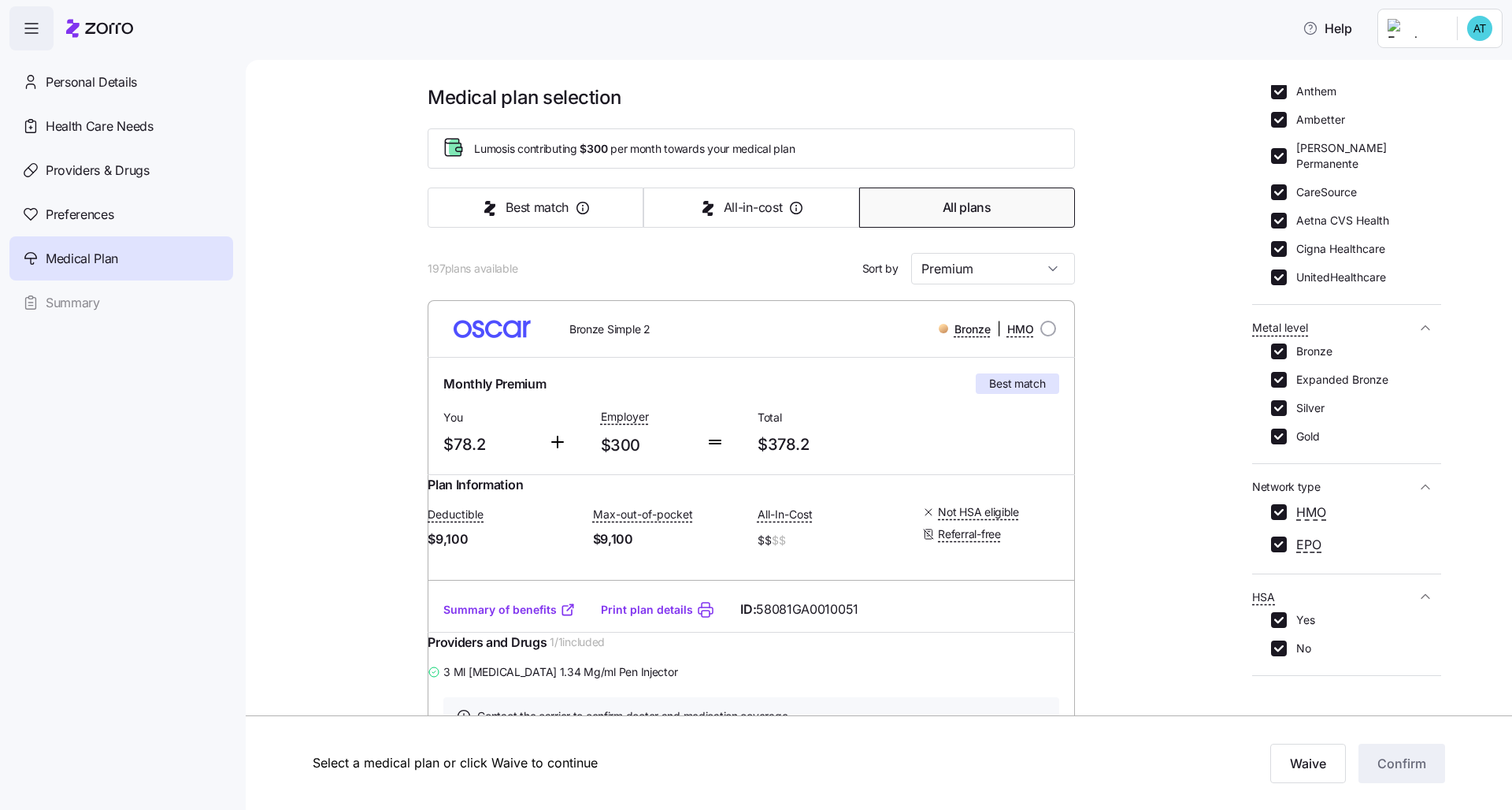 scroll, scrollTop: 292, scrollLeft: 0, axis: vertical 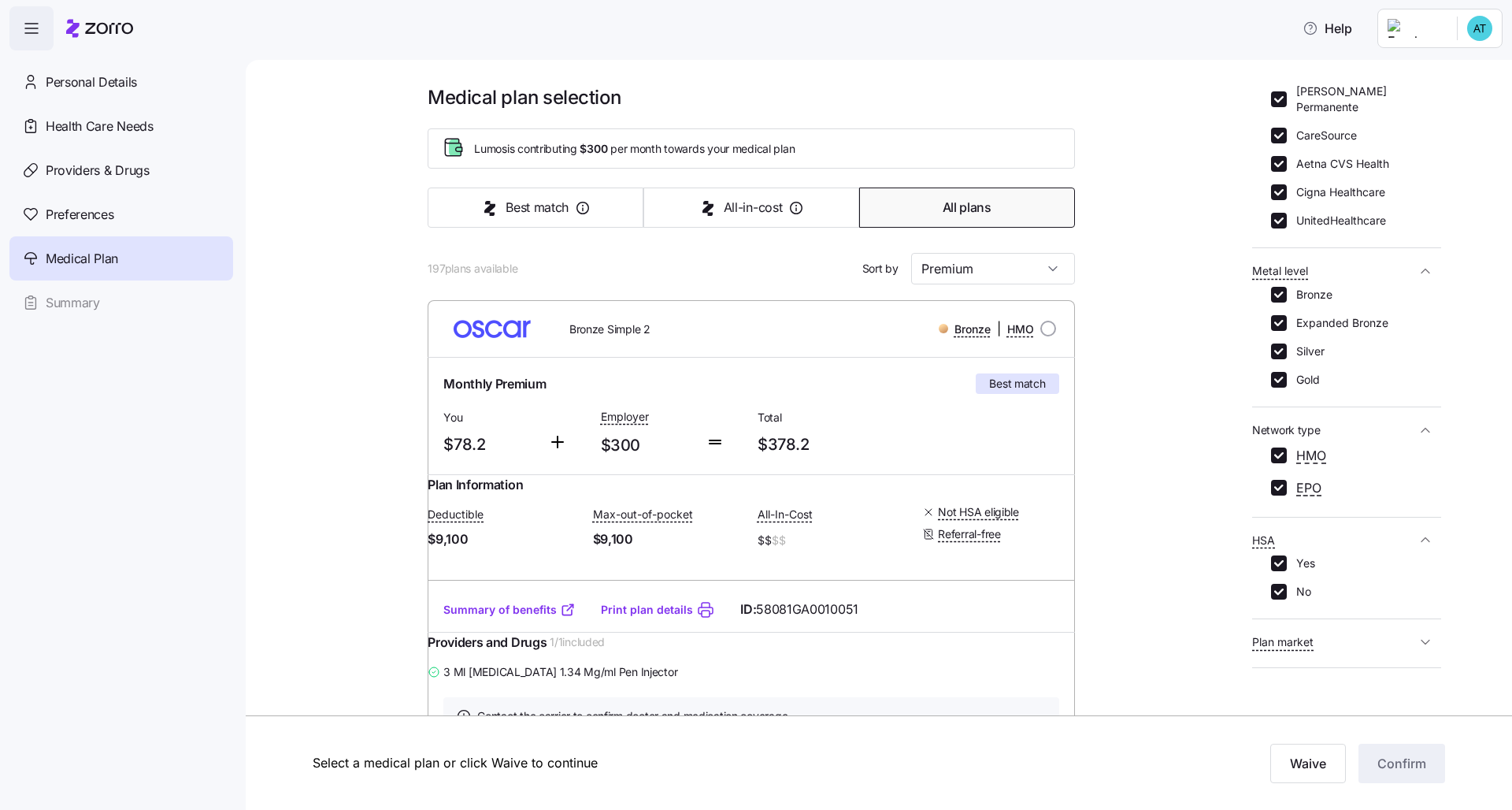 click at bounding box center [1425, 642] 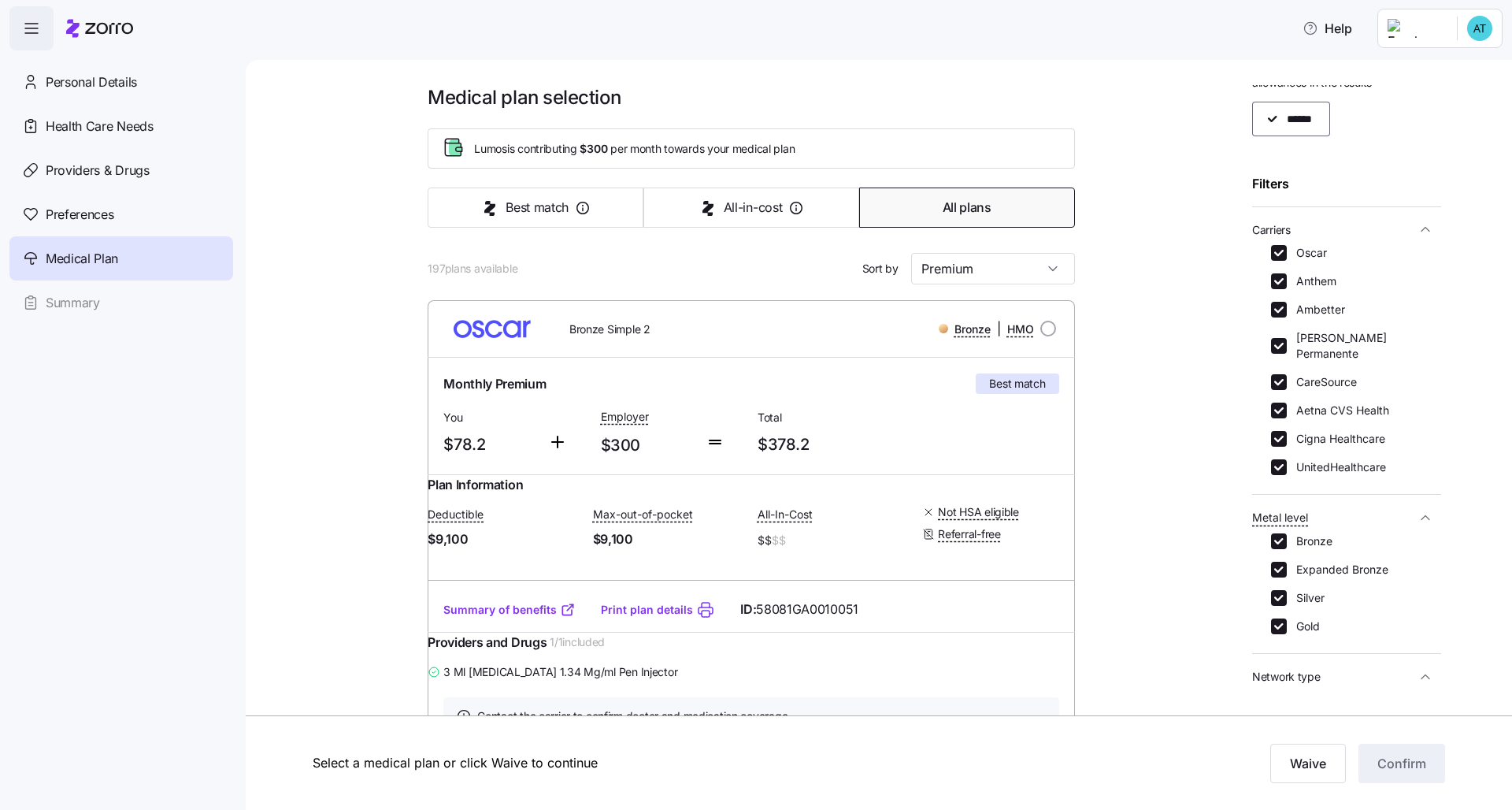 scroll, scrollTop: 353, scrollLeft: 0, axis: vertical 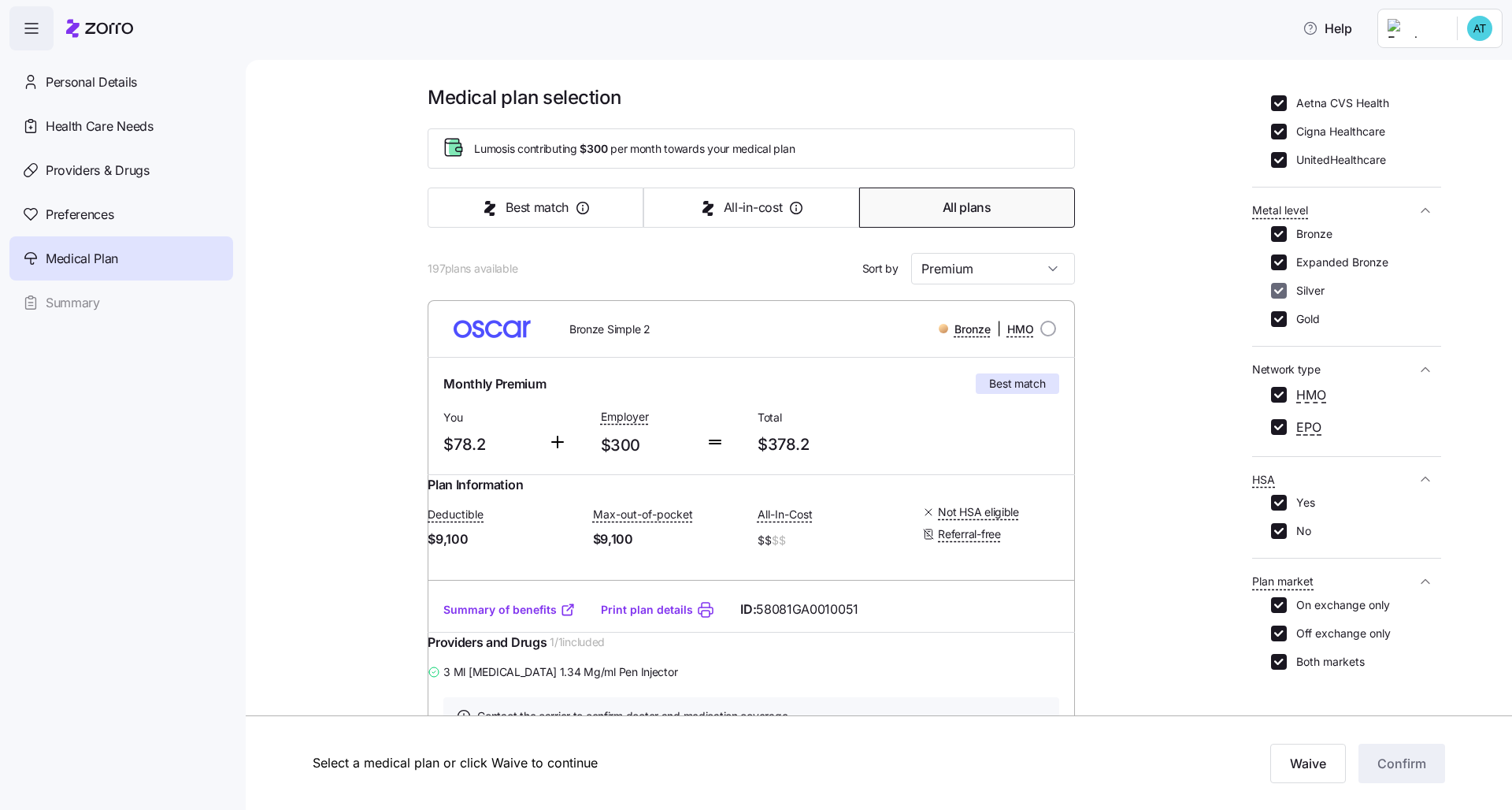click on "Silver" at bounding box center [1279, 291] 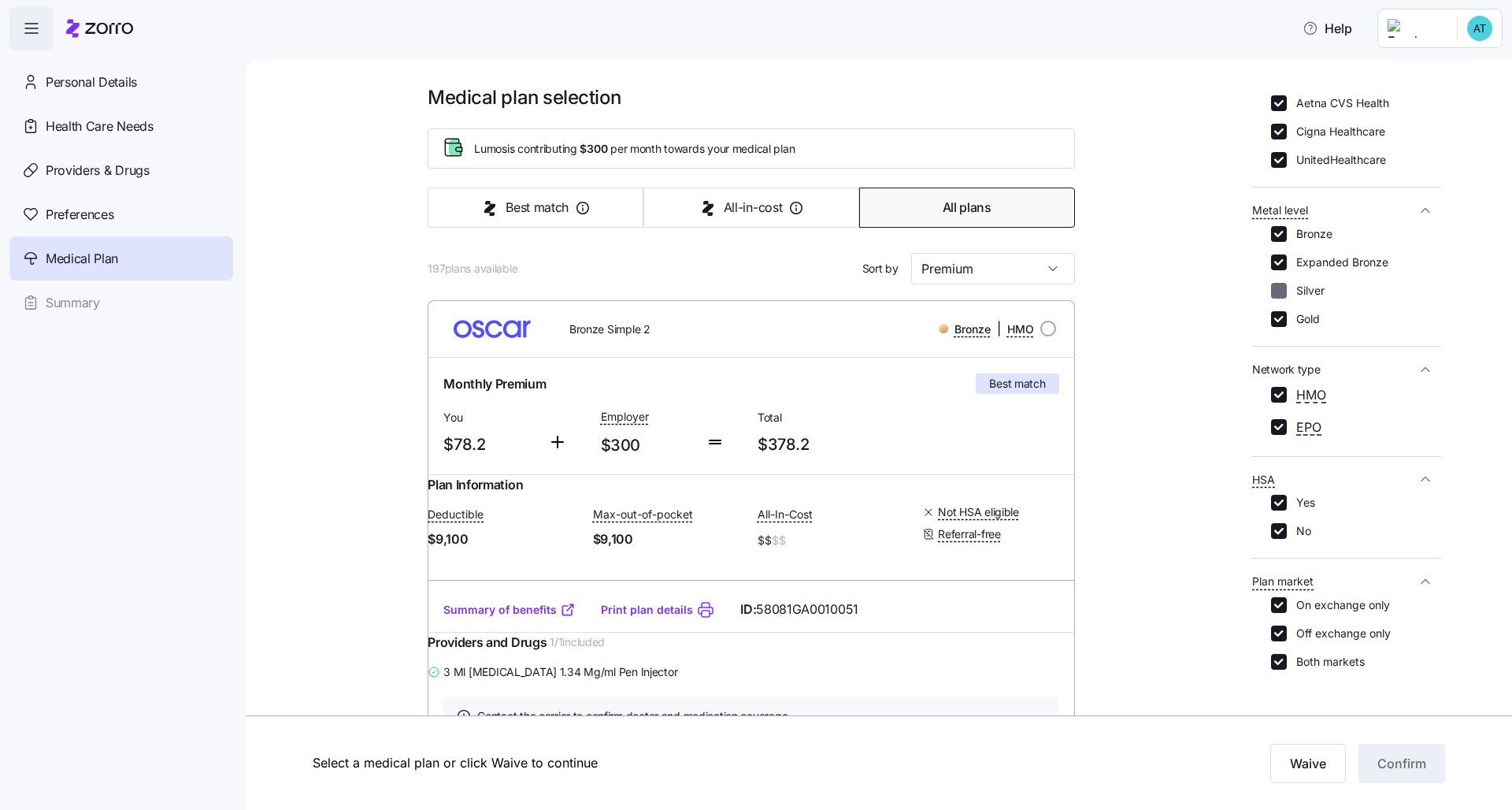 checkbox on "false" 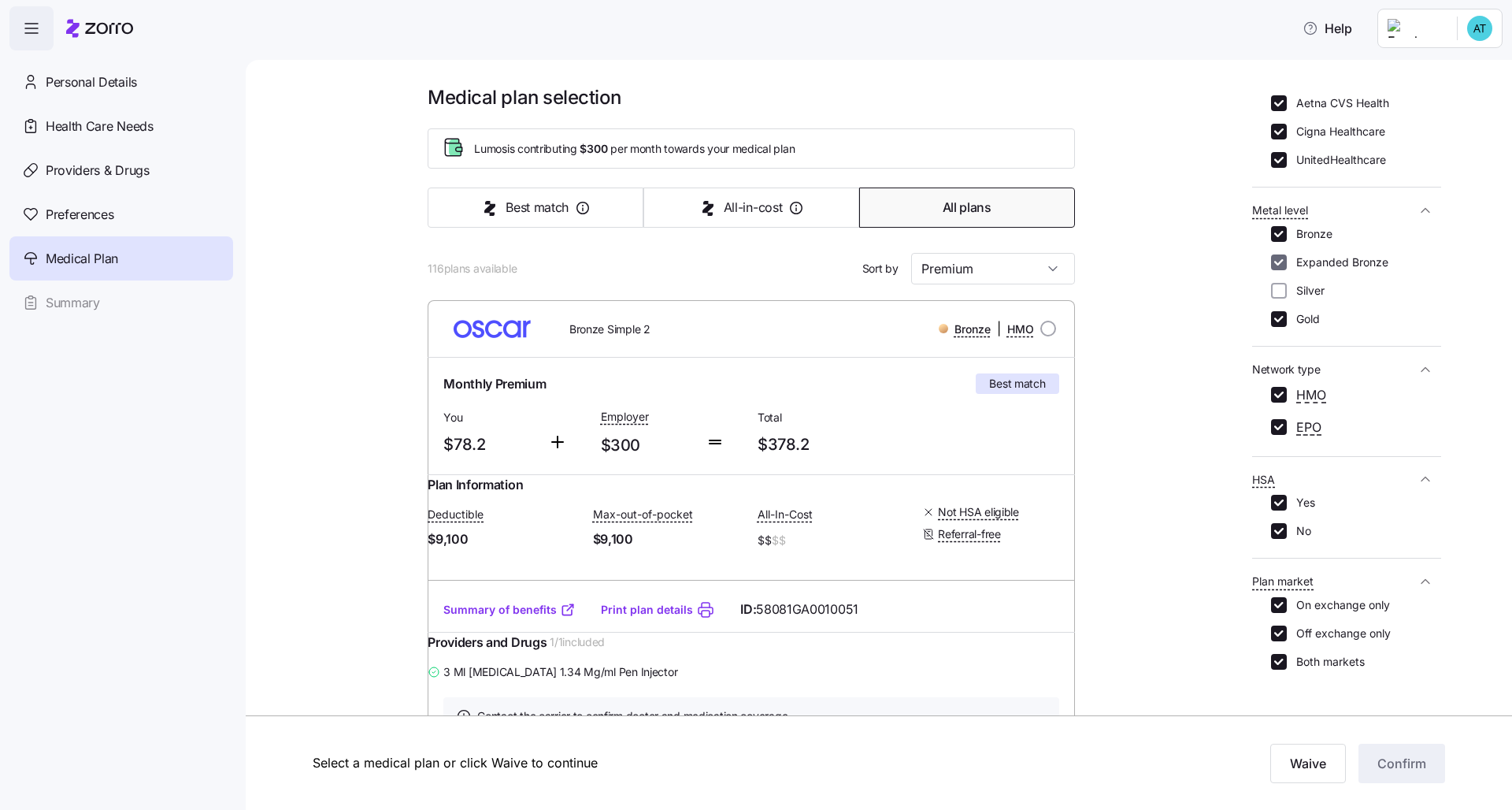 click on "Expanded Bronze" at bounding box center (1279, 262) 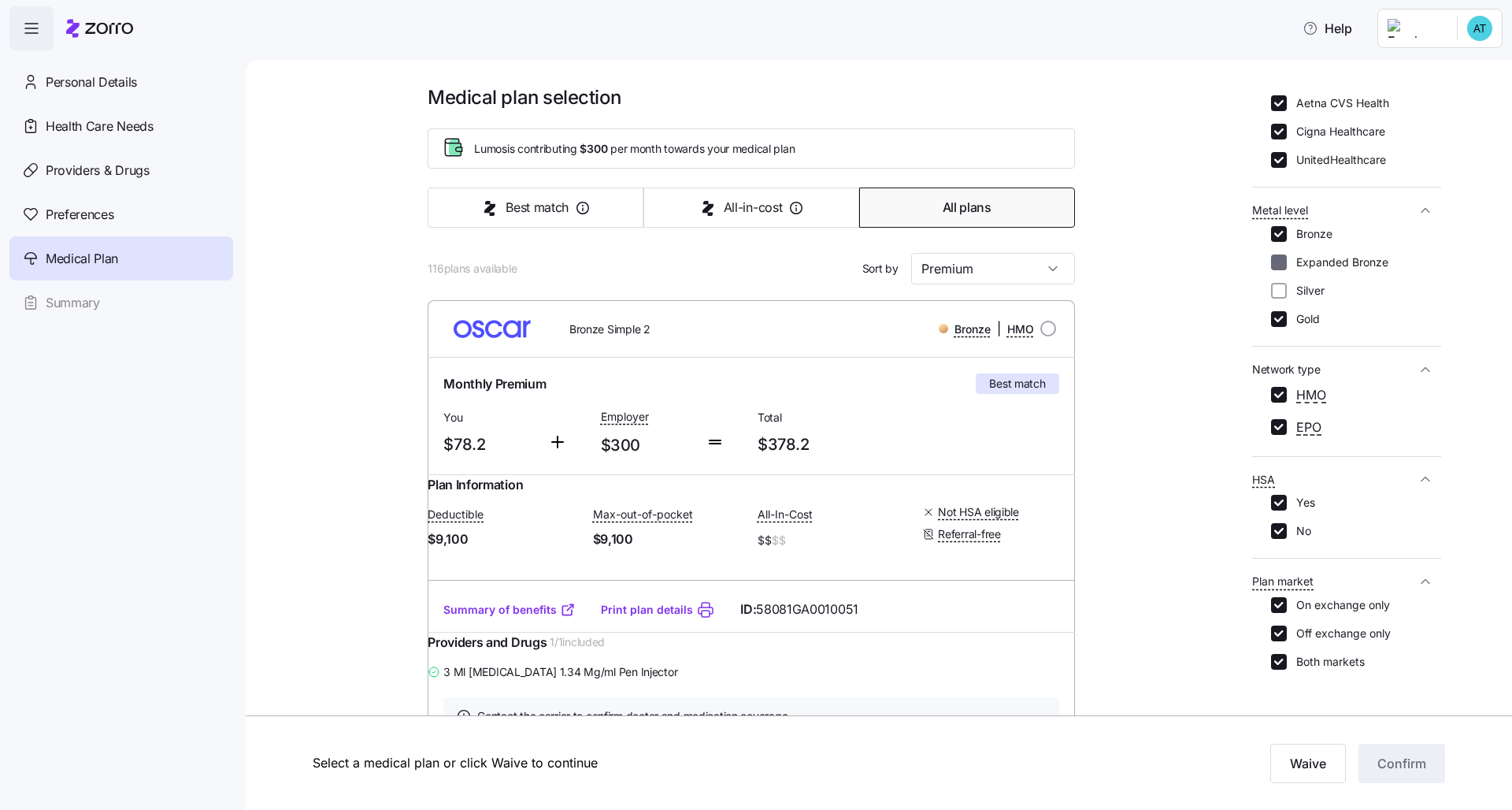 checkbox on "false" 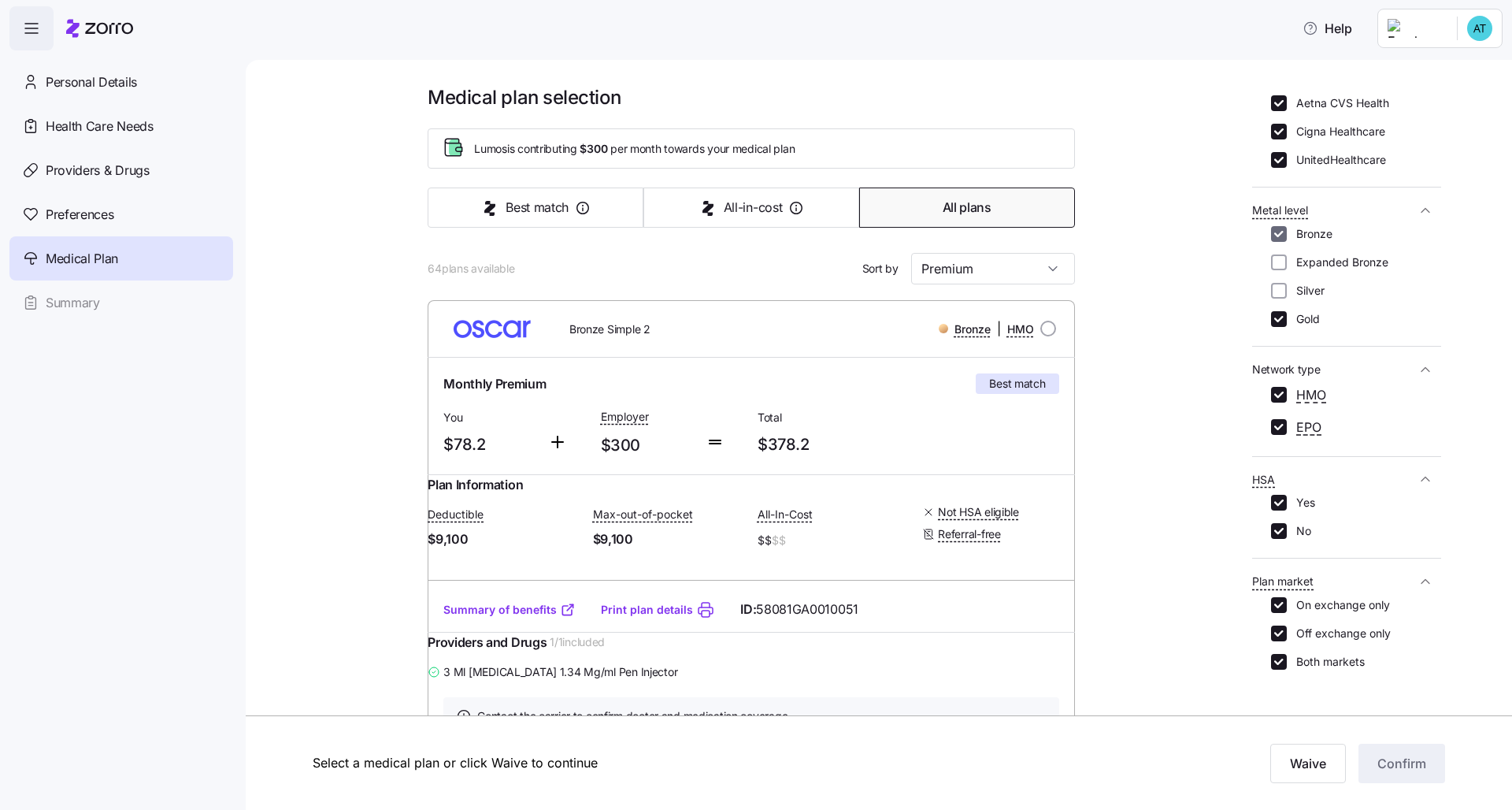 click on "Bronze" at bounding box center [1279, 234] 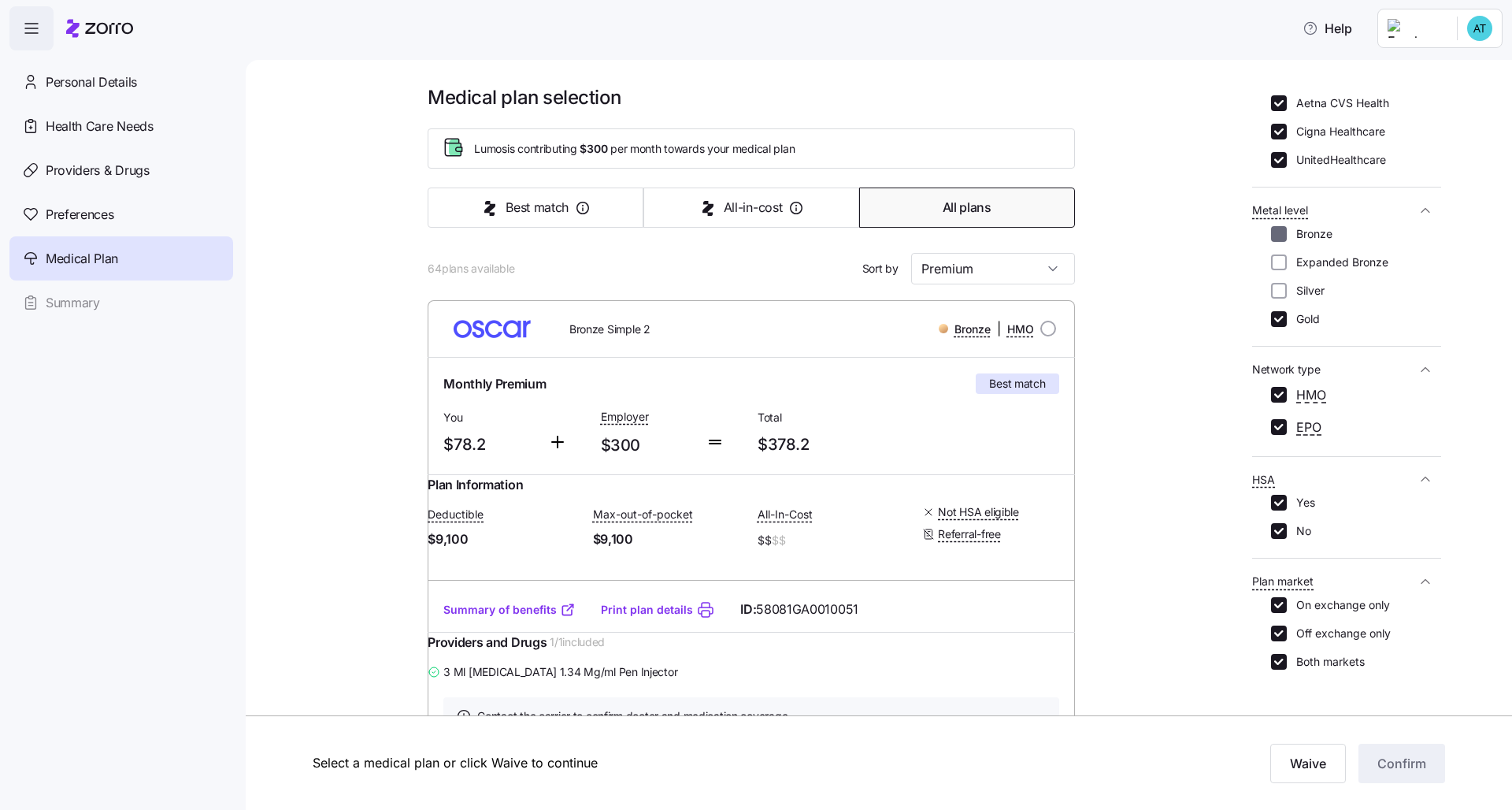 checkbox on "false" 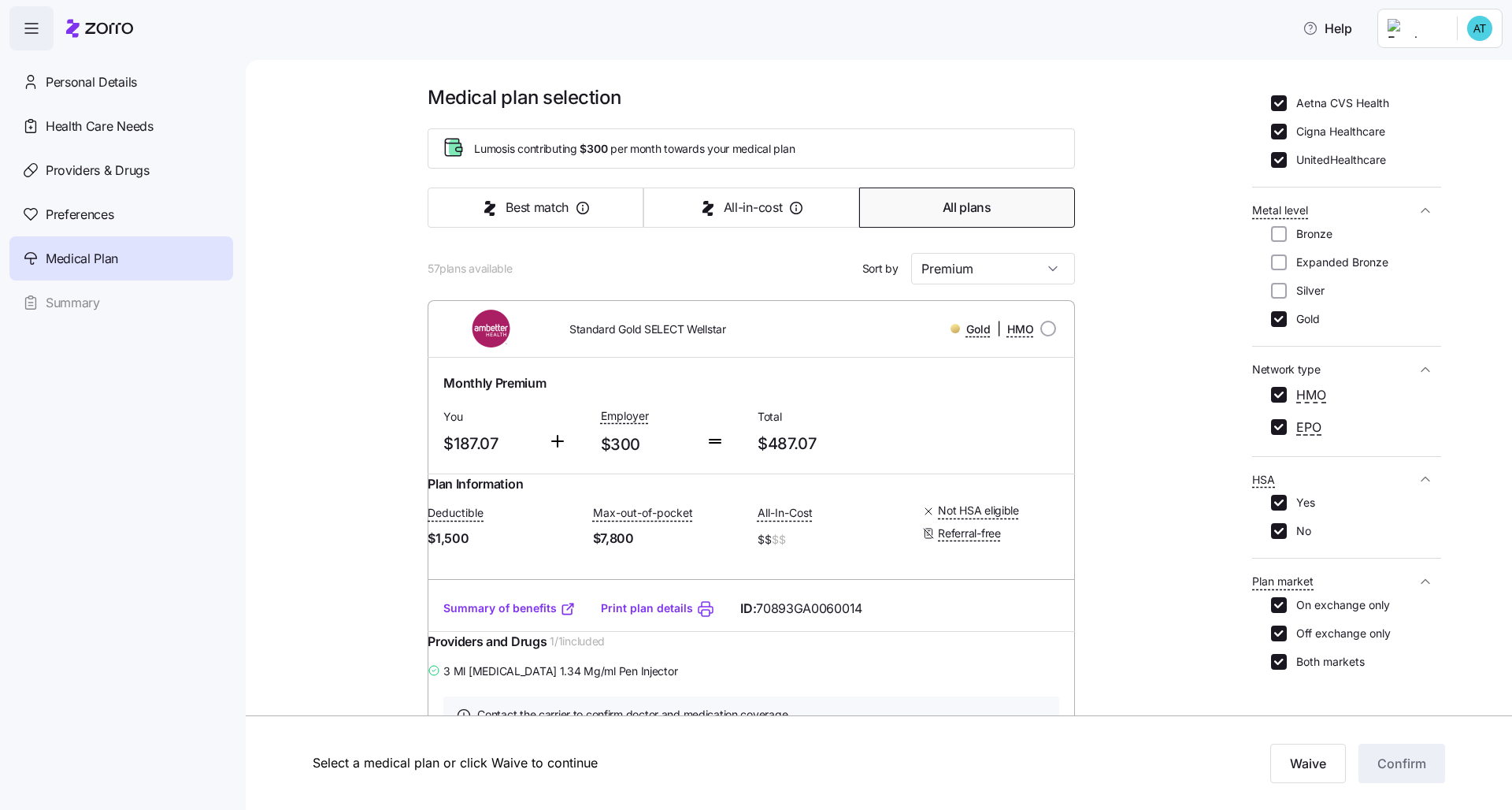 click on "EPO" at bounding box center (1304, 427) 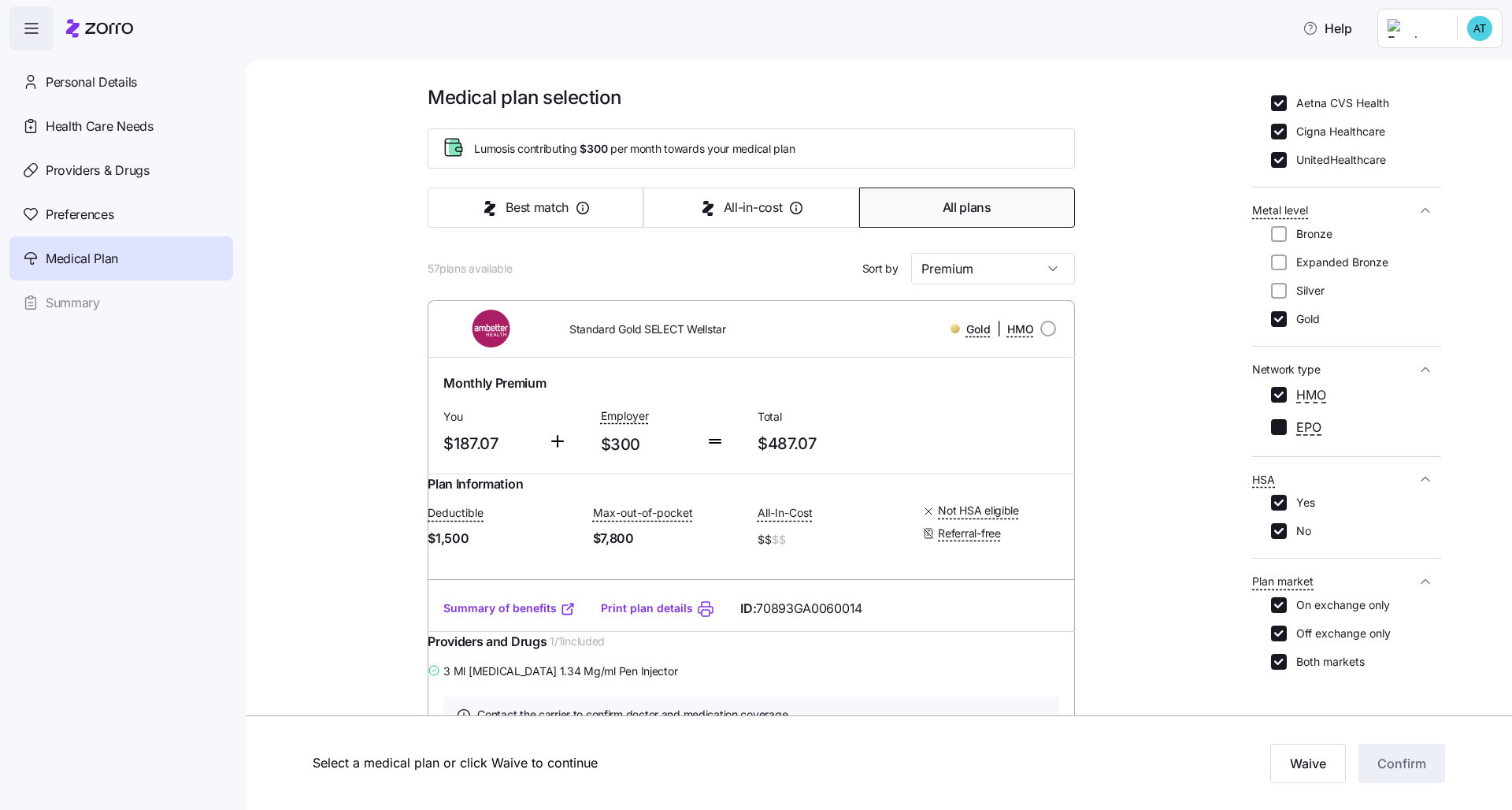 checkbox on "false" 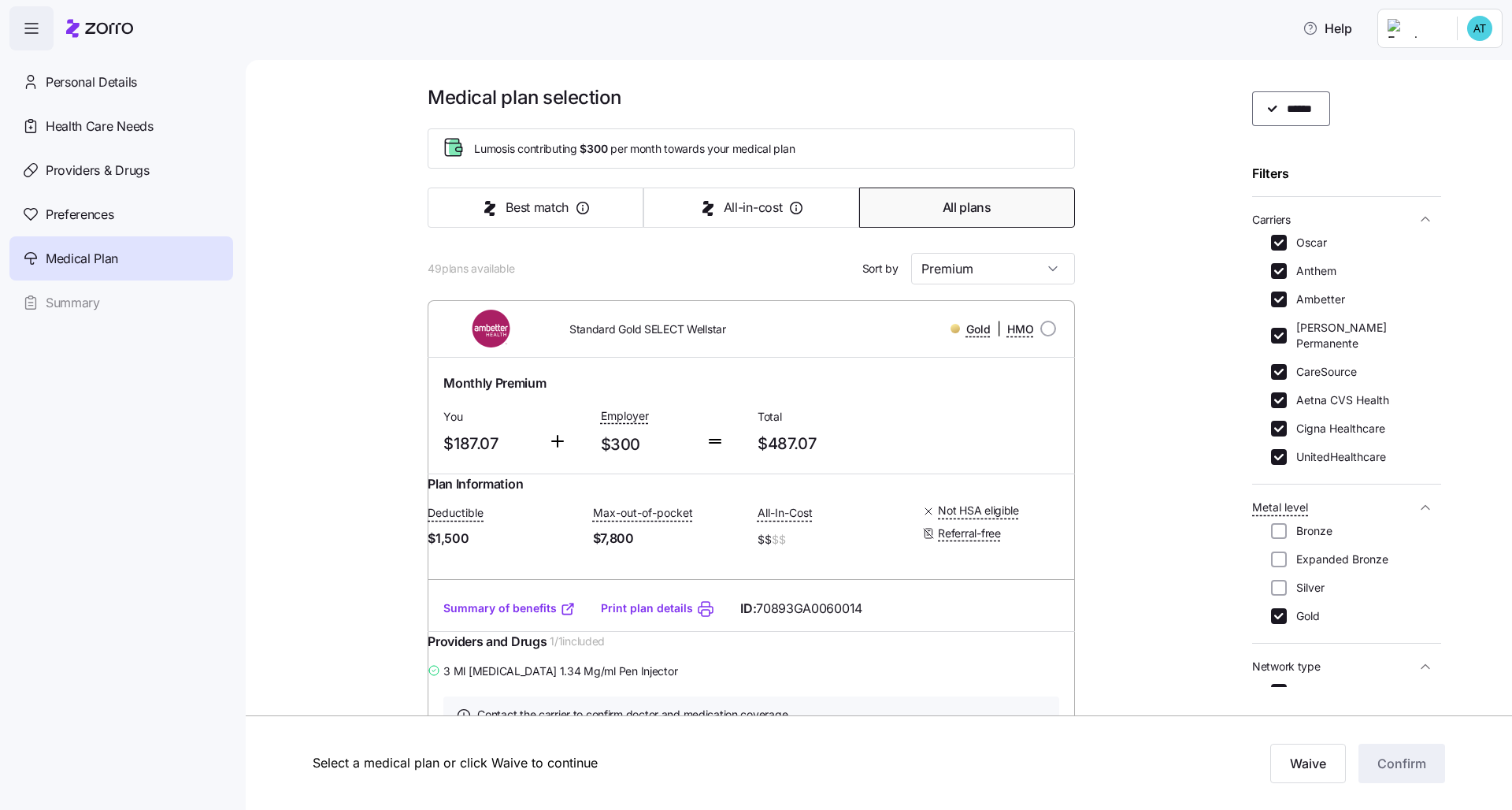 scroll, scrollTop: 0, scrollLeft: 0, axis: both 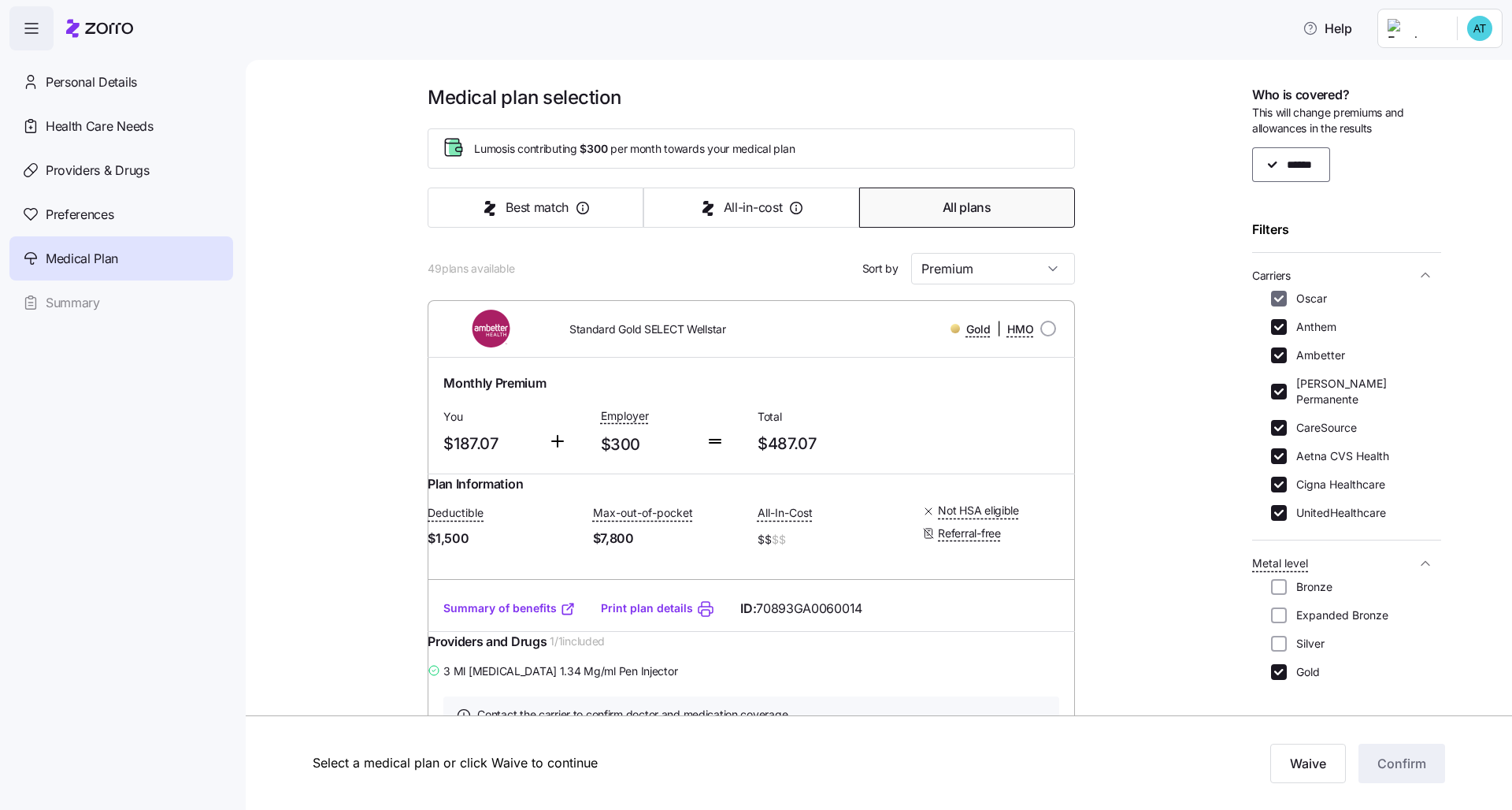 click on "Oscar" at bounding box center [1279, 299] 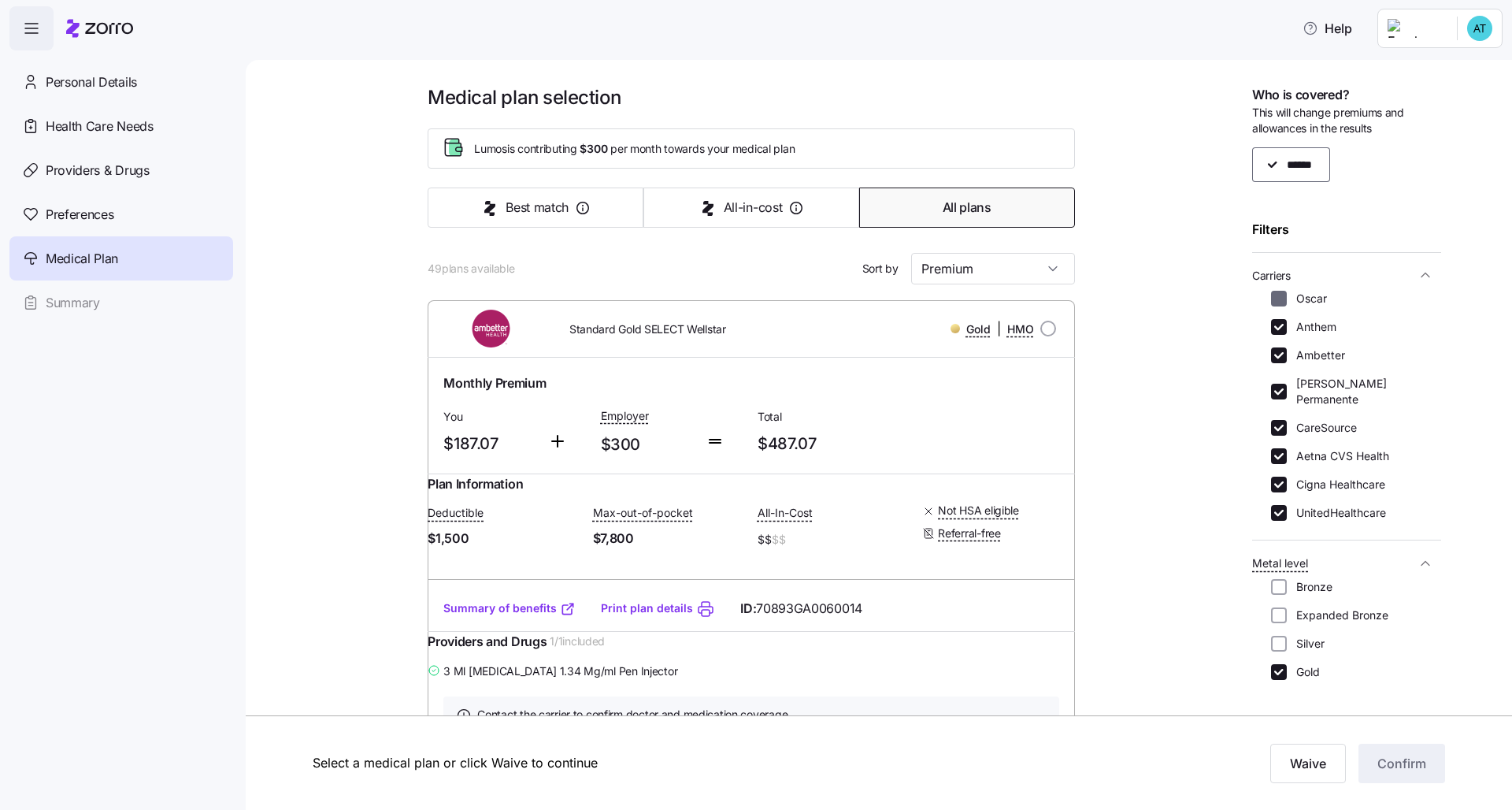 checkbox on "false" 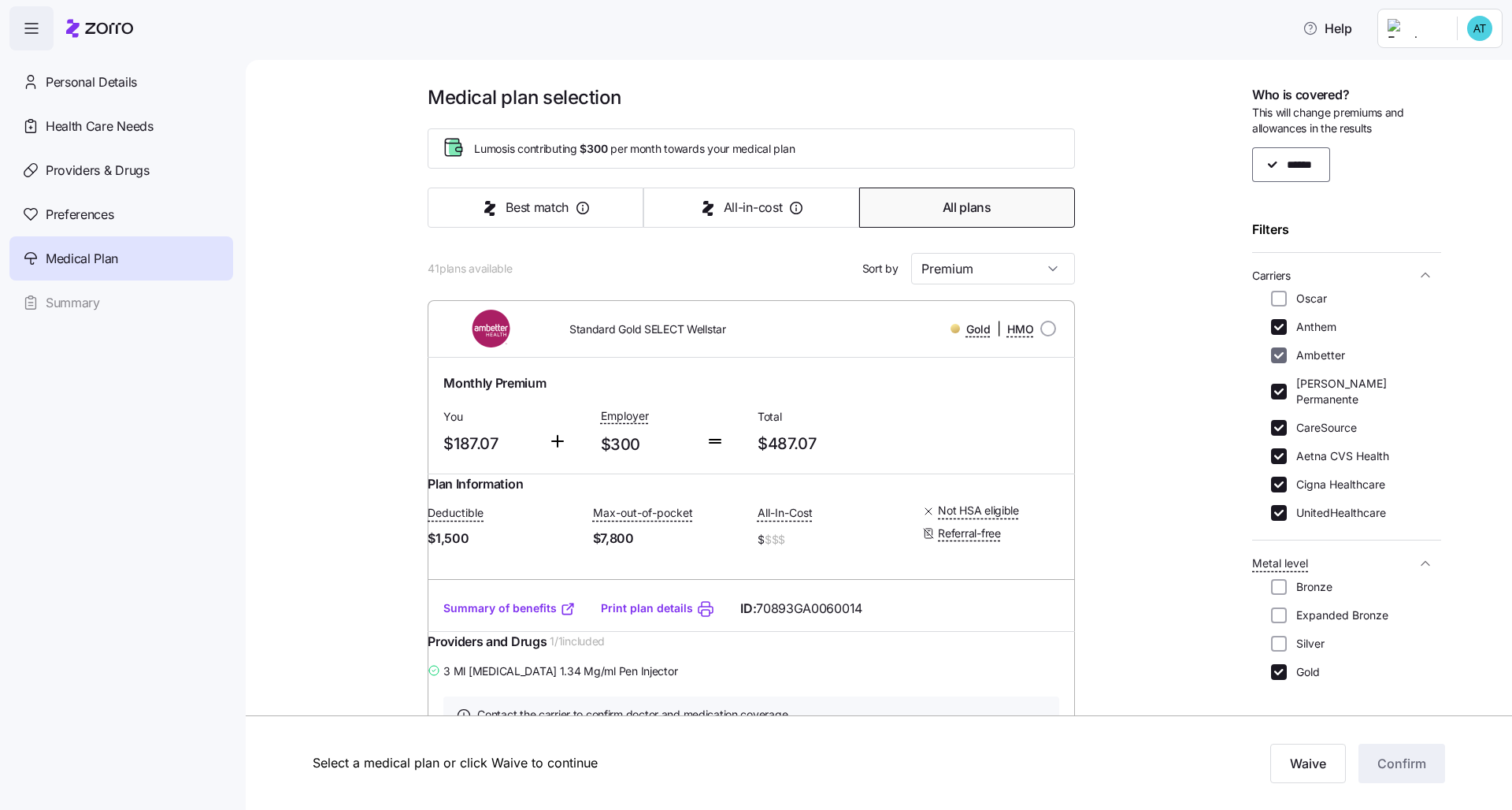 click on "Ambetter" at bounding box center [1279, 355] 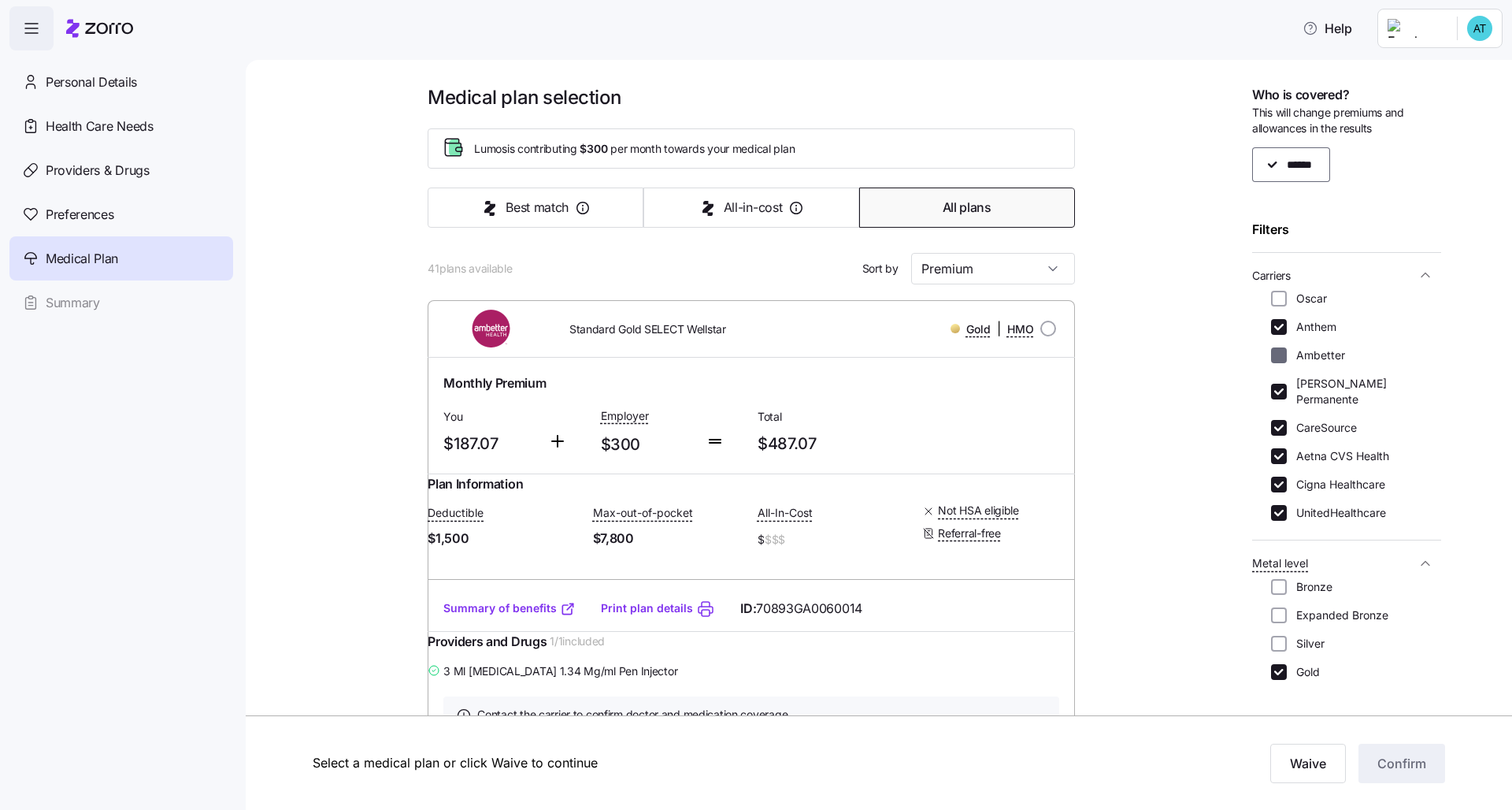 checkbox on "false" 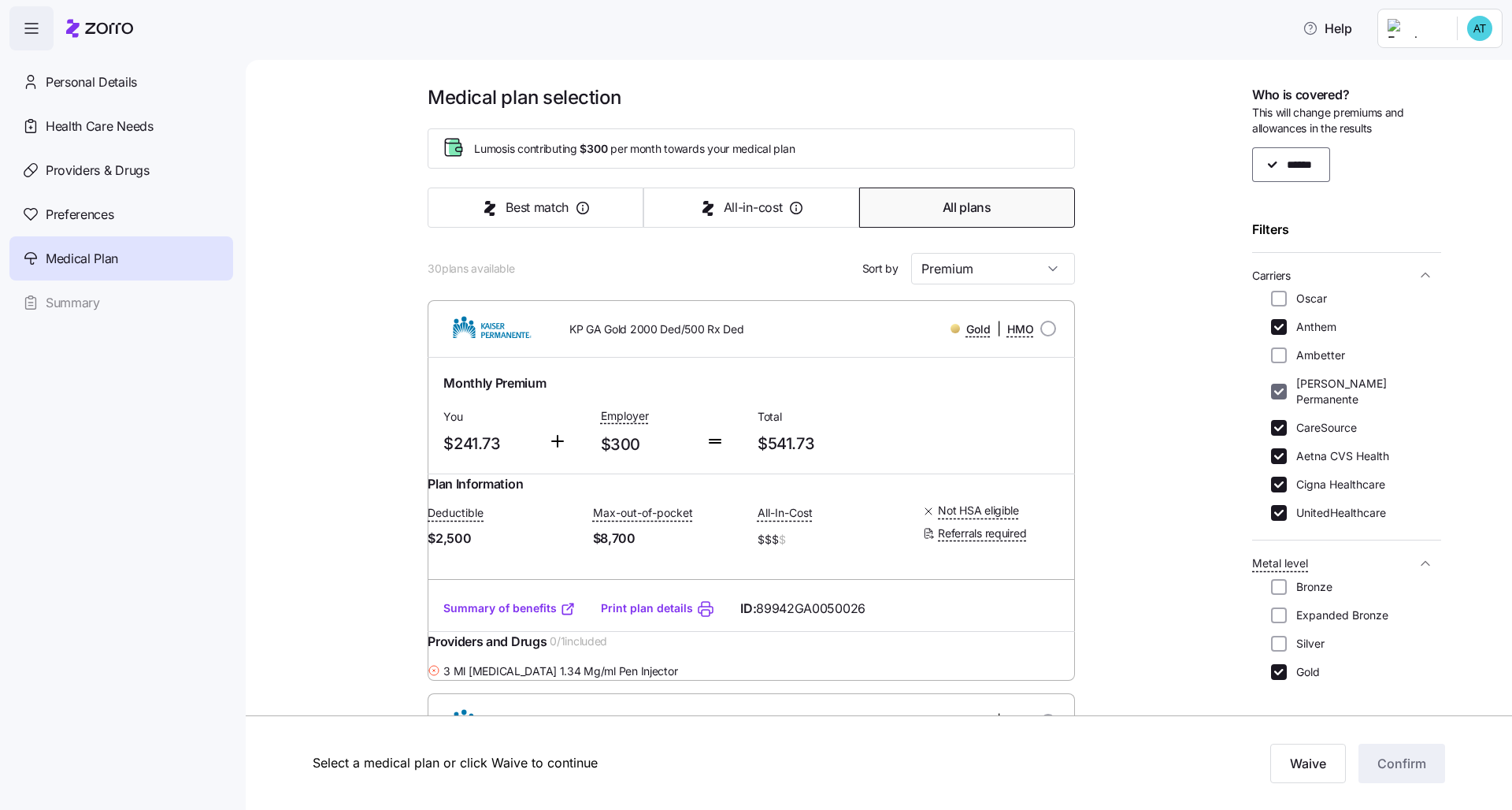 click on "Kaiser Permanente" at bounding box center (1279, 392) 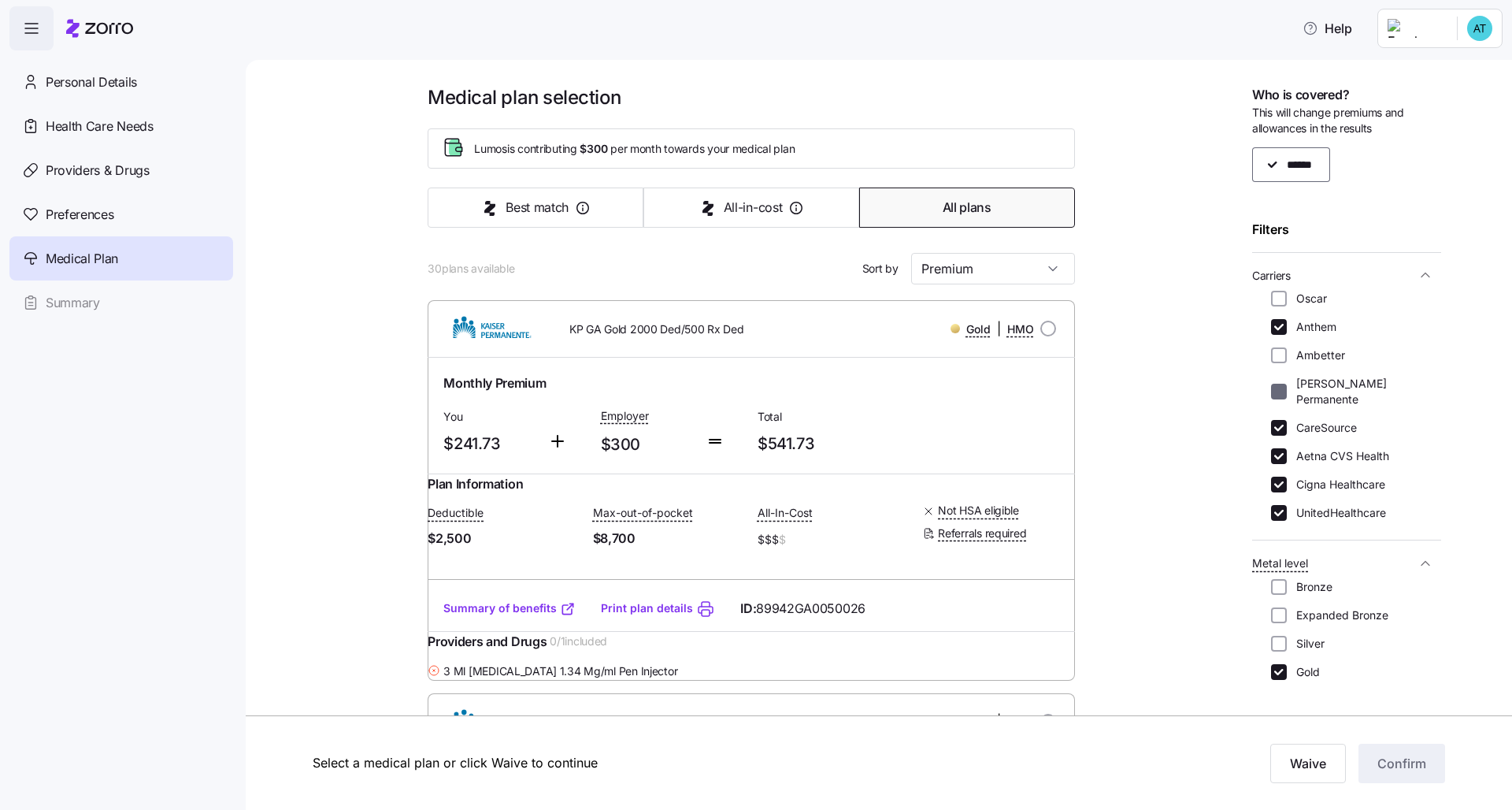 checkbox on "false" 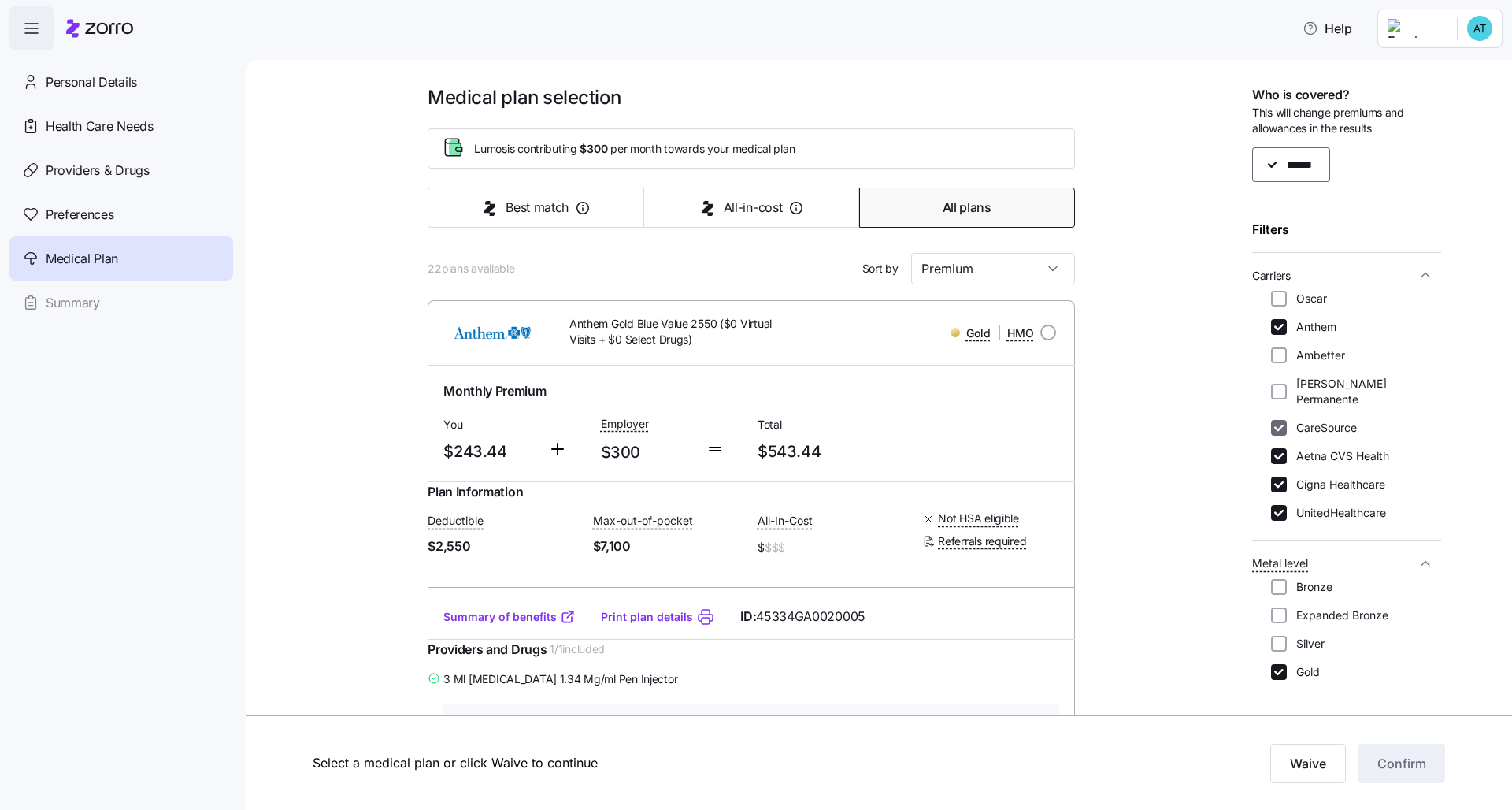 click on "CareSource" at bounding box center (1279, 428) 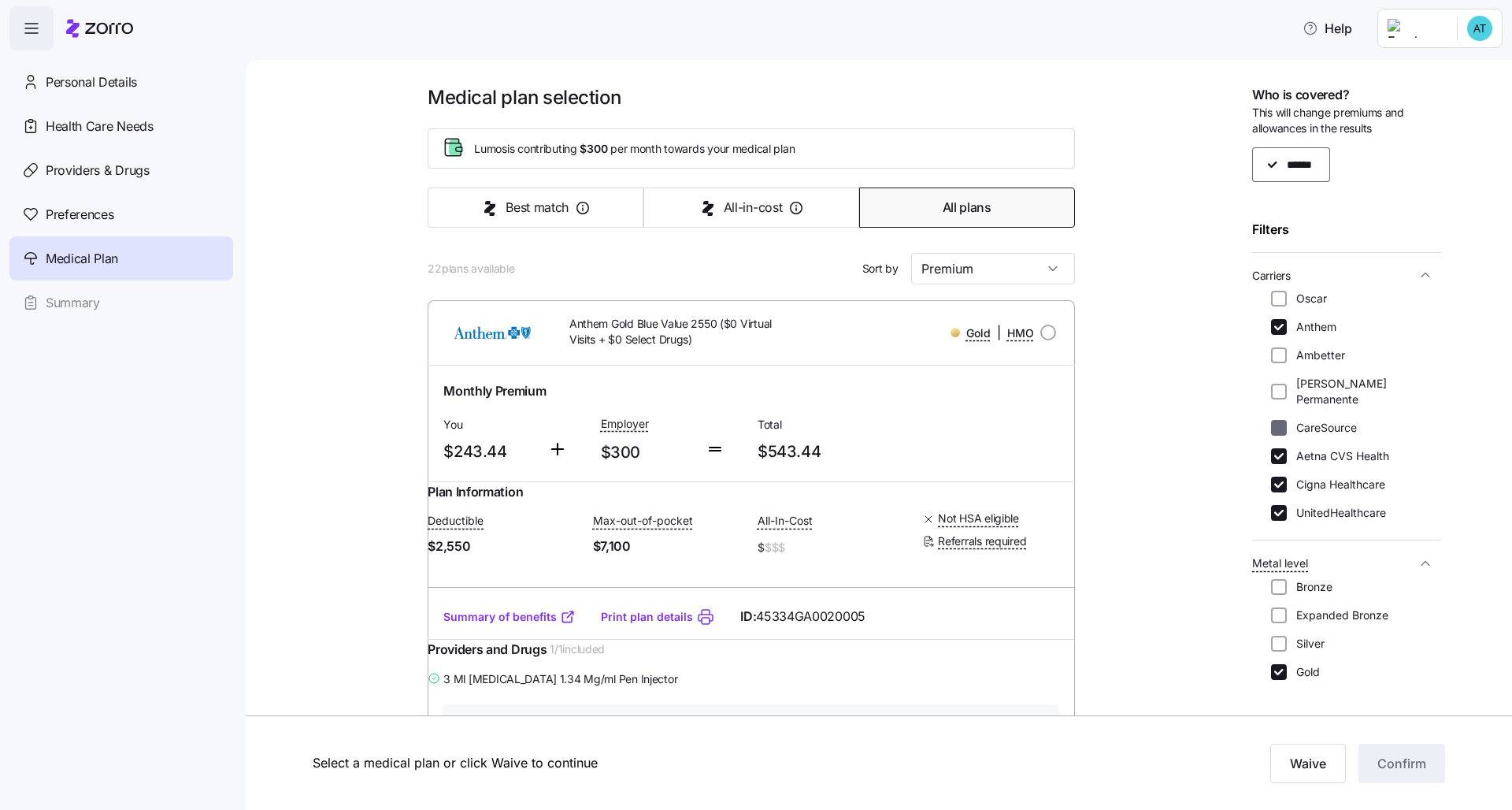 checkbox on "false" 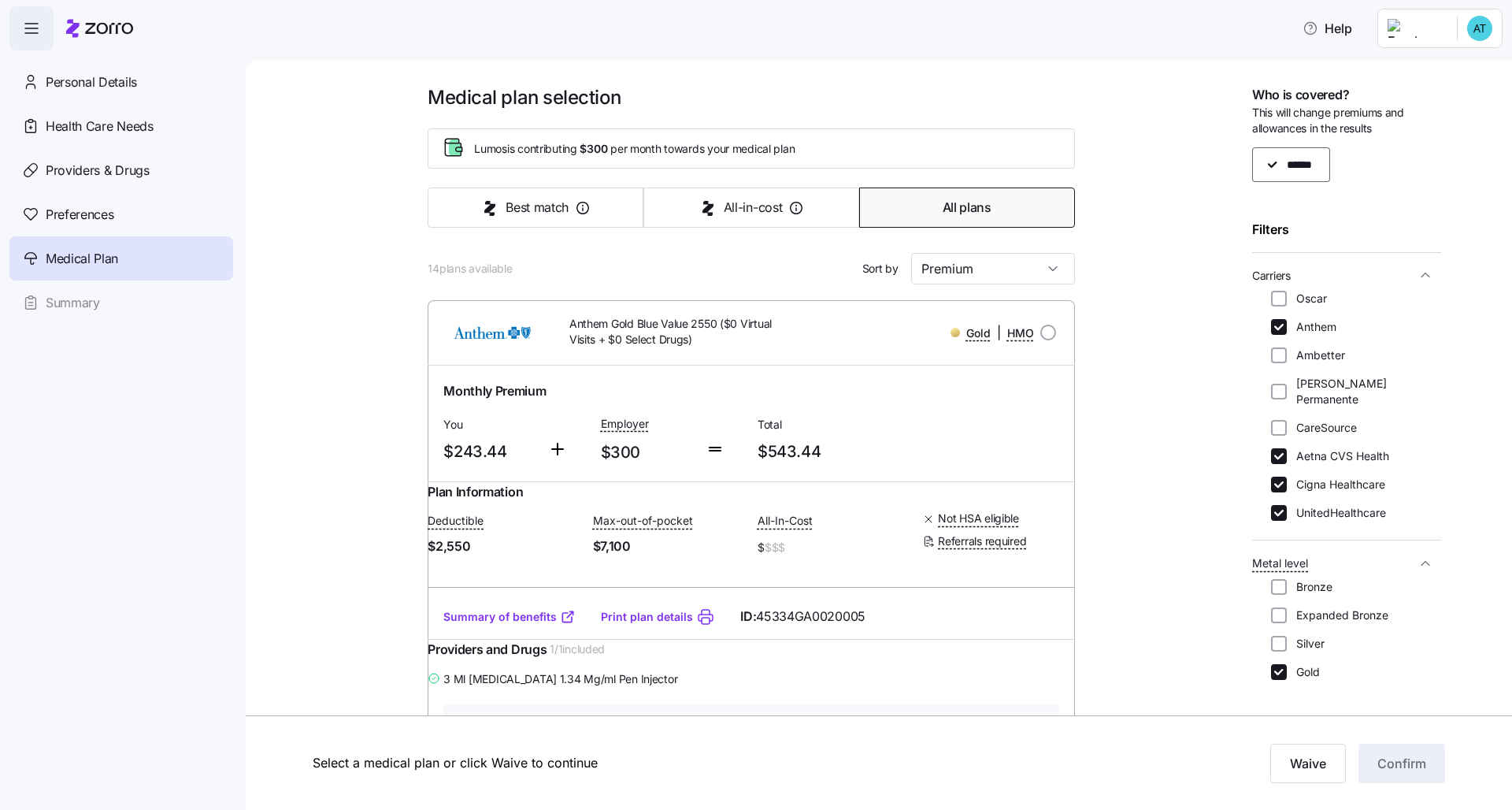 drag, startPoint x: 1280, startPoint y: 432, endPoint x: 1278, endPoint y: 454, distance: 22.090722 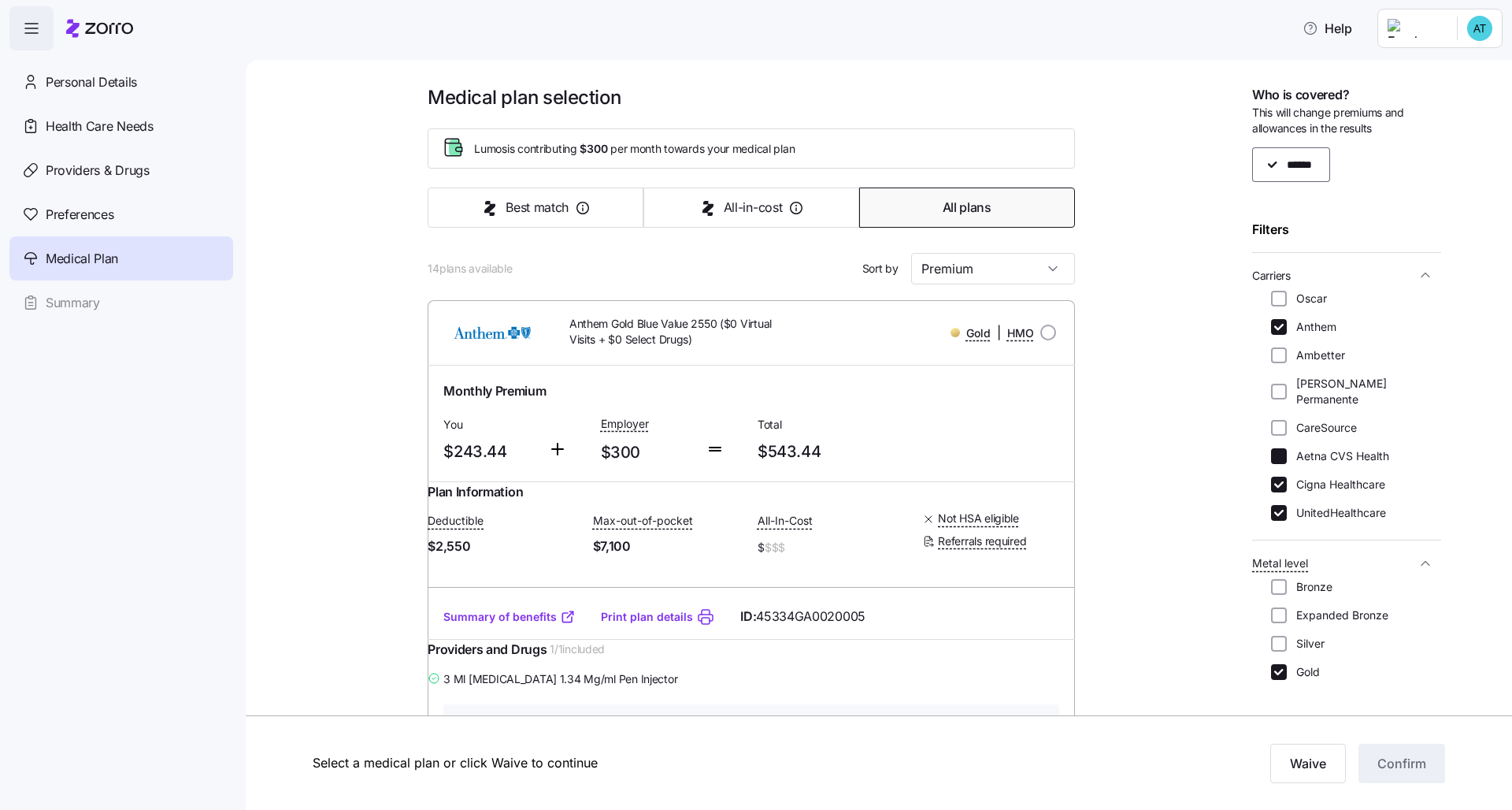checkbox on "false" 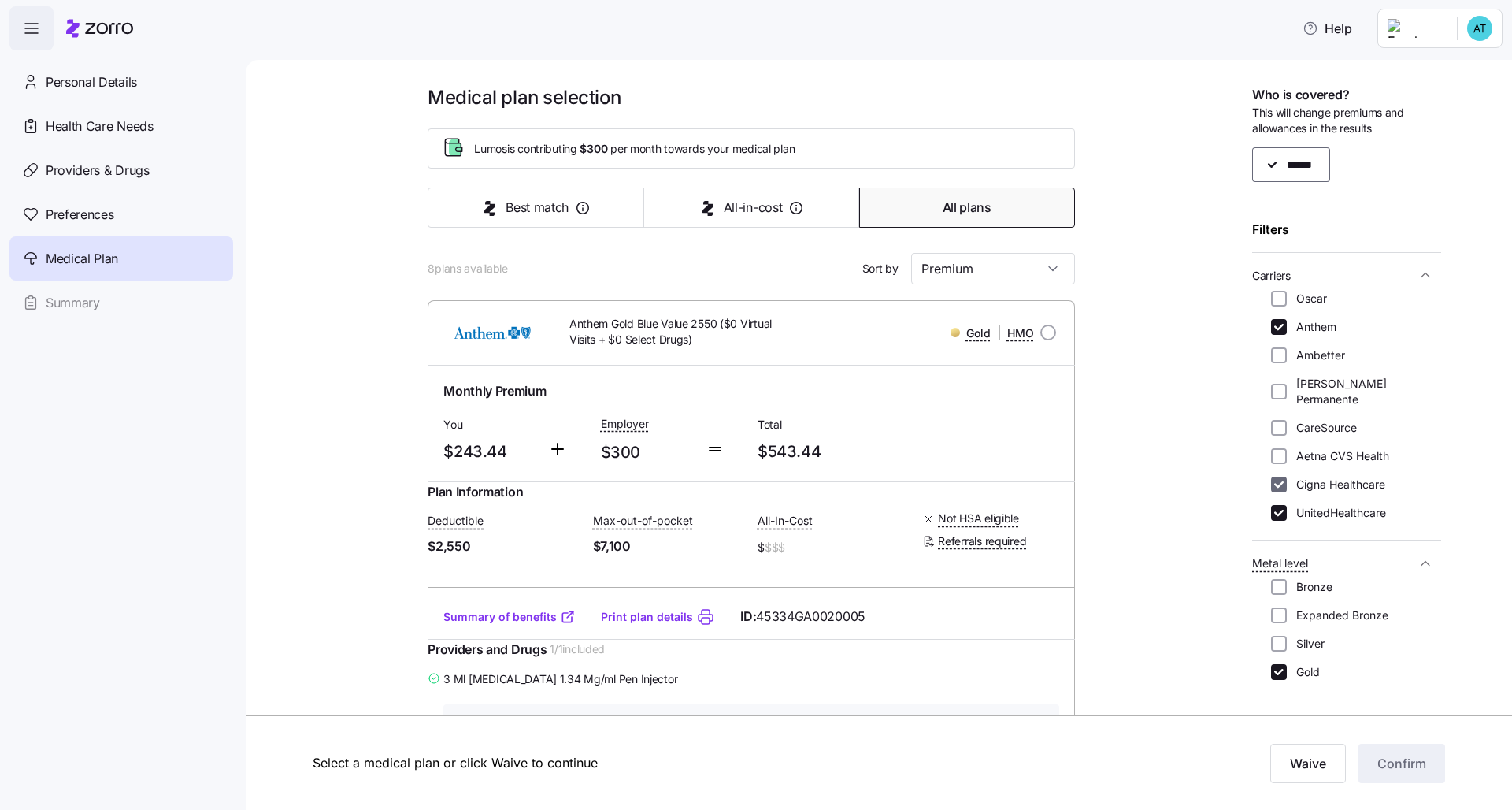 click on "Cigna Healthcare" at bounding box center [1279, 485] 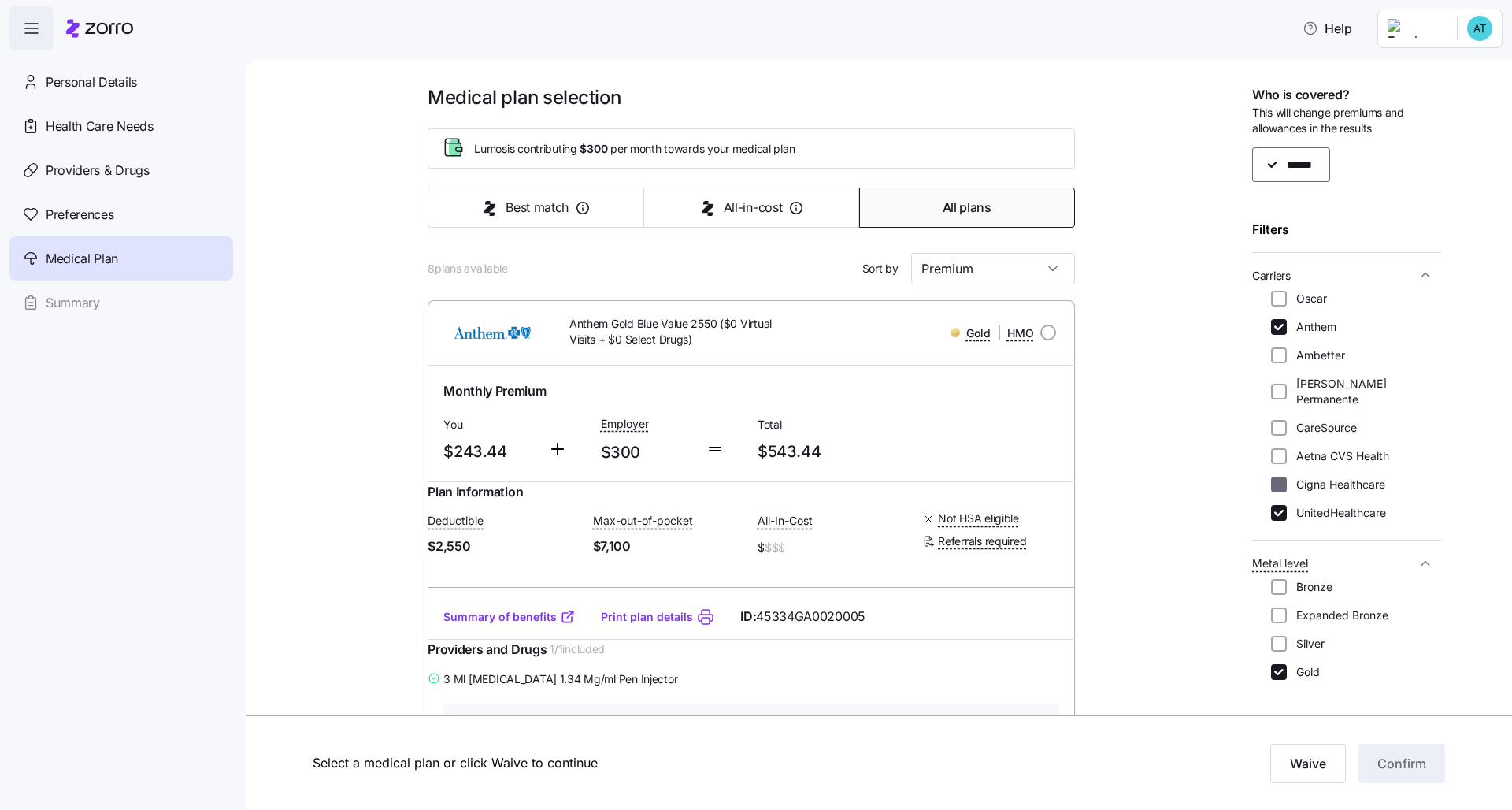 checkbox on "false" 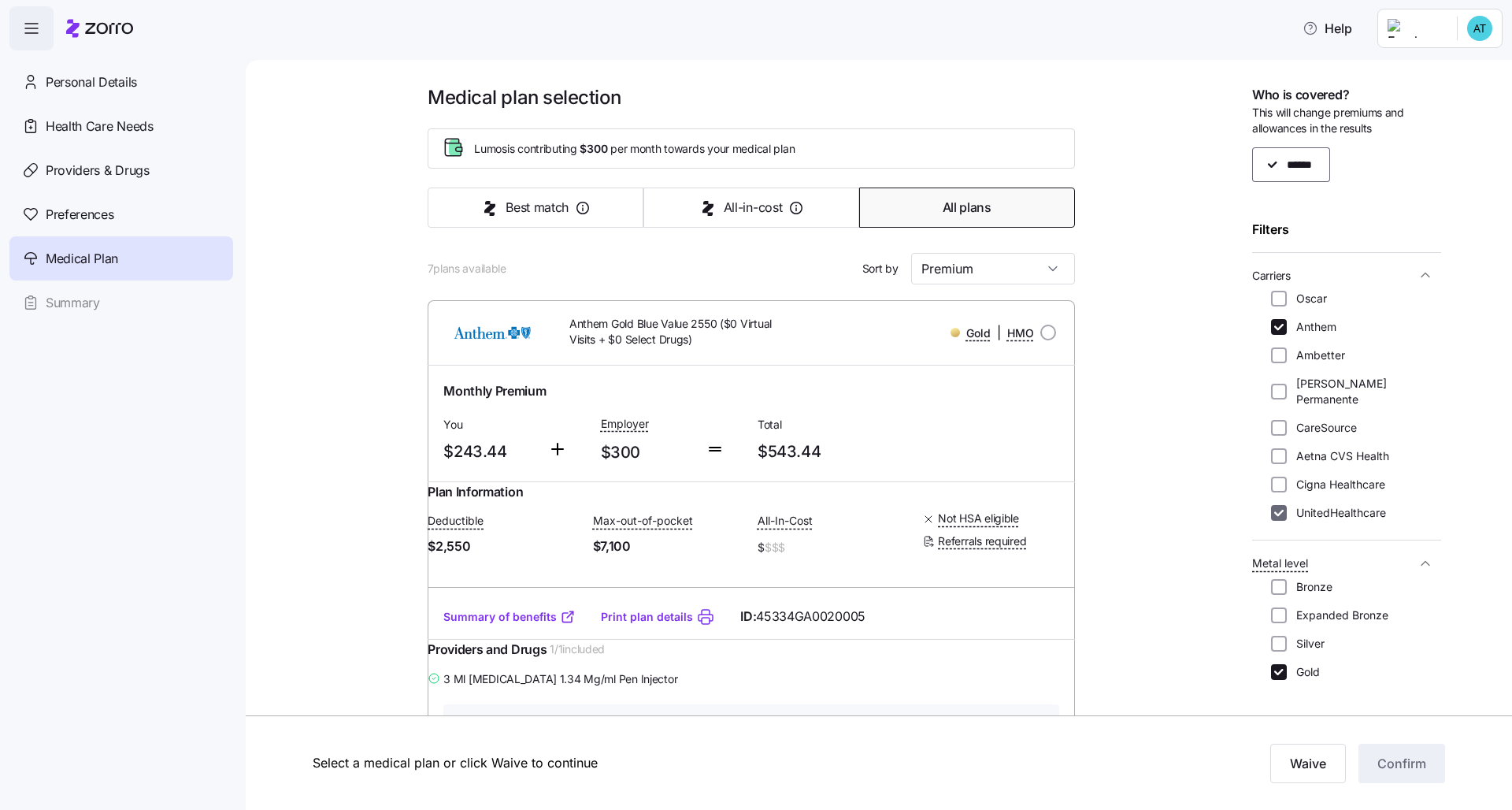 click on "UnitedHealthcare" at bounding box center [1279, 513] 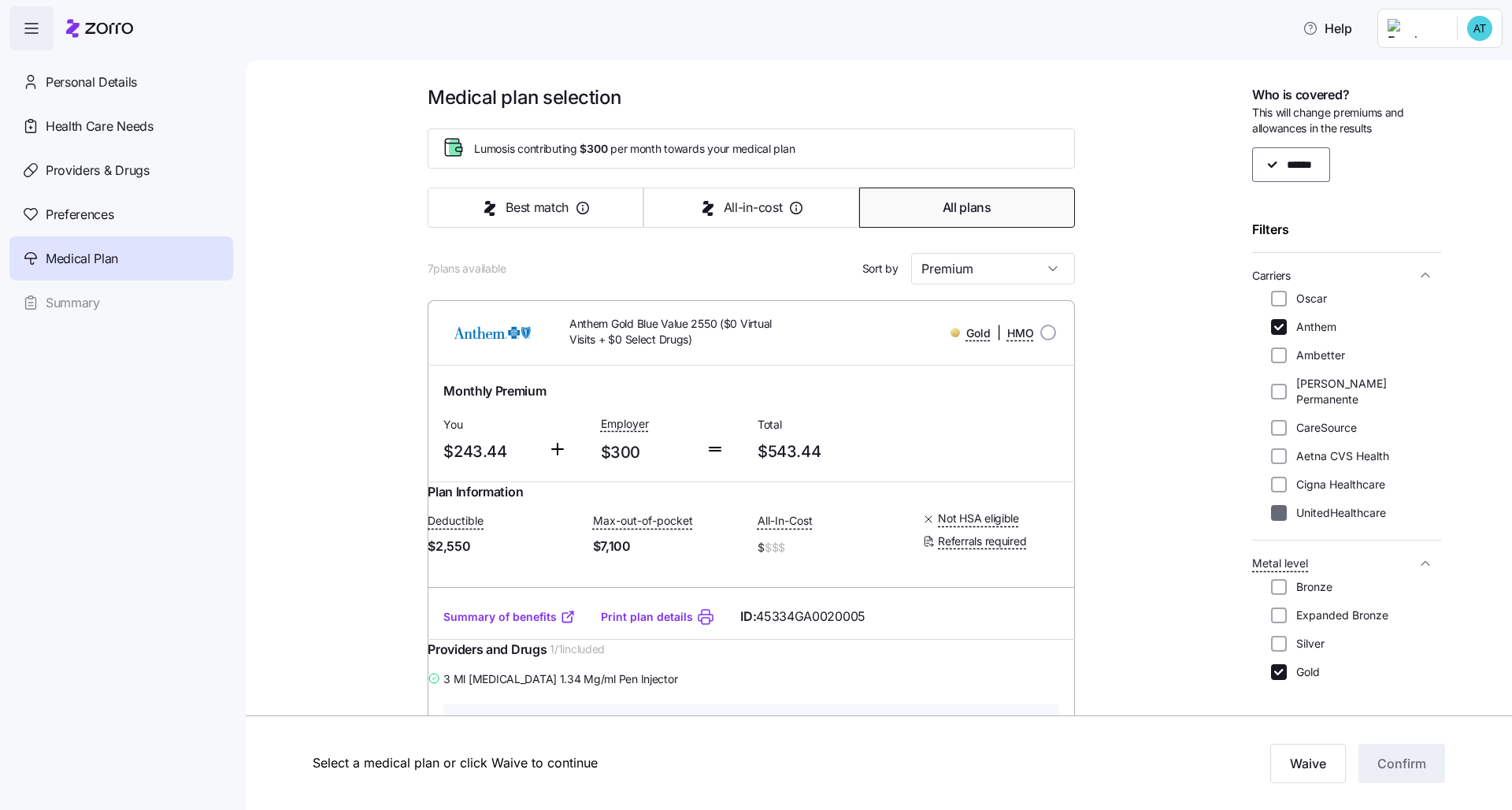 checkbox on "false" 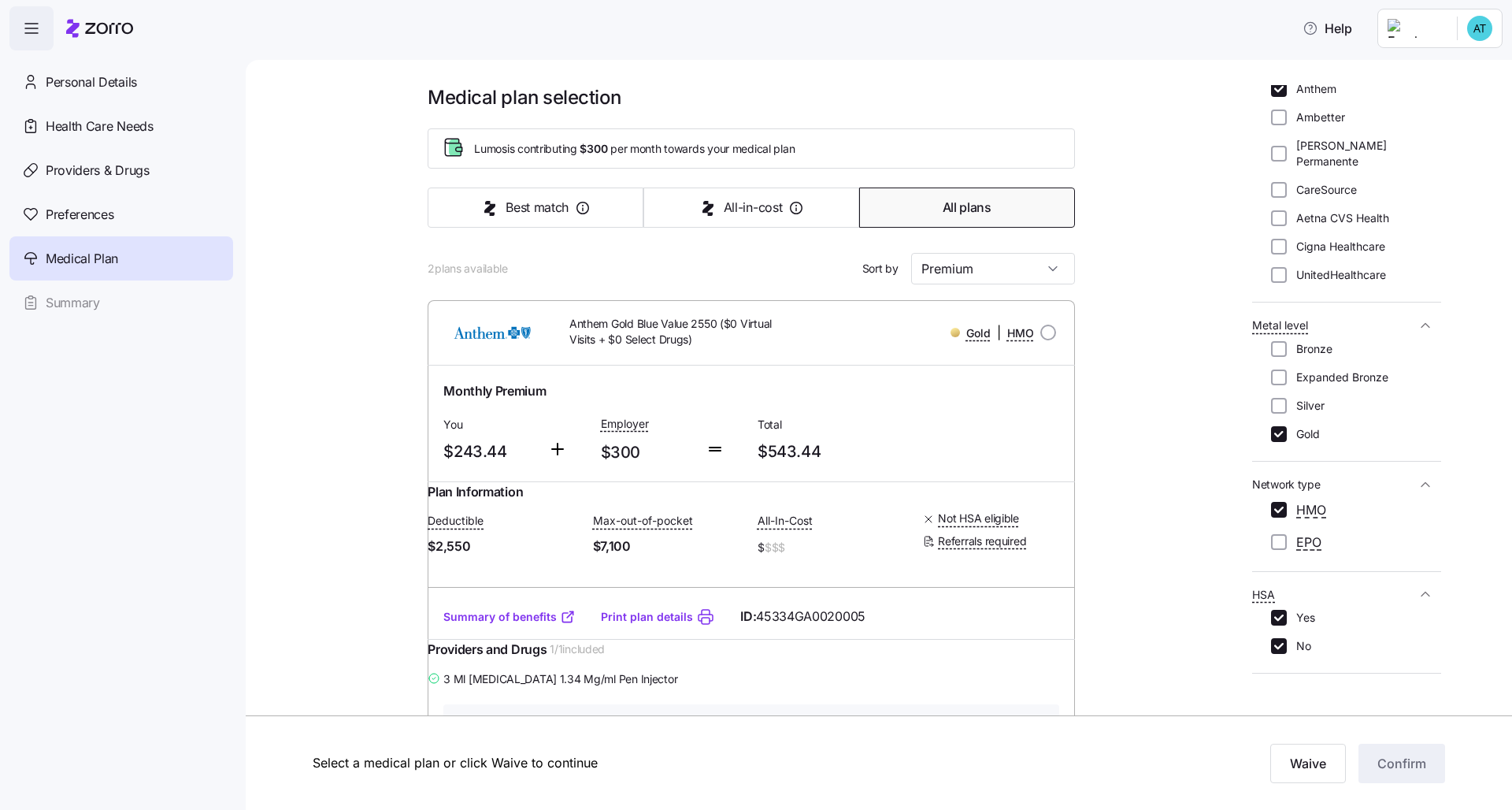 scroll, scrollTop: 241, scrollLeft: 0, axis: vertical 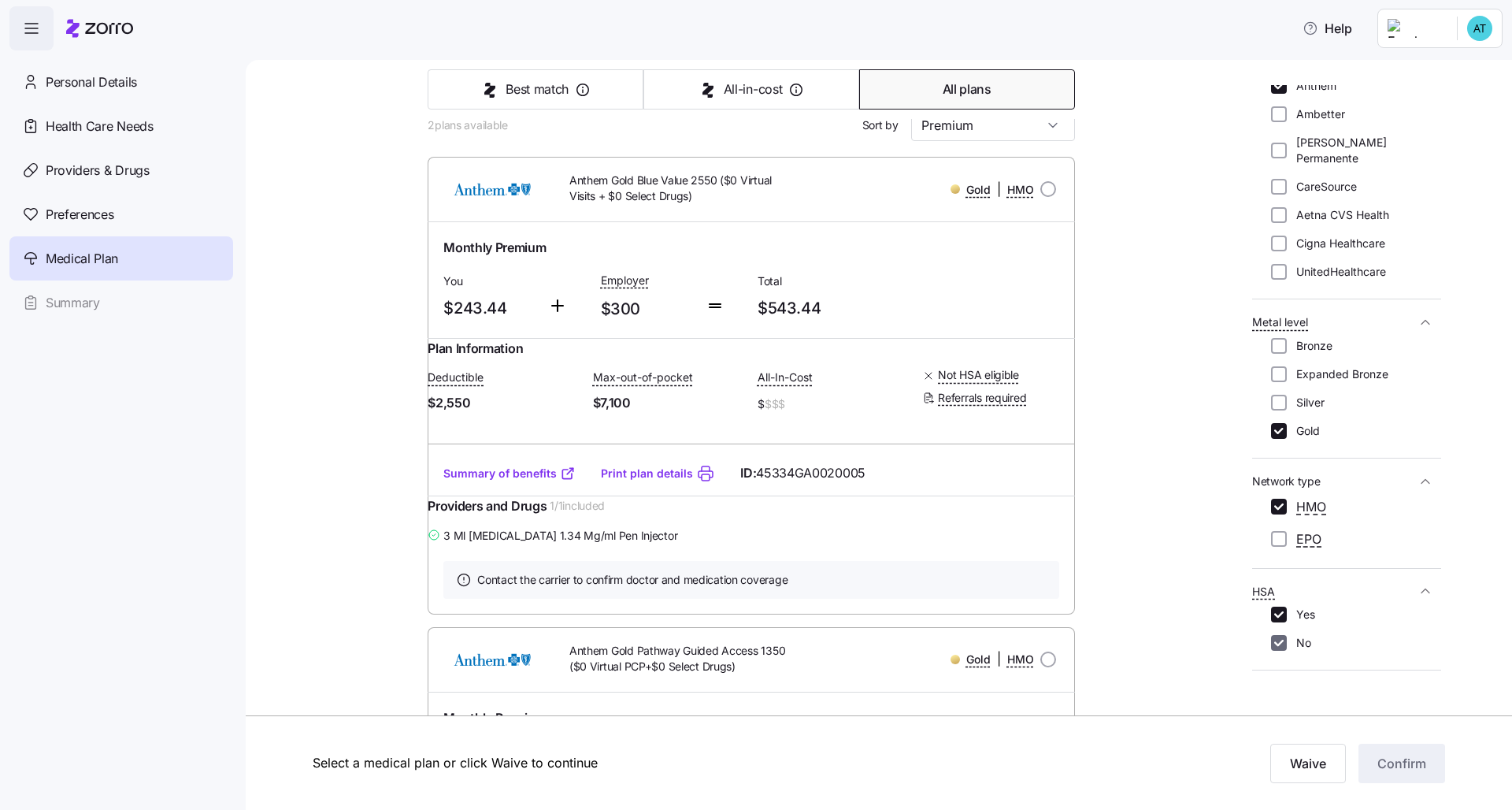 click on "No" at bounding box center [1279, 643] 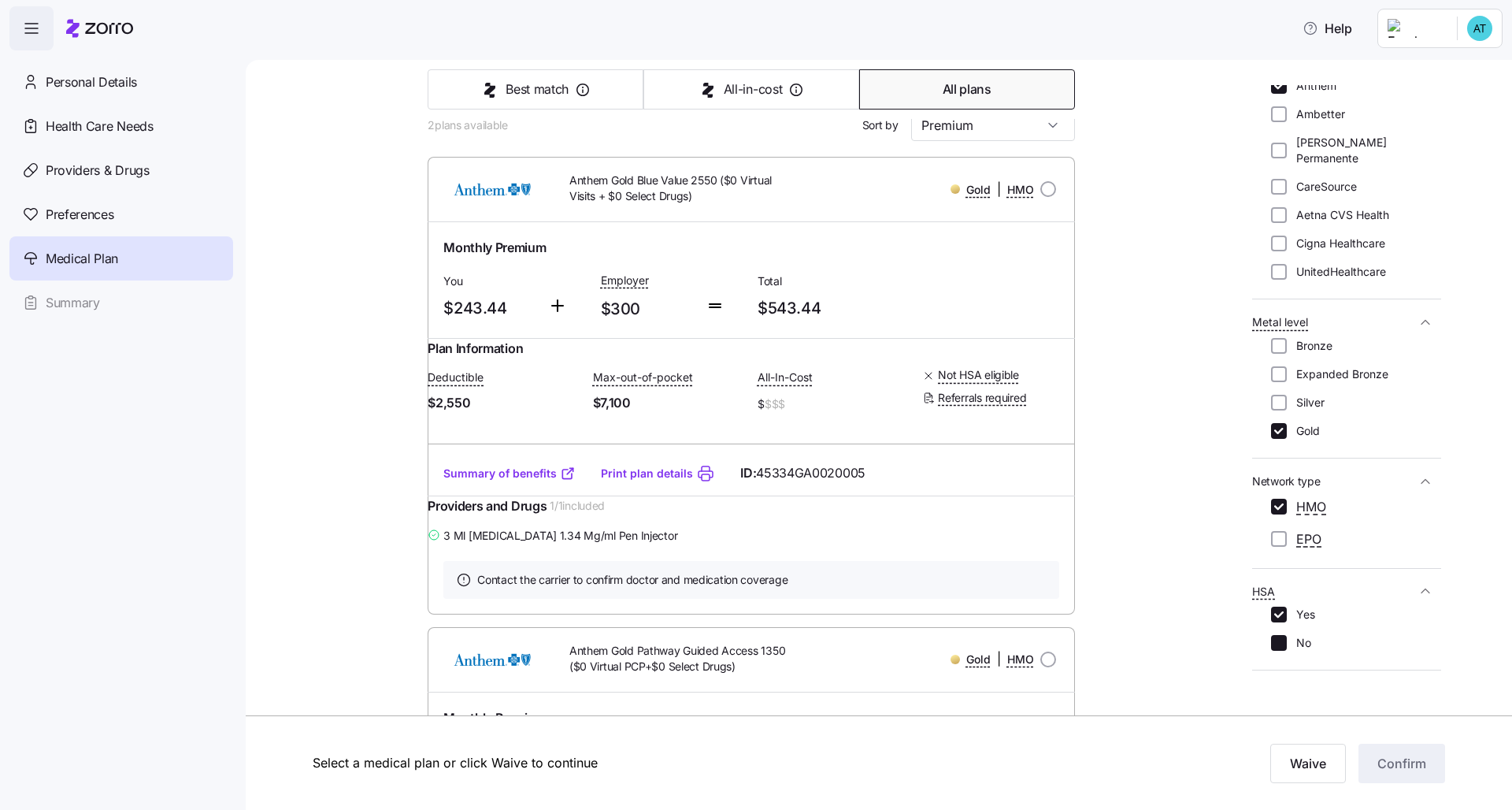 scroll, scrollTop: 0, scrollLeft: 0, axis: both 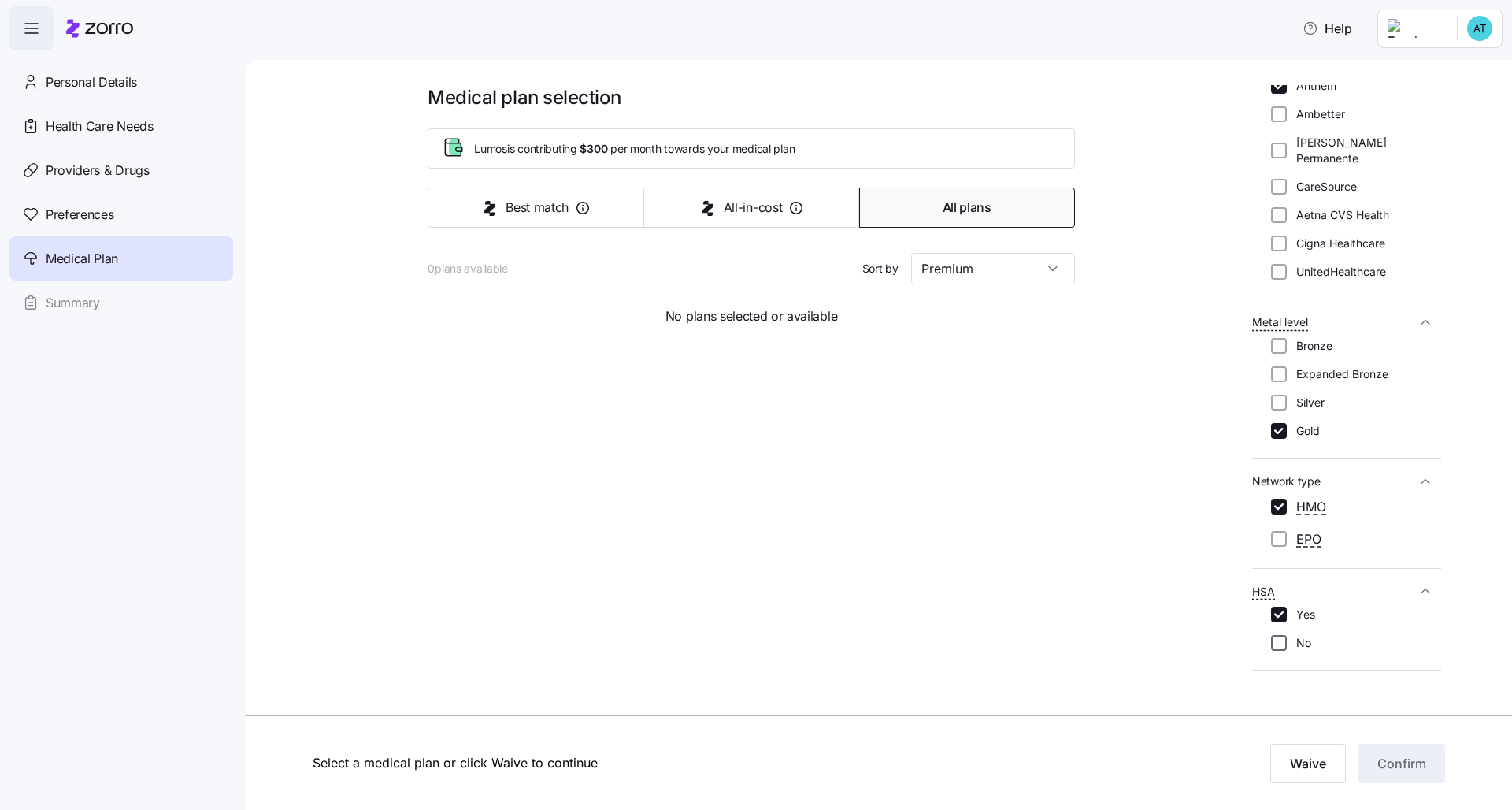click on "No" at bounding box center [1279, 643] 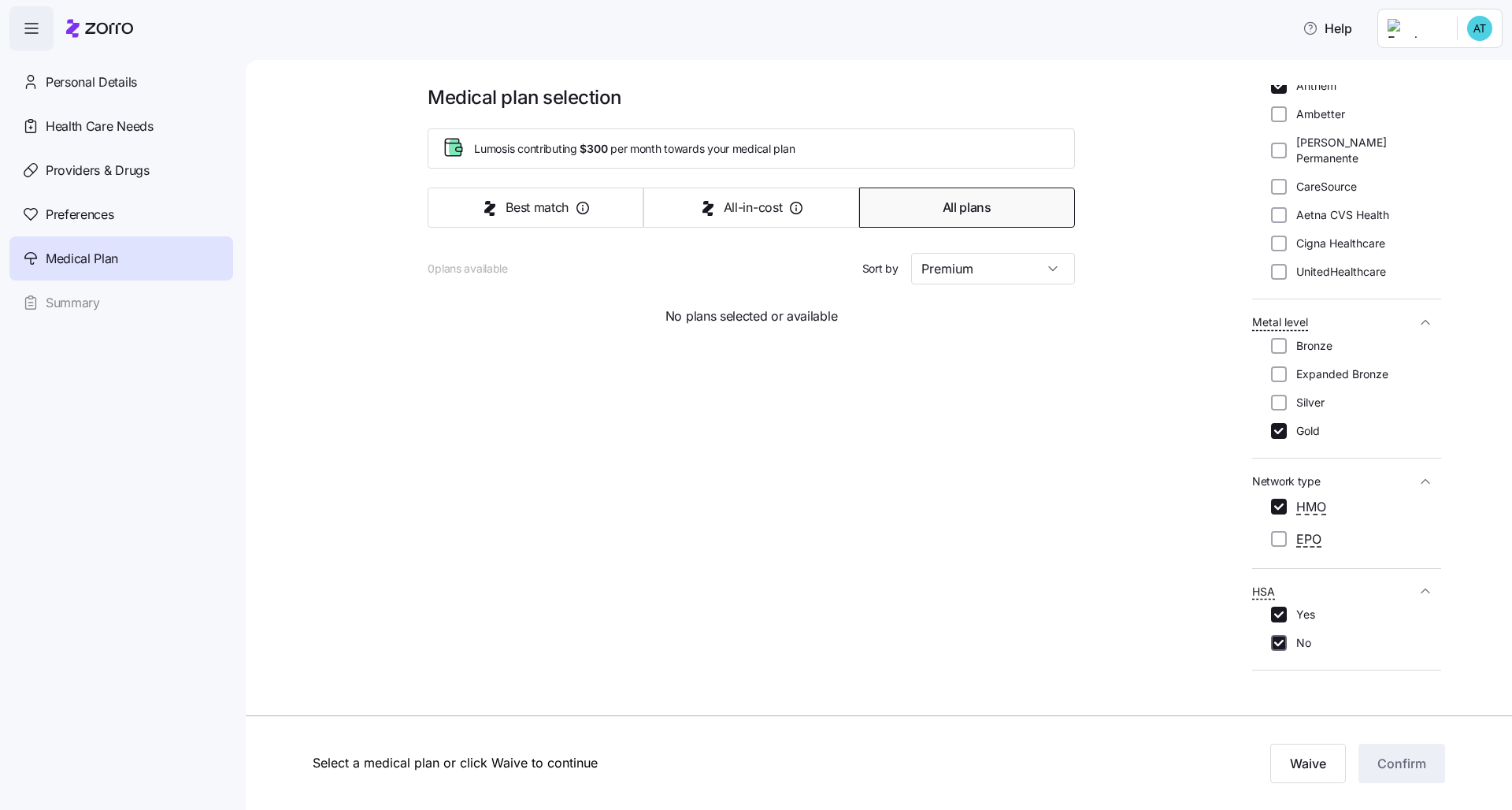 checkbox on "true" 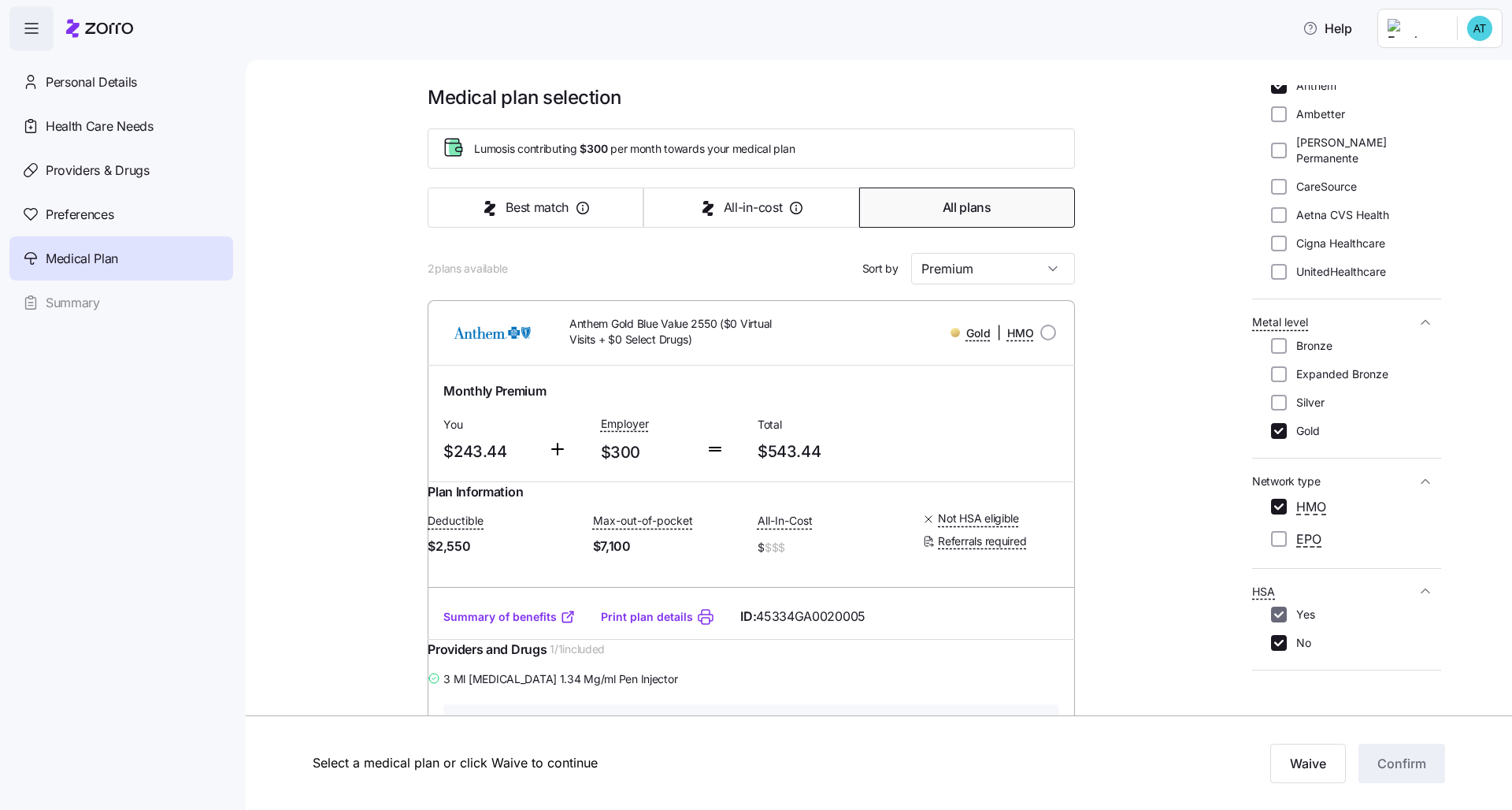 click on "Yes" at bounding box center [1279, 615] 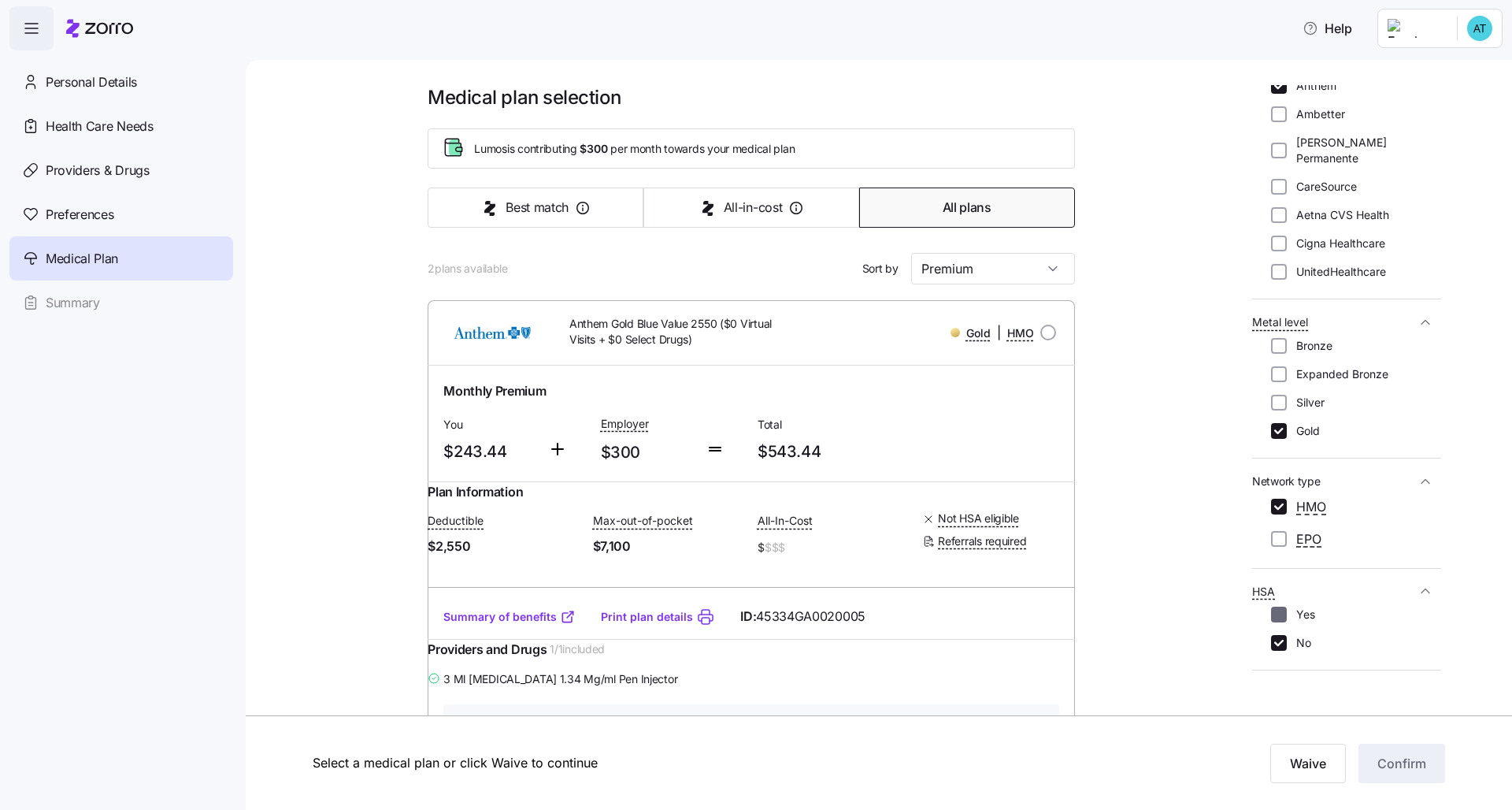 checkbox on "false" 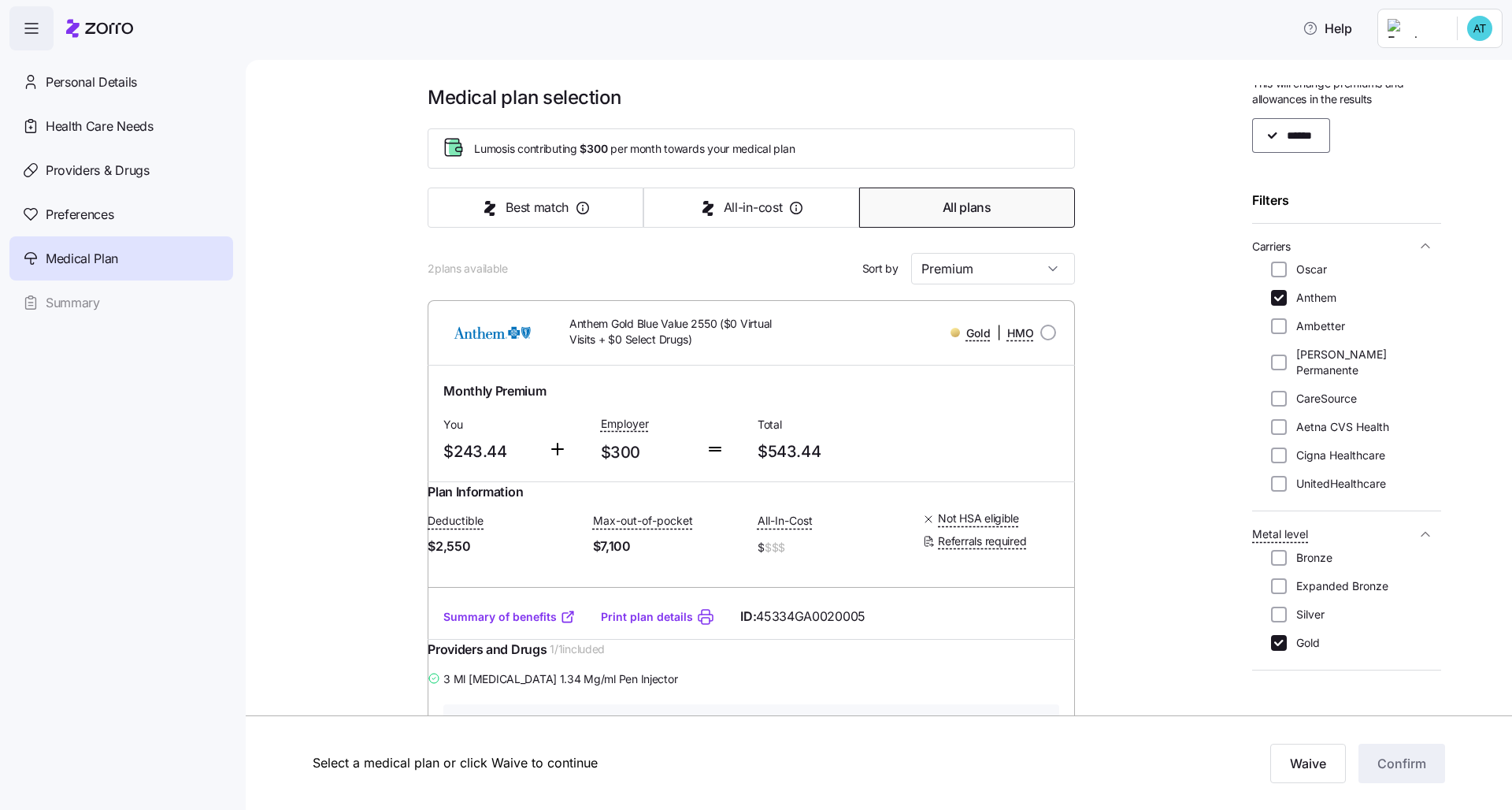 scroll, scrollTop: 377, scrollLeft: 0, axis: vertical 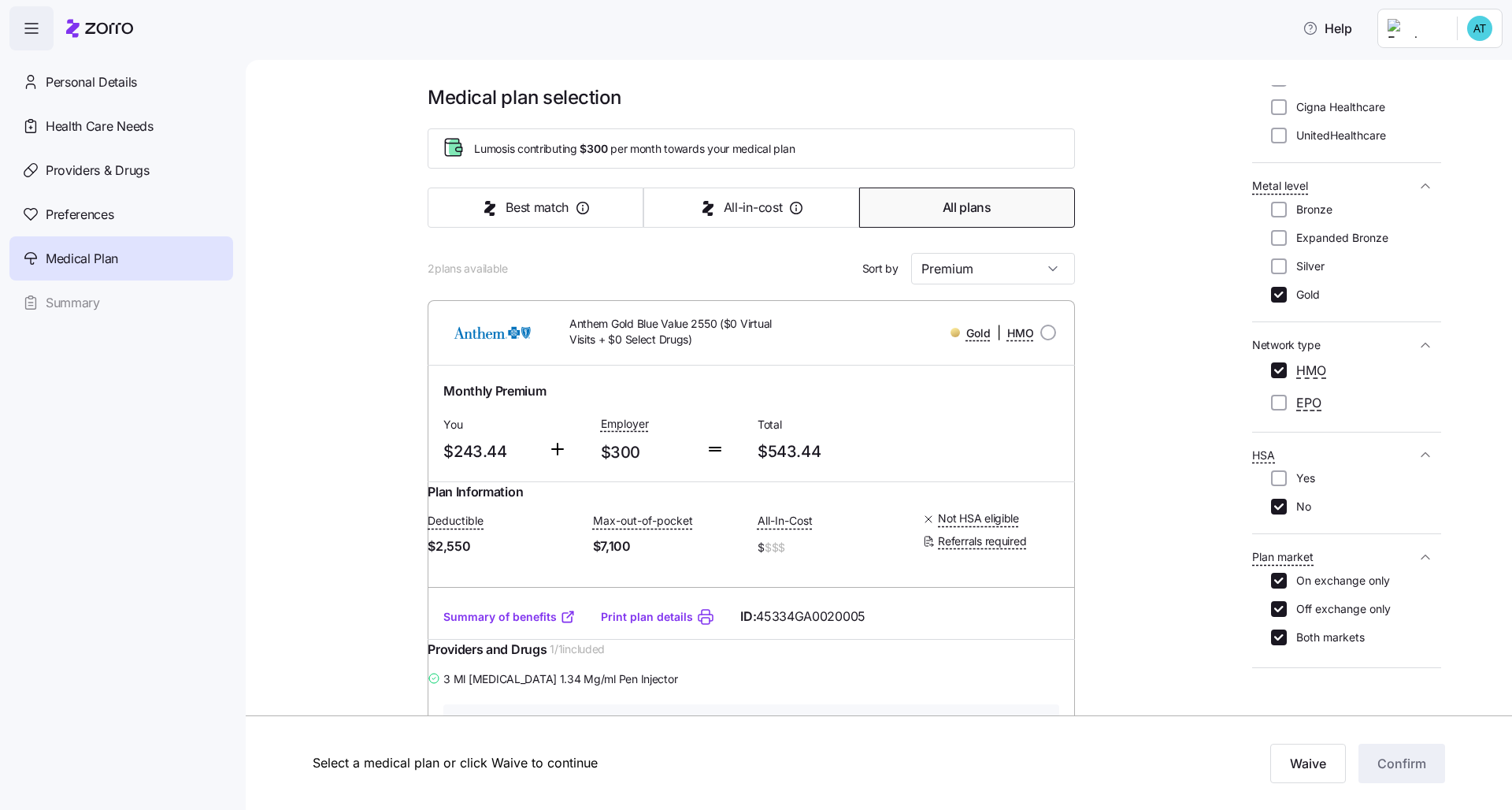 click on "Medical plan selection Lumos  is contributing   $300   per month towards your medical plan Best match All-in-cost All plans 2  plans available Sort by Premium Anthem Gold Blue Value 2550 ($0 Virtual Visits + $0 Select Drugs)   Gold | HMO Monthly Premium You $243.44 Employer $300 Total $543.44 Plan Information Deductible $2,550 Max-out-of-pocket $7,100 All-In-Cost $ $$$ Not HSA eligible Referrals required Alexis   Trujillo ,  10/21/1994 ,   610 Deal Court, Canton, GA 30115-3300, USA ; Who is covered:   Me ;   Employer contribution:  up to $300 Medical Plan Anthem Gold Blue Value 2550 ($0 Virtual Visits + $0 Select Drugs)   Gold  |  HMO Summary of benefits Select Your current choice Premium Total Premium $543.44 After allowance $243.44 Deductible Individual: Medical $2,550 Individual: Drug 0 Family: Medical $5,100 Family: Drug 0 Max Out of Pocket Individual: Medical $7,100 Individual: Drug 0 Family: Medical $14,200 Family: Drug 0 HSA Eligible HSA Eligible No Doctor visits Primary Care Specialist Ambulance 1 /" at bounding box center [890, 675] 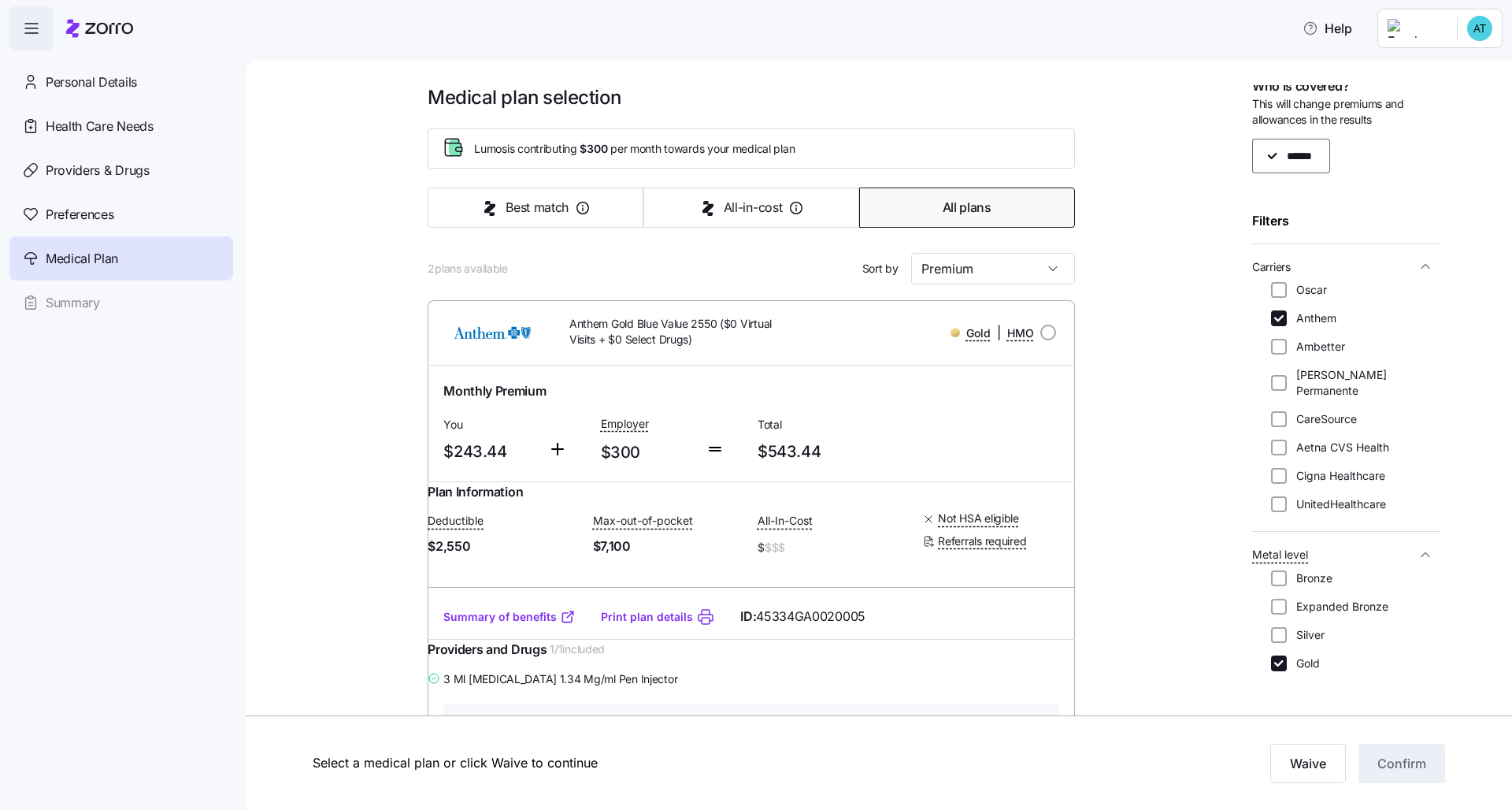 scroll, scrollTop: 0, scrollLeft: 0, axis: both 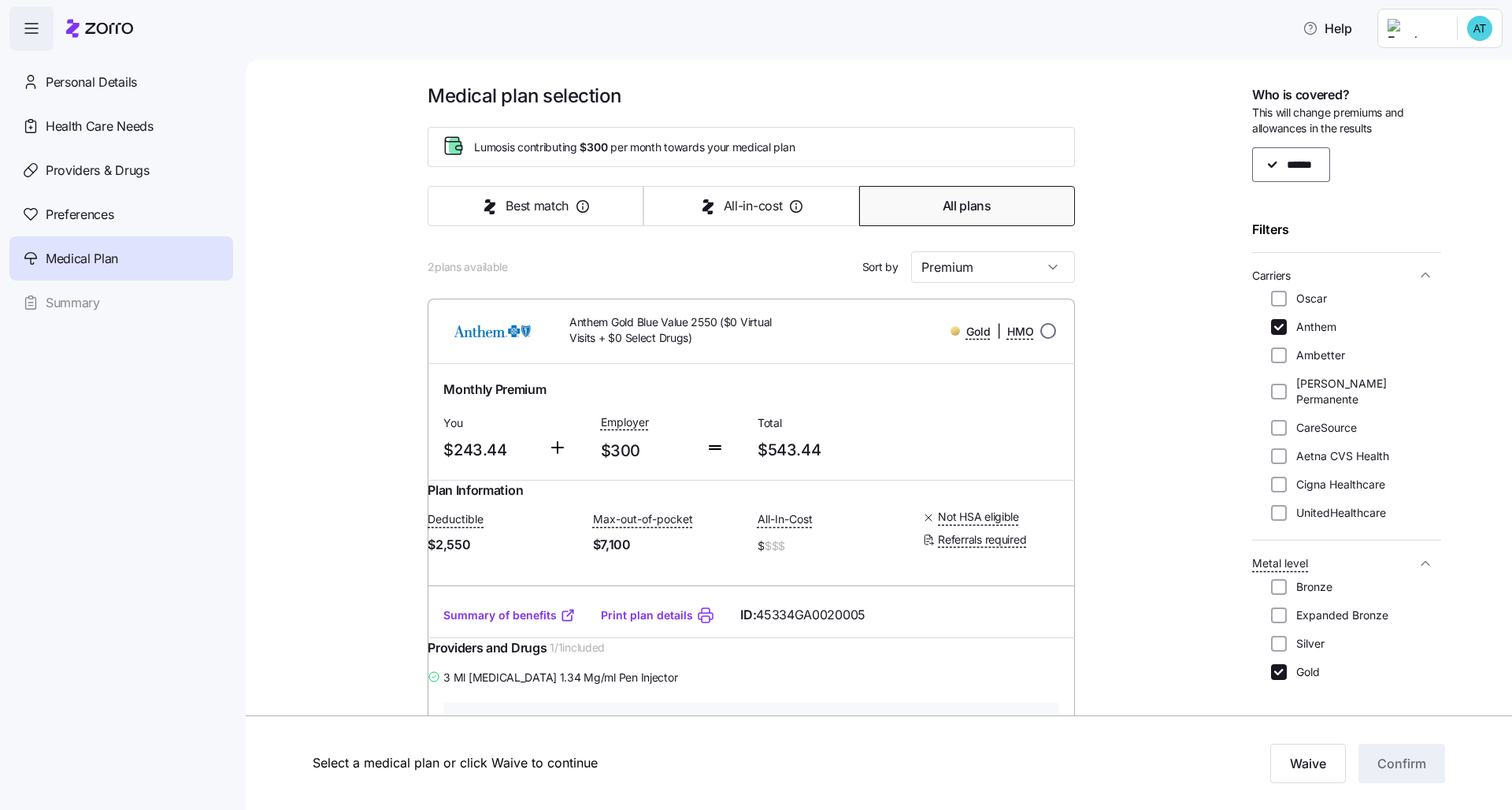 click at bounding box center (1048, 331) 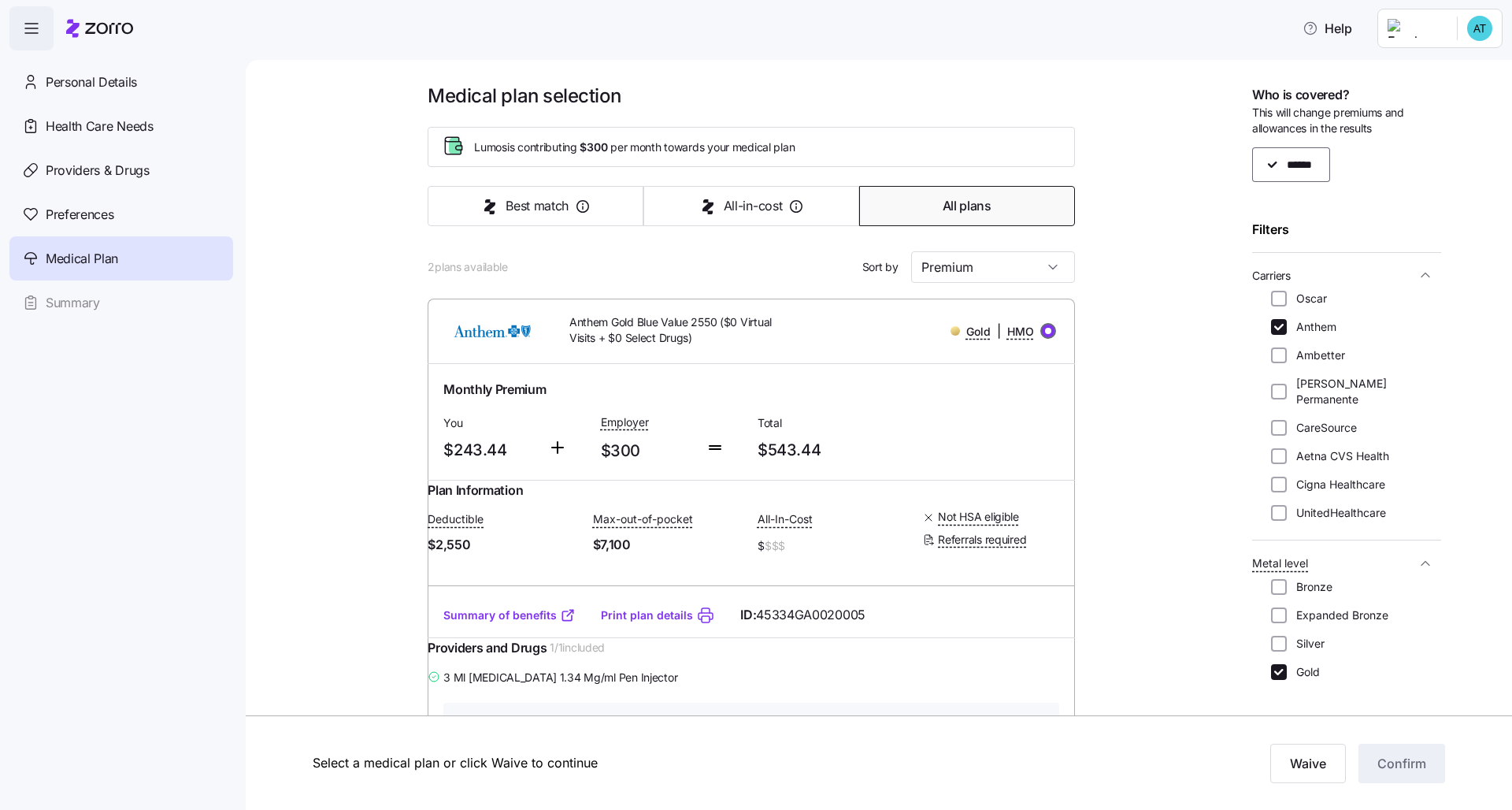 radio on "true" 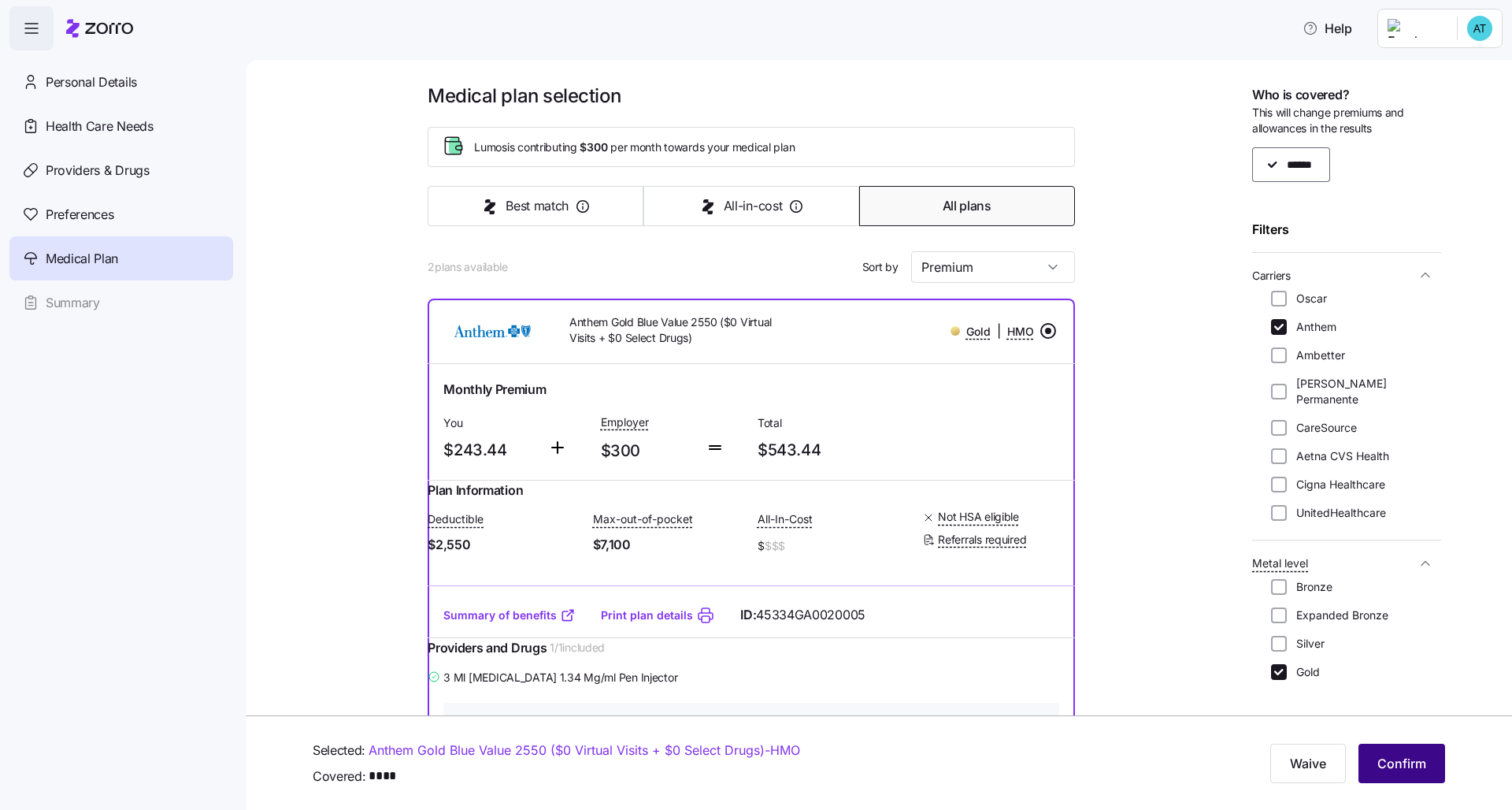 click on "Confirm" at bounding box center (1402, 764) 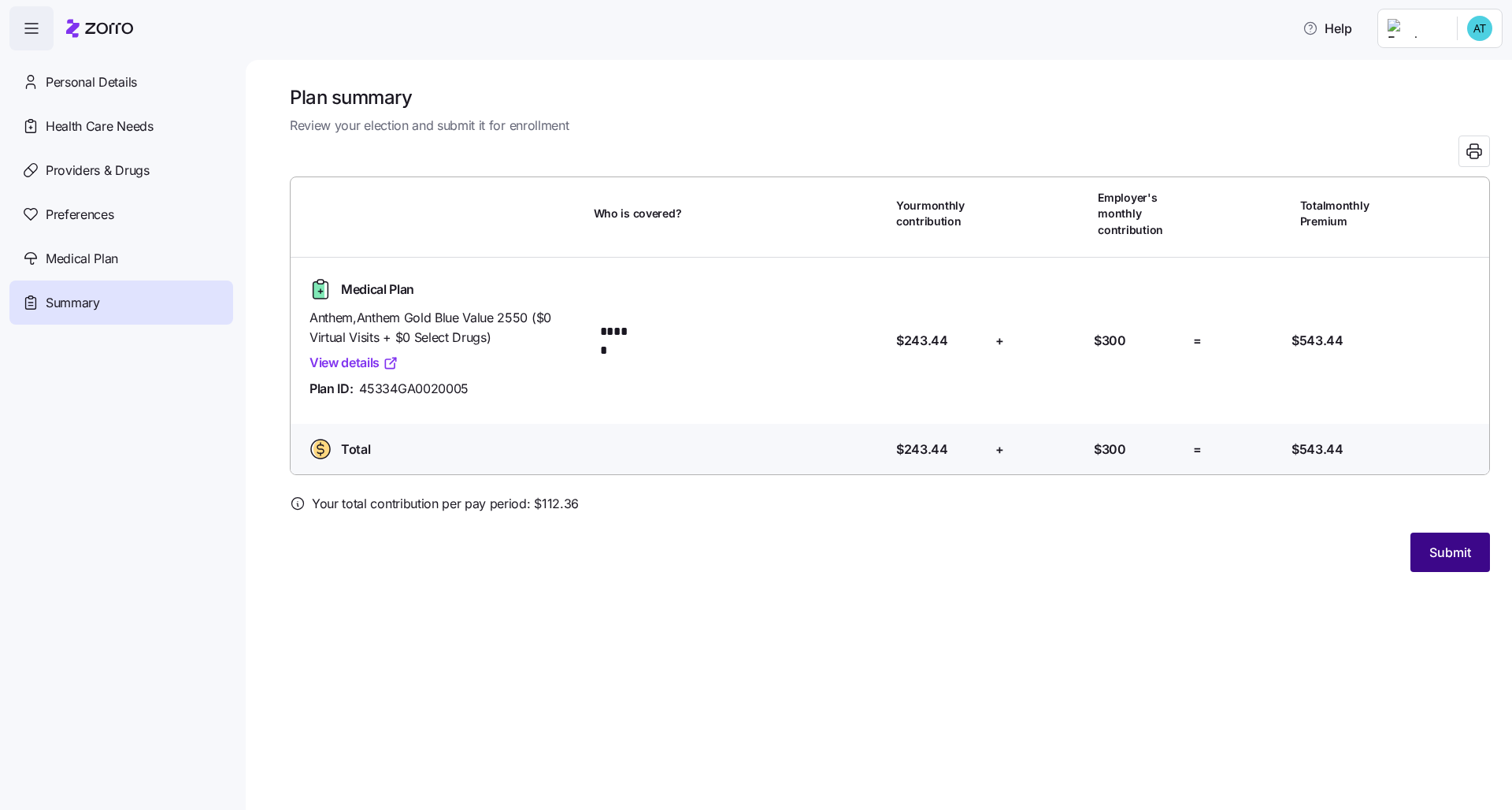 click on "Submit" at bounding box center (1450, 552) 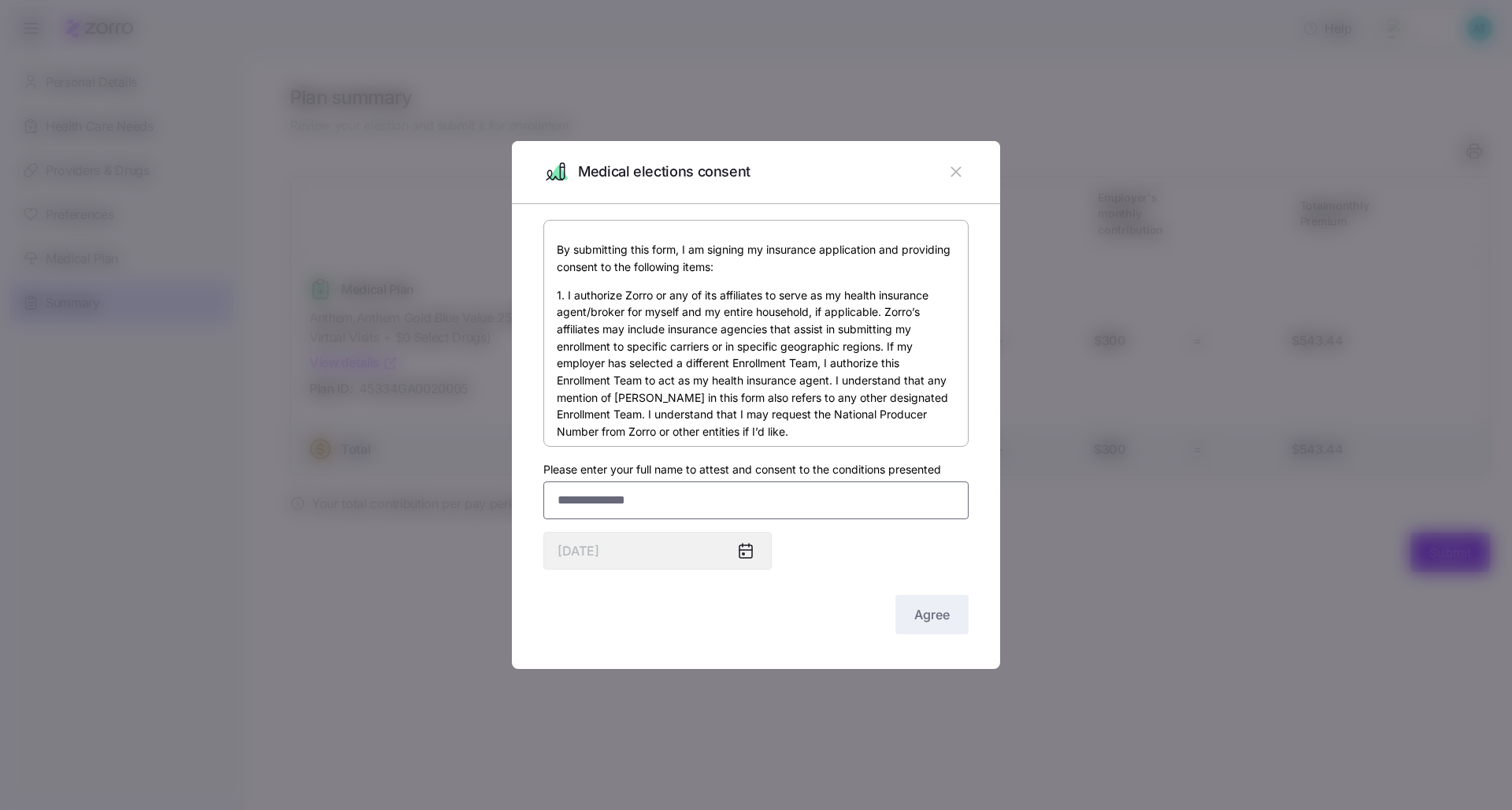 click on "Please enter your full name to attest and consent to the conditions presented" at bounding box center [756, 500] 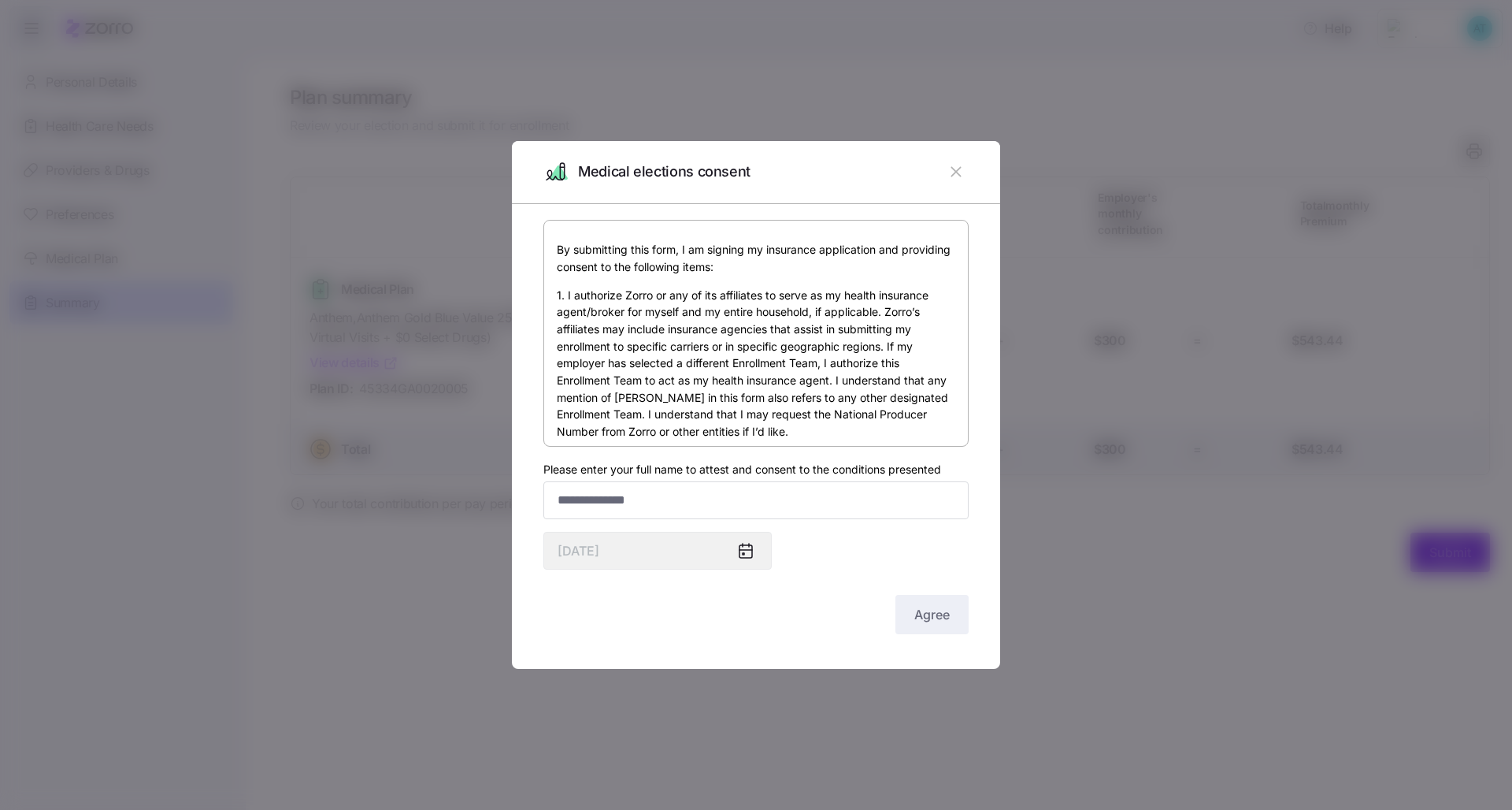 click 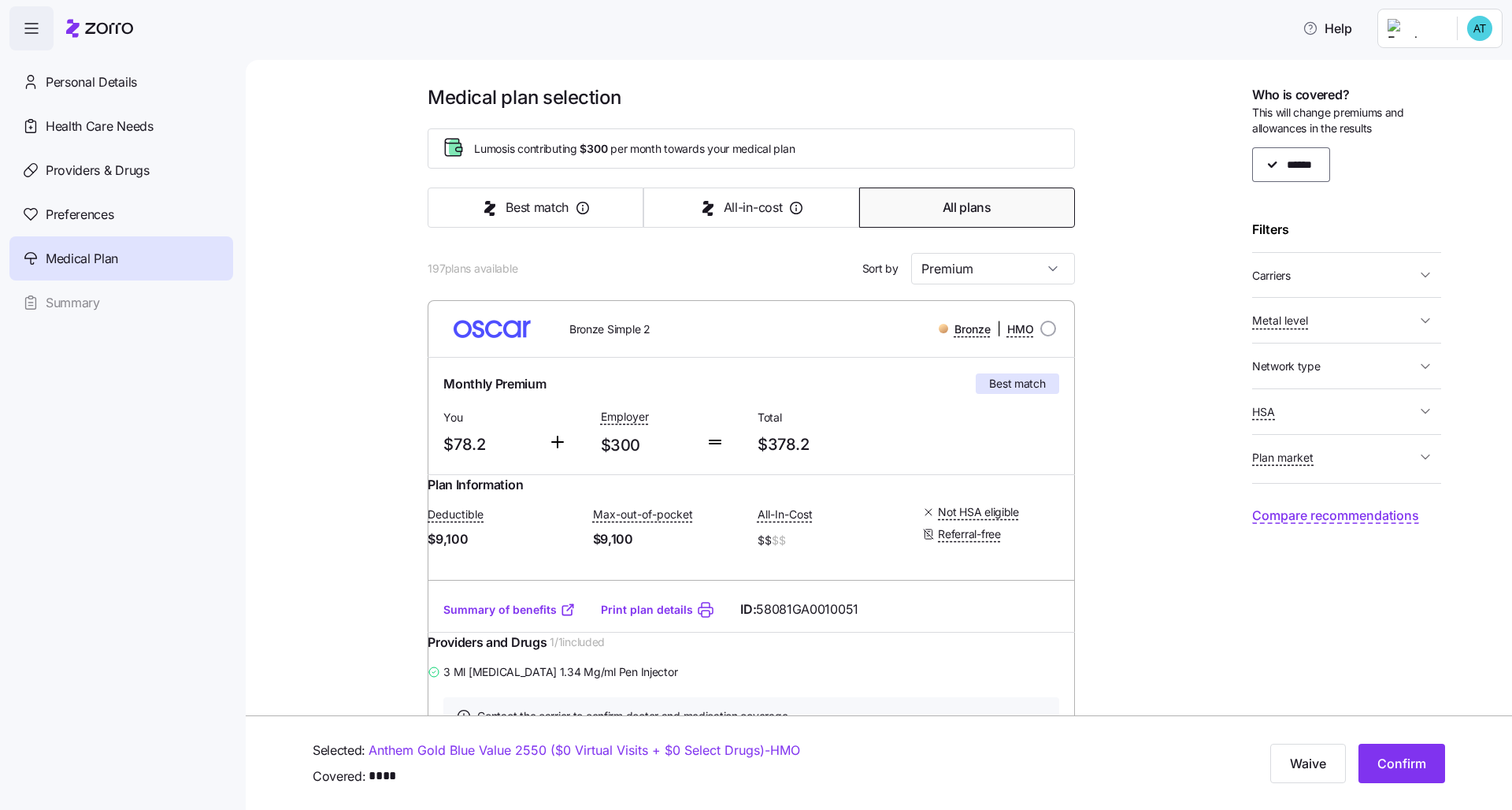 scroll, scrollTop: 17, scrollLeft: 0, axis: vertical 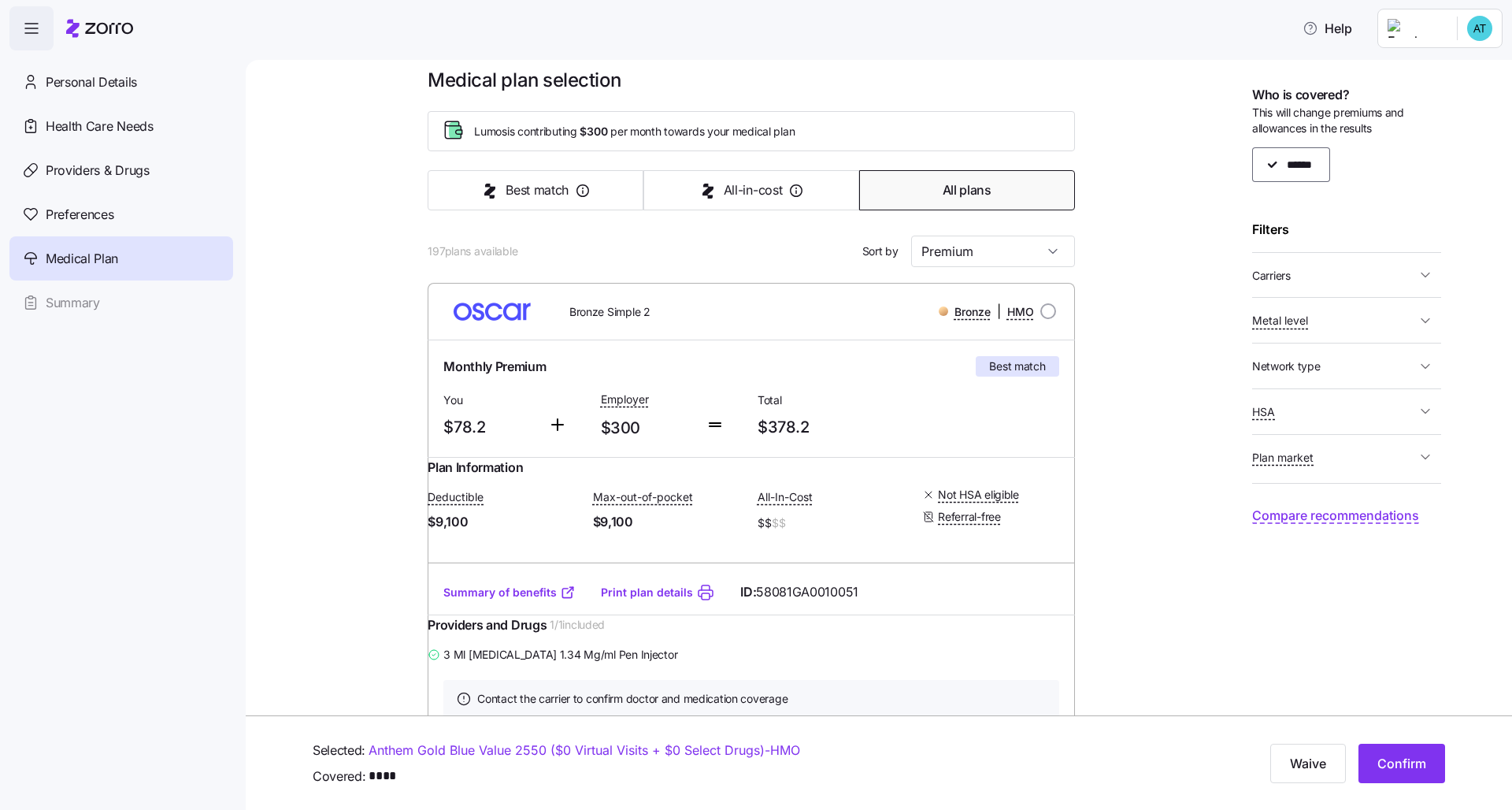 click 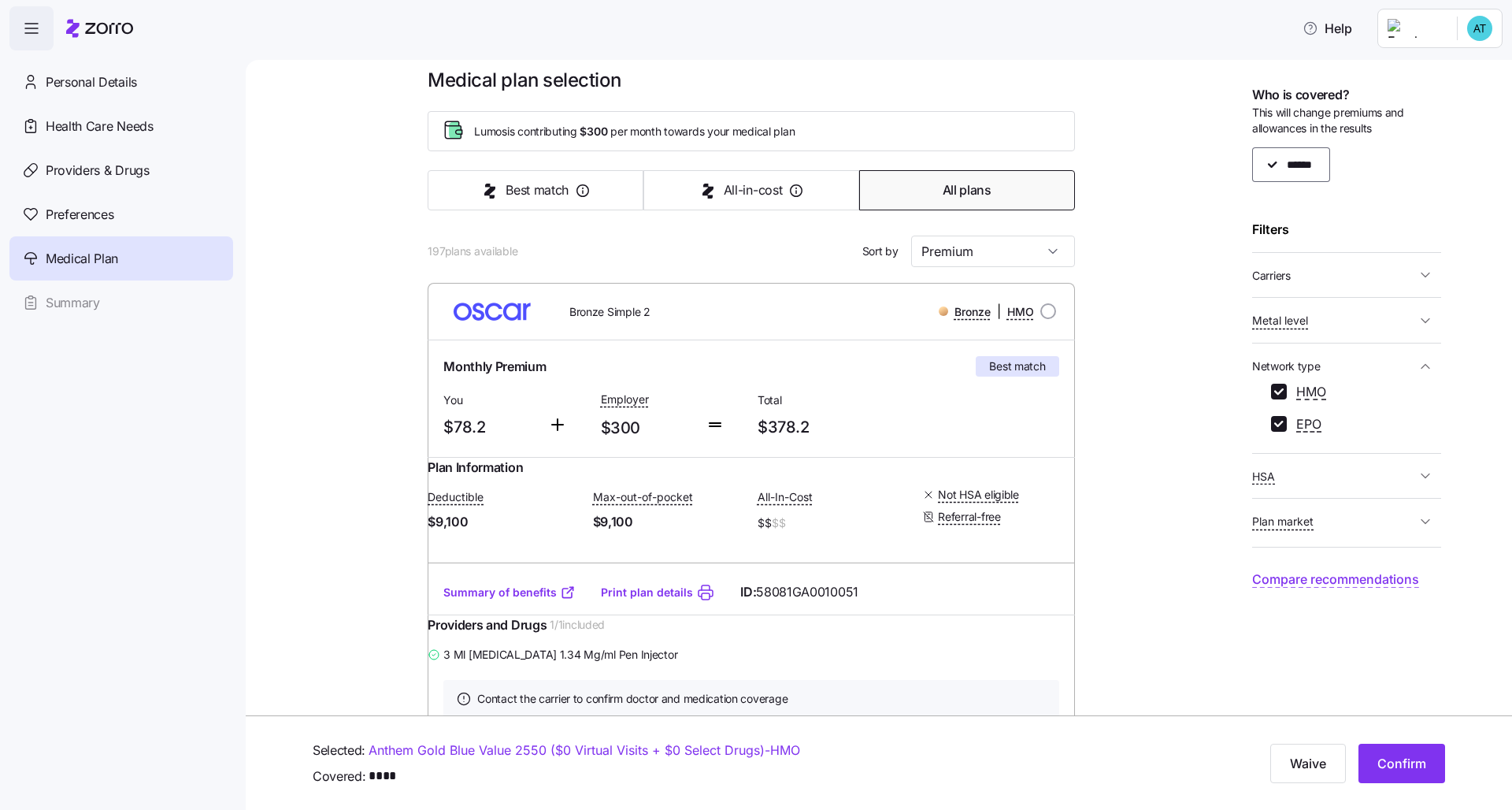 click on "Carriers" at bounding box center [1334, 275] 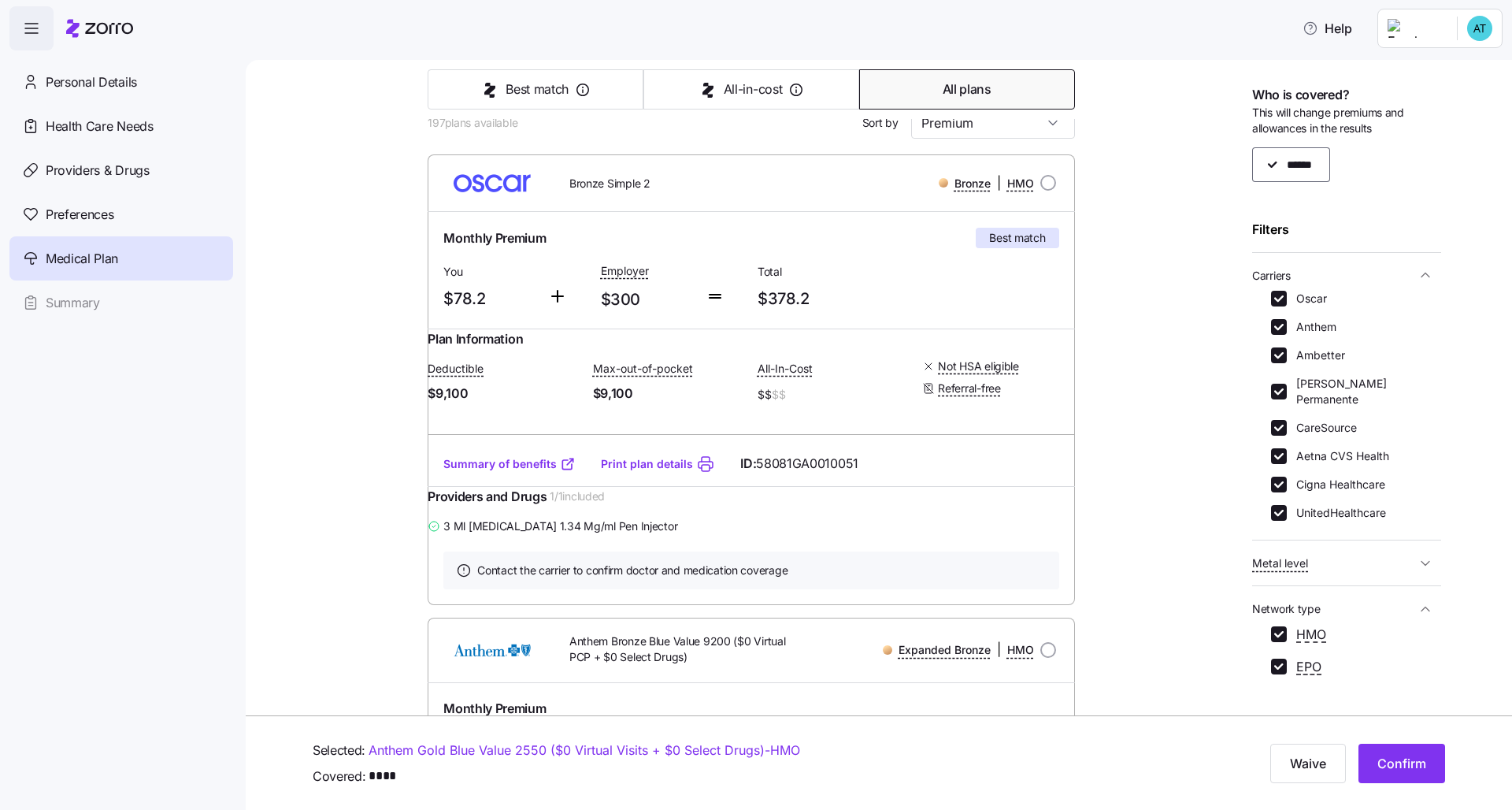 scroll, scrollTop: 174, scrollLeft: 0, axis: vertical 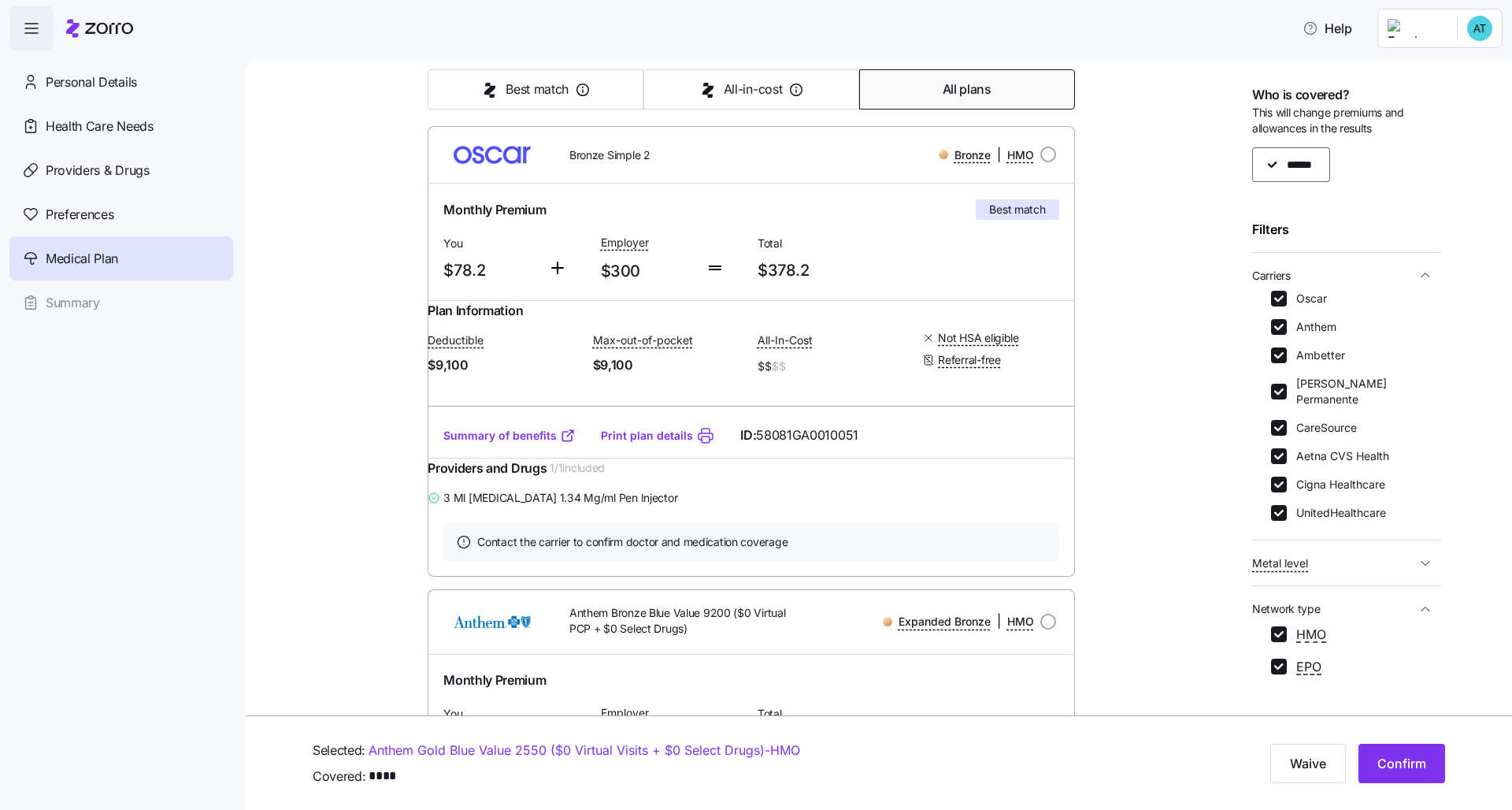 click on "Summary of benefits" at bounding box center (510, 436) 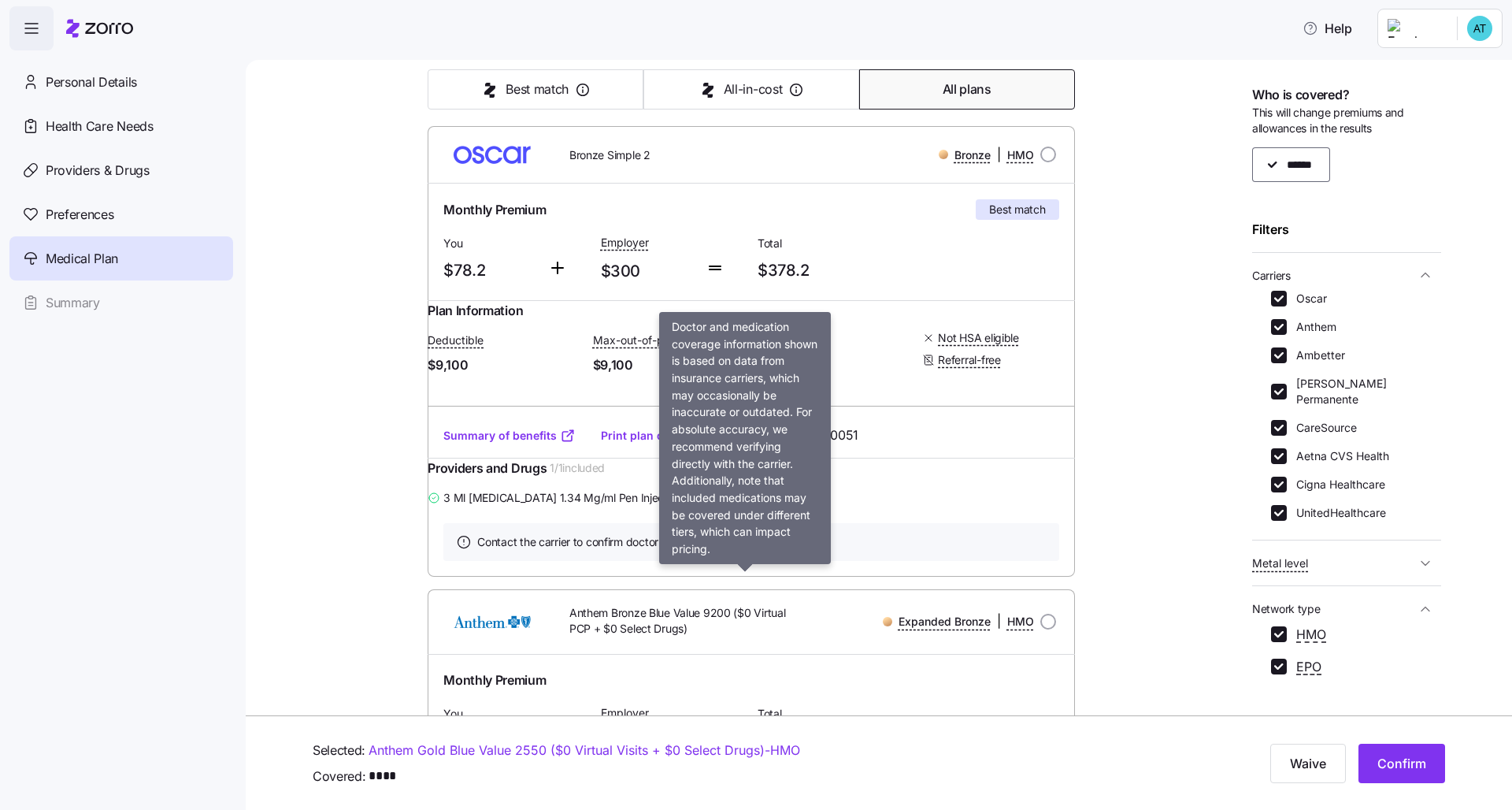 scroll, scrollTop: 0, scrollLeft: 0, axis: both 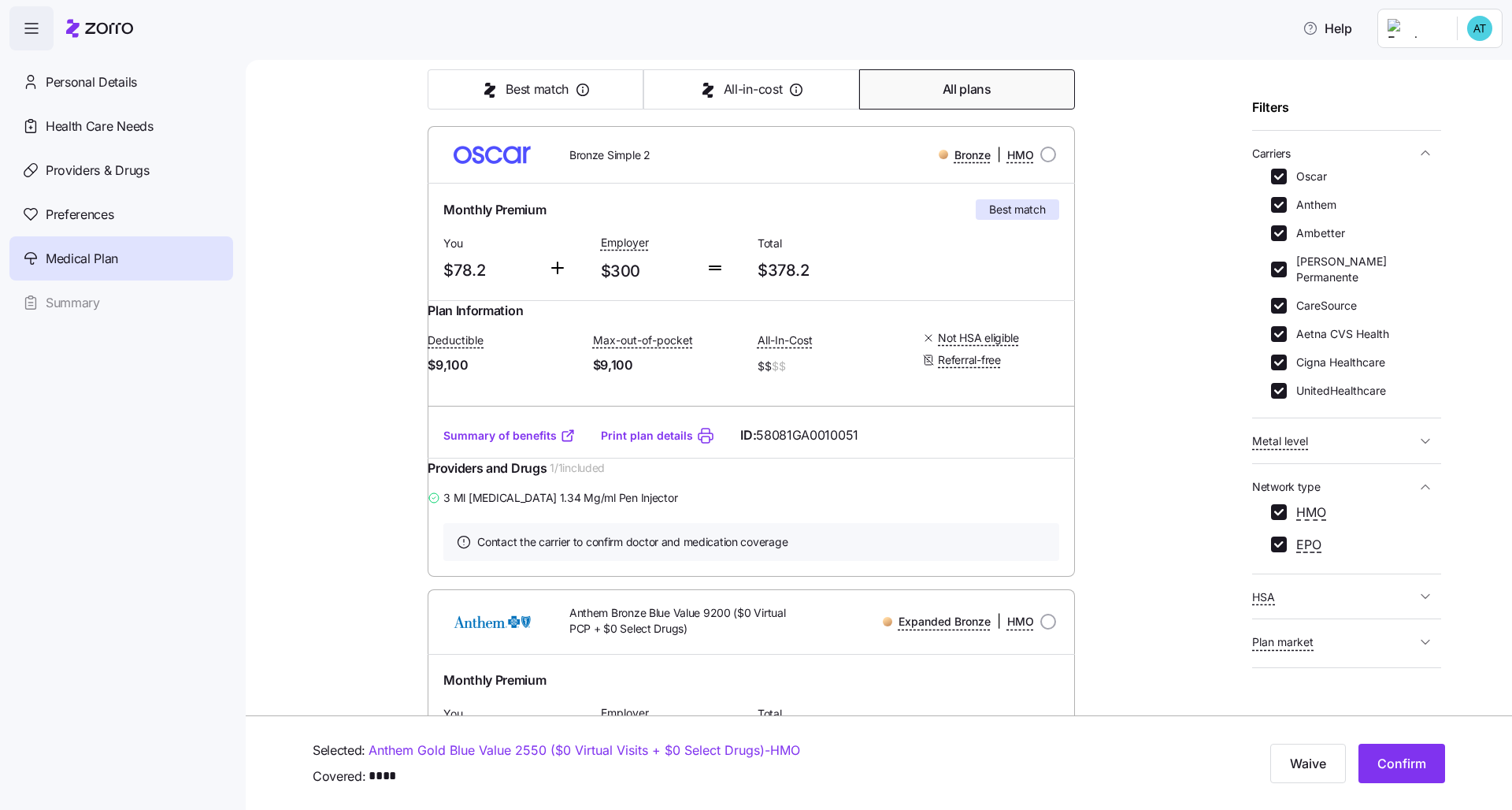 click on "Plan market" at bounding box center [1347, 641] 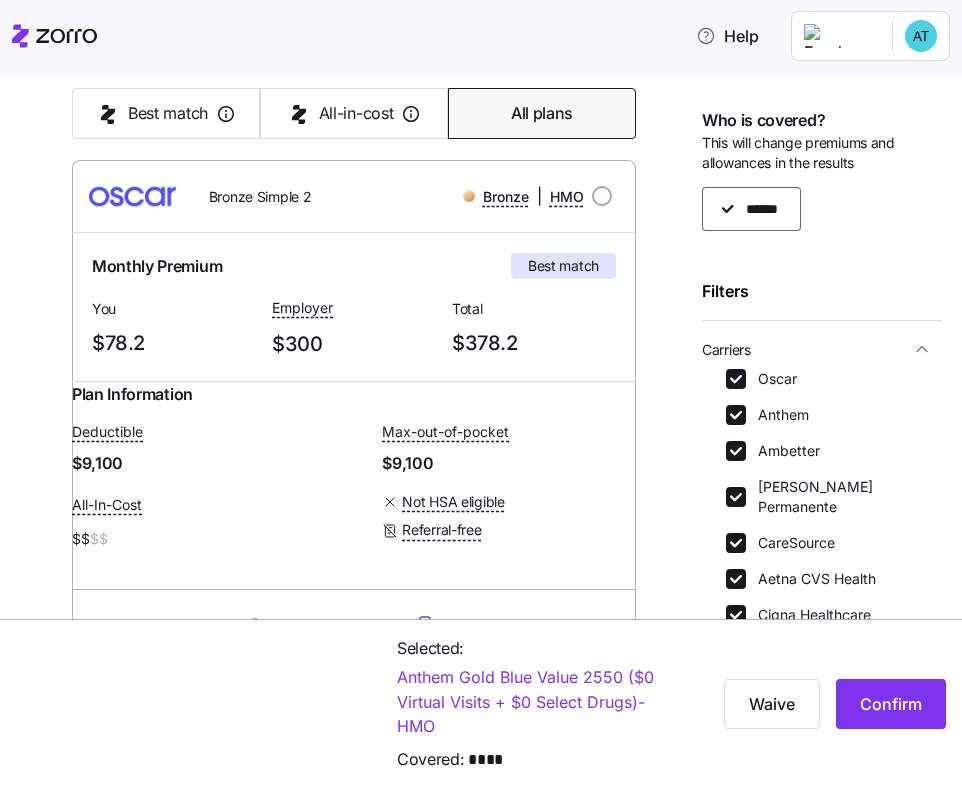 scroll, scrollTop: 503, scrollLeft: 0, axis: vertical 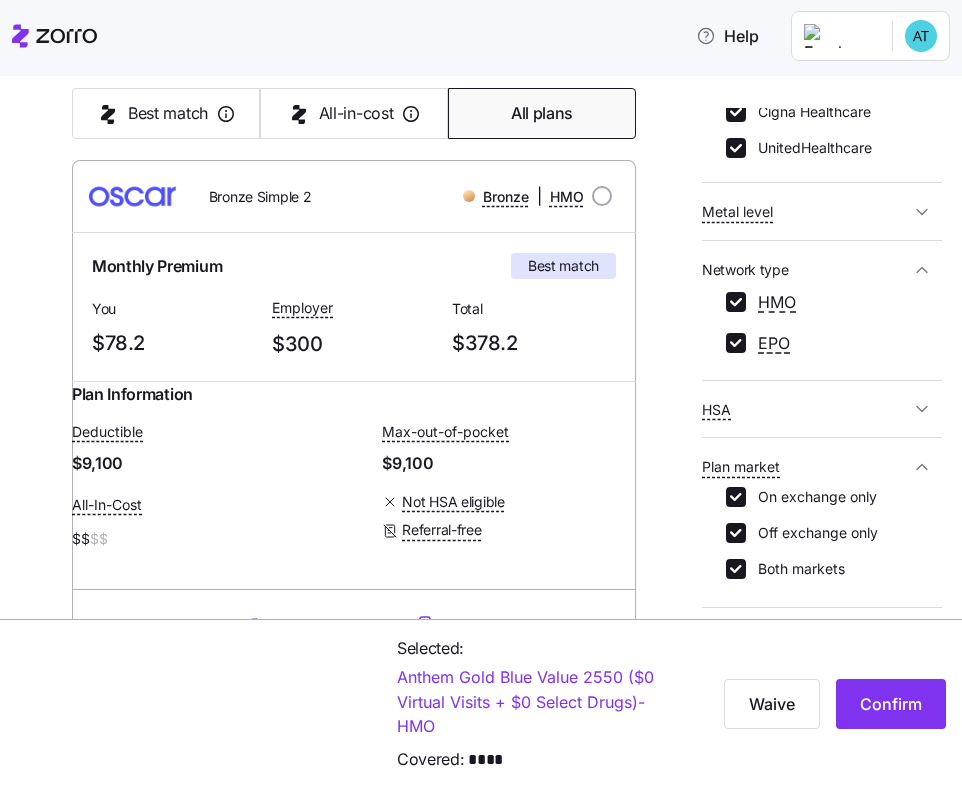 click on "Compare recommendations" at bounding box center [808, 648] 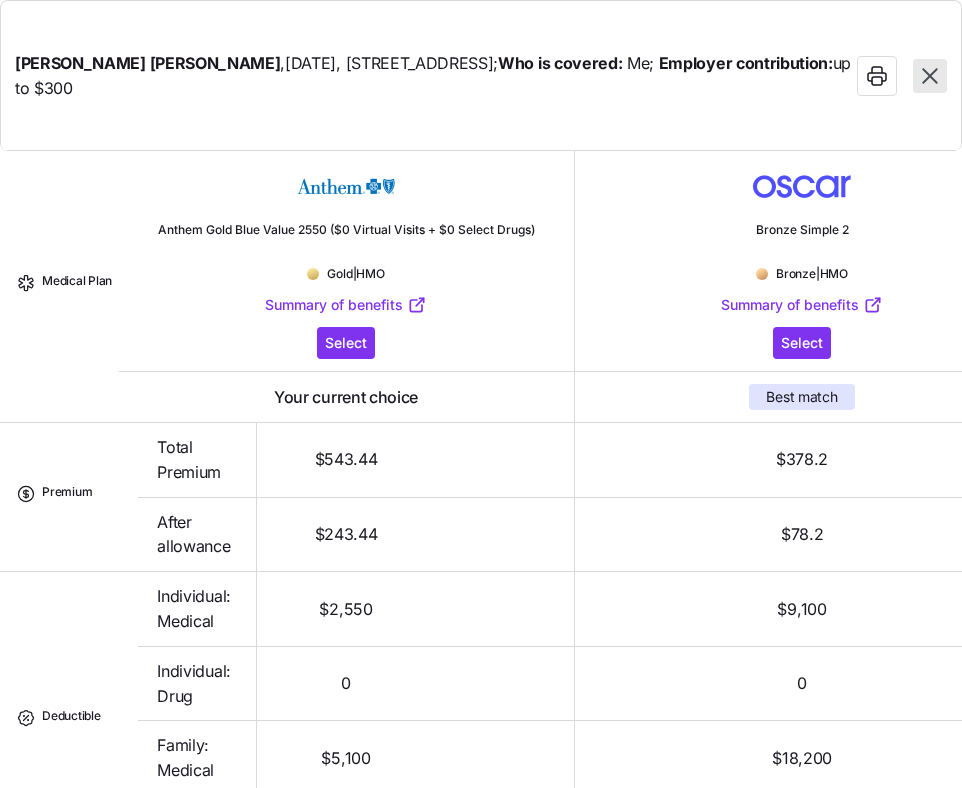 scroll, scrollTop: 0, scrollLeft: 141, axis: horizontal 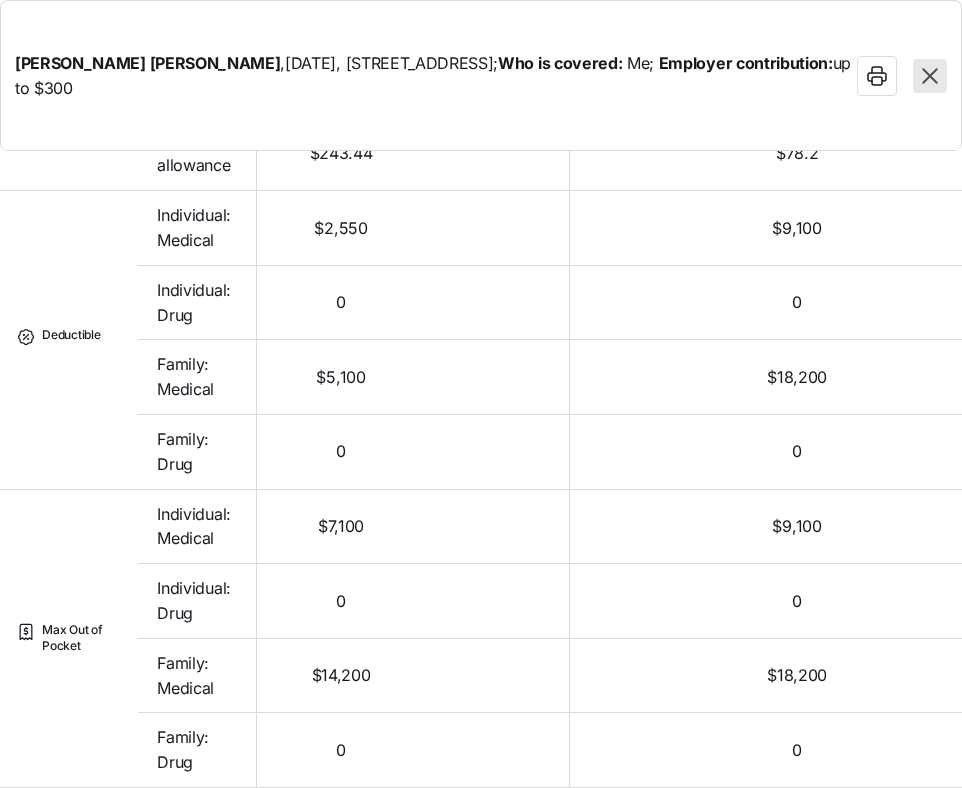 click 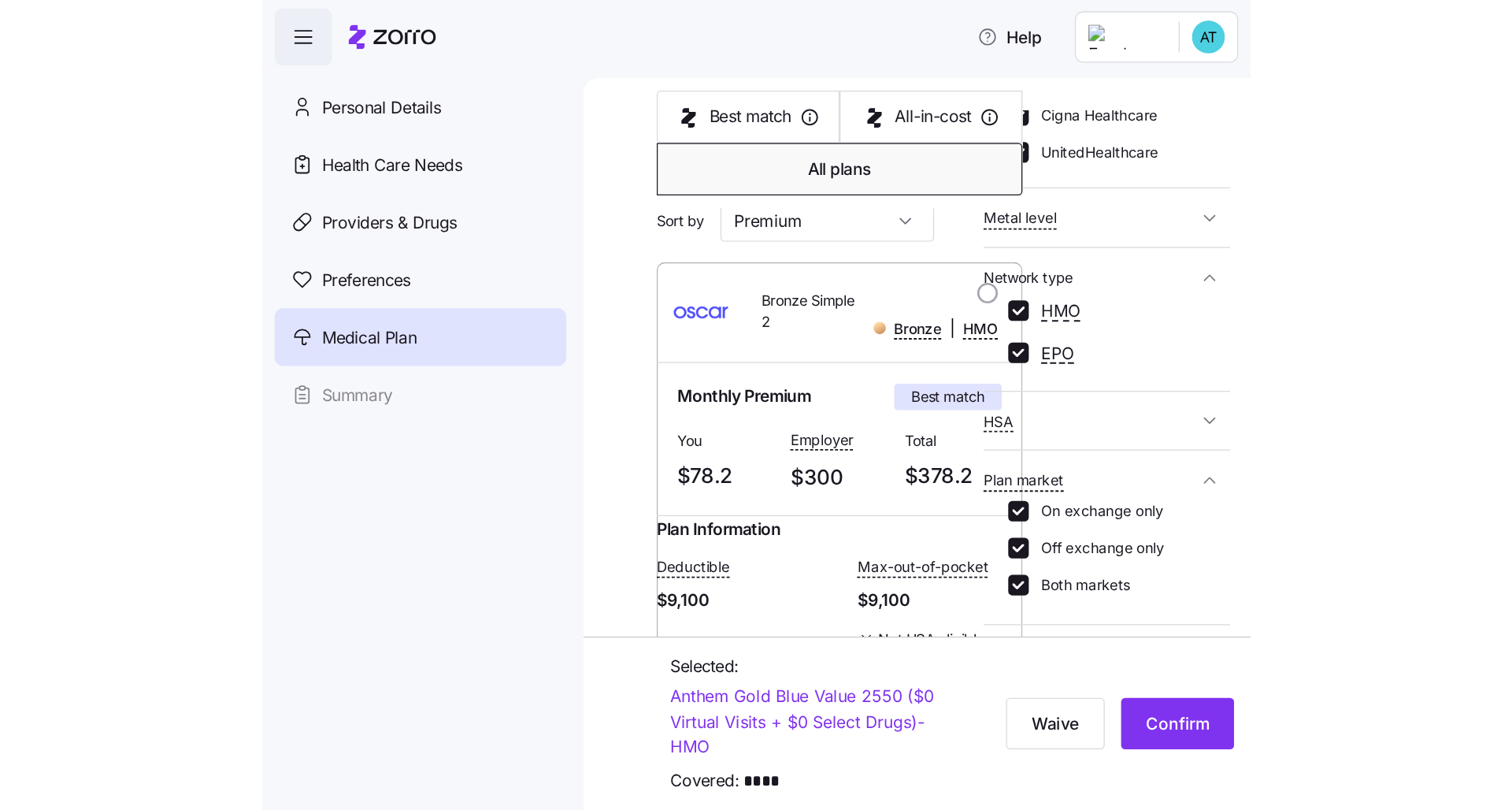 scroll, scrollTop: 207, scrollLeft: 0, axis: vertical 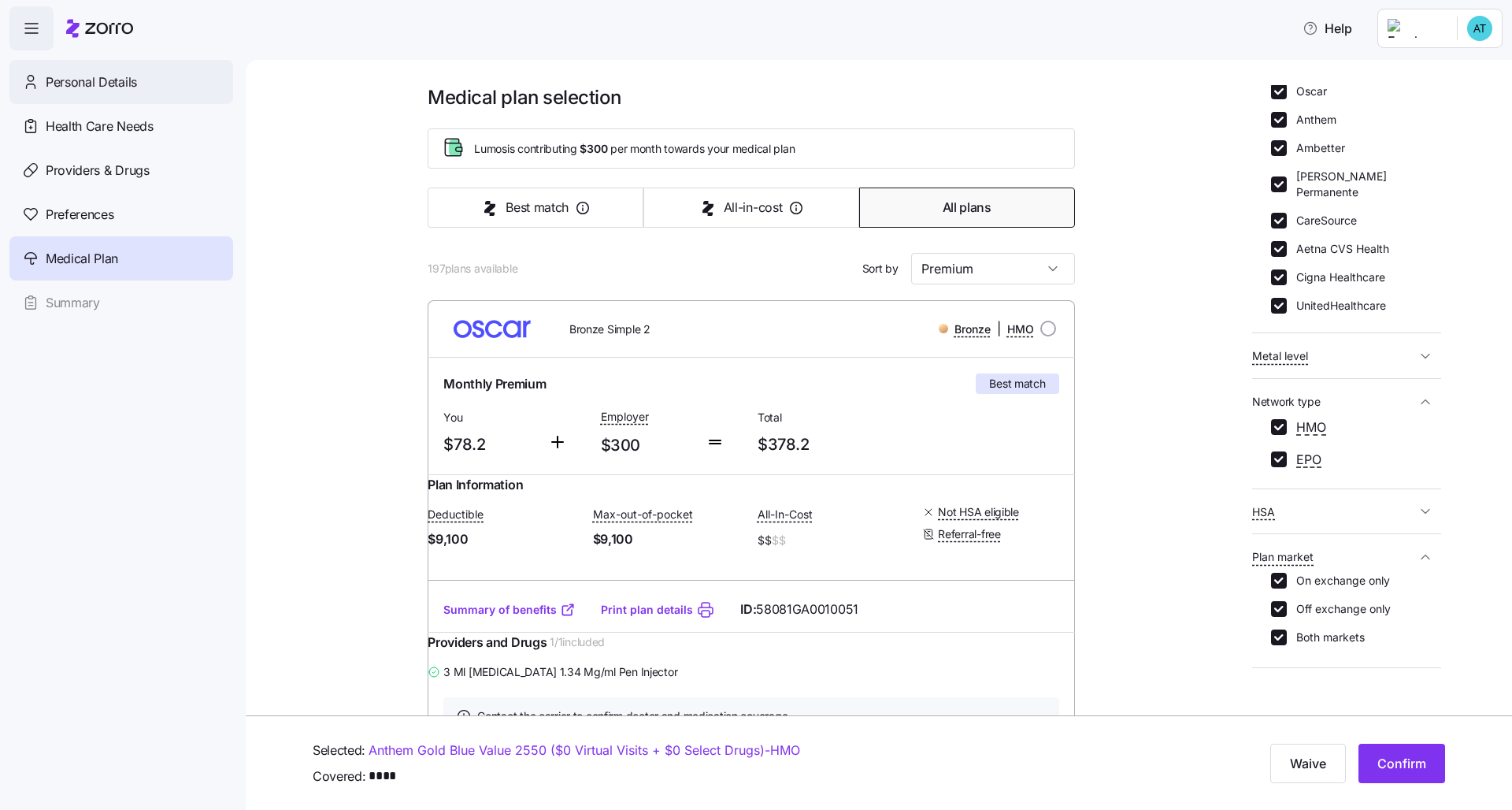 click on "Personal Details" at bounding box center (91, 82) 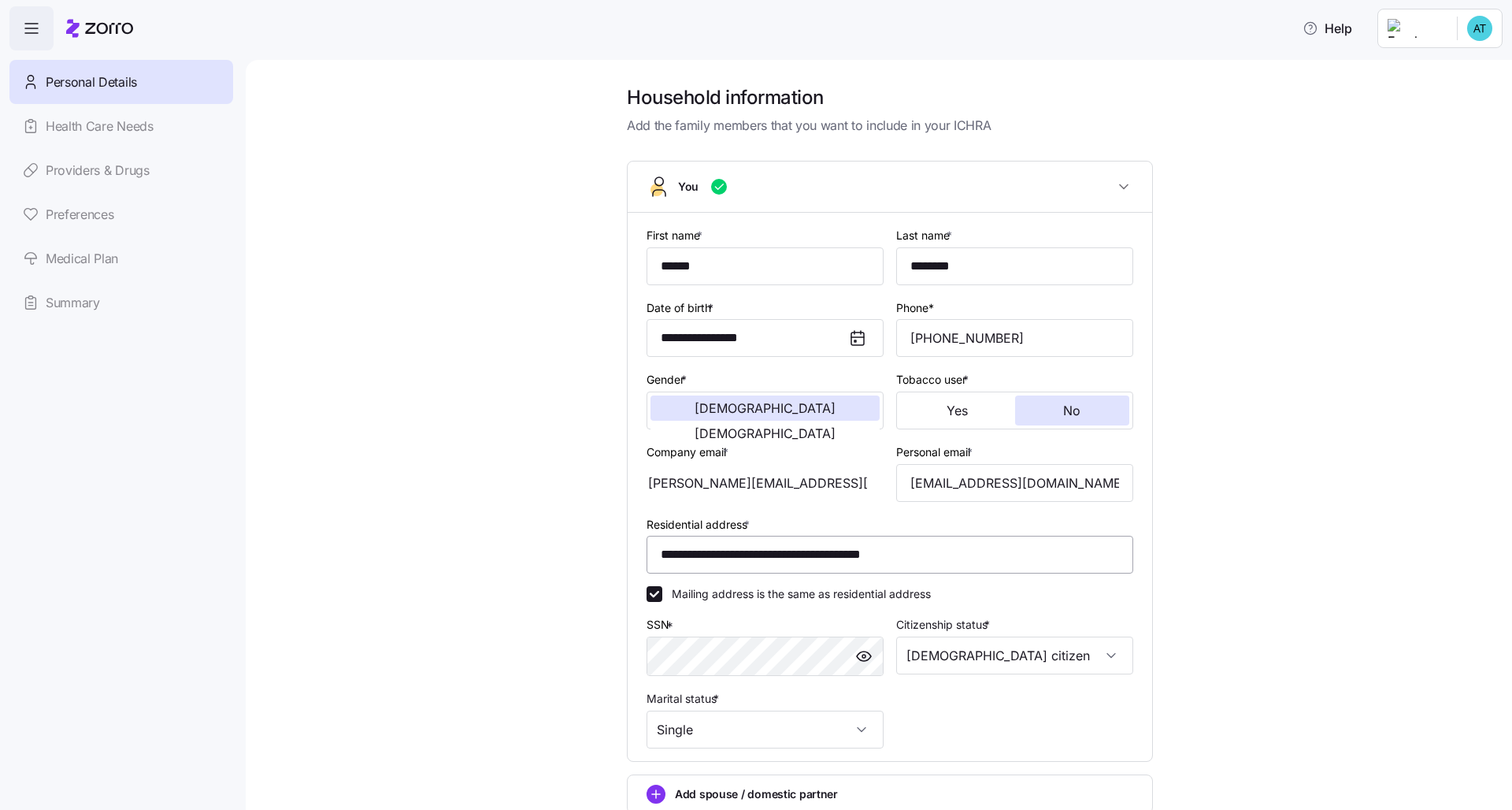 scroll, scrollTop: 158, scrollLeft: 0, axis: vertical 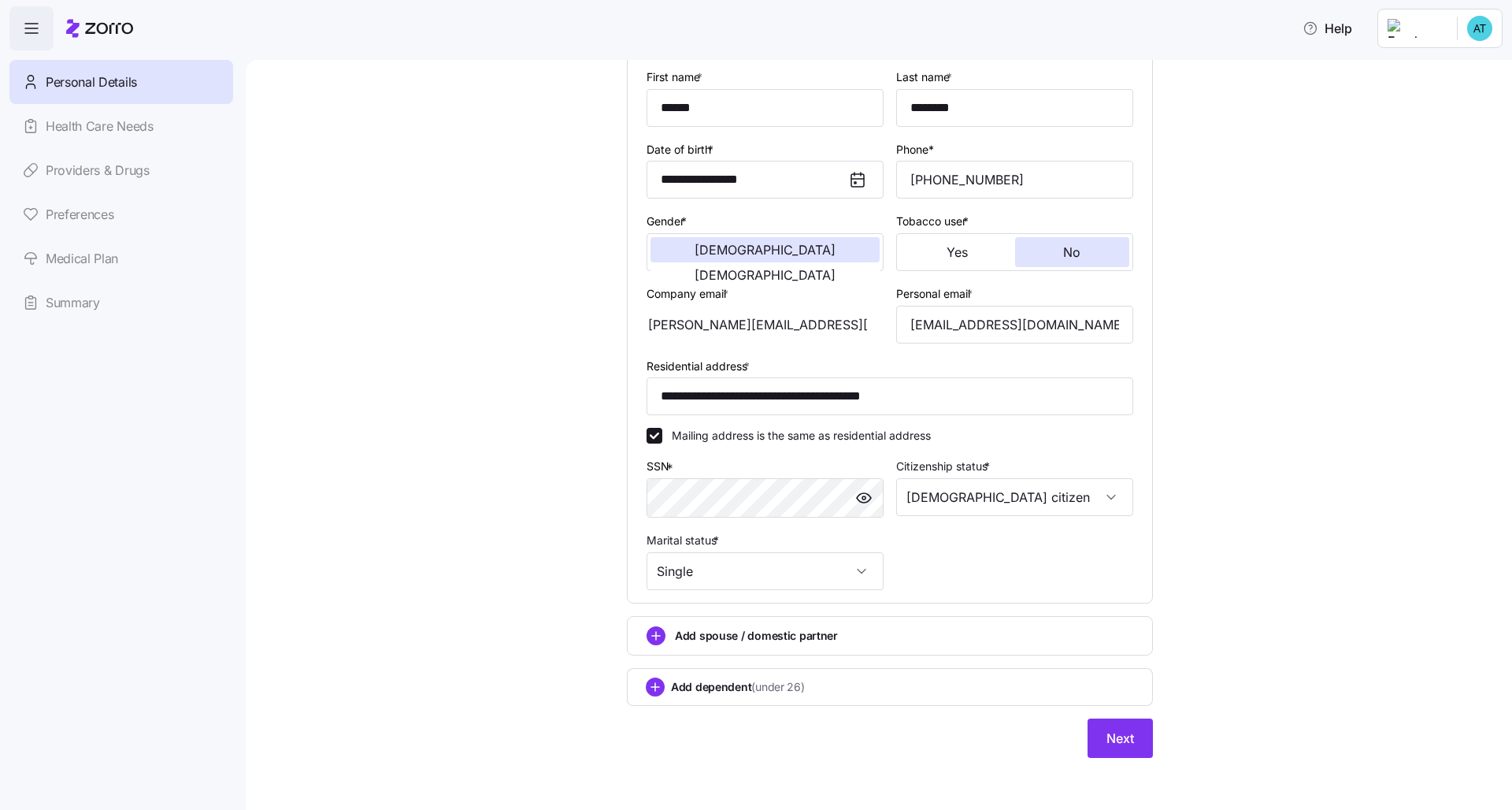 click on "Personal Details Health Care Needs Providers & Drugs Preferences Medical Plan Summary" at bounding box center (121, 192) 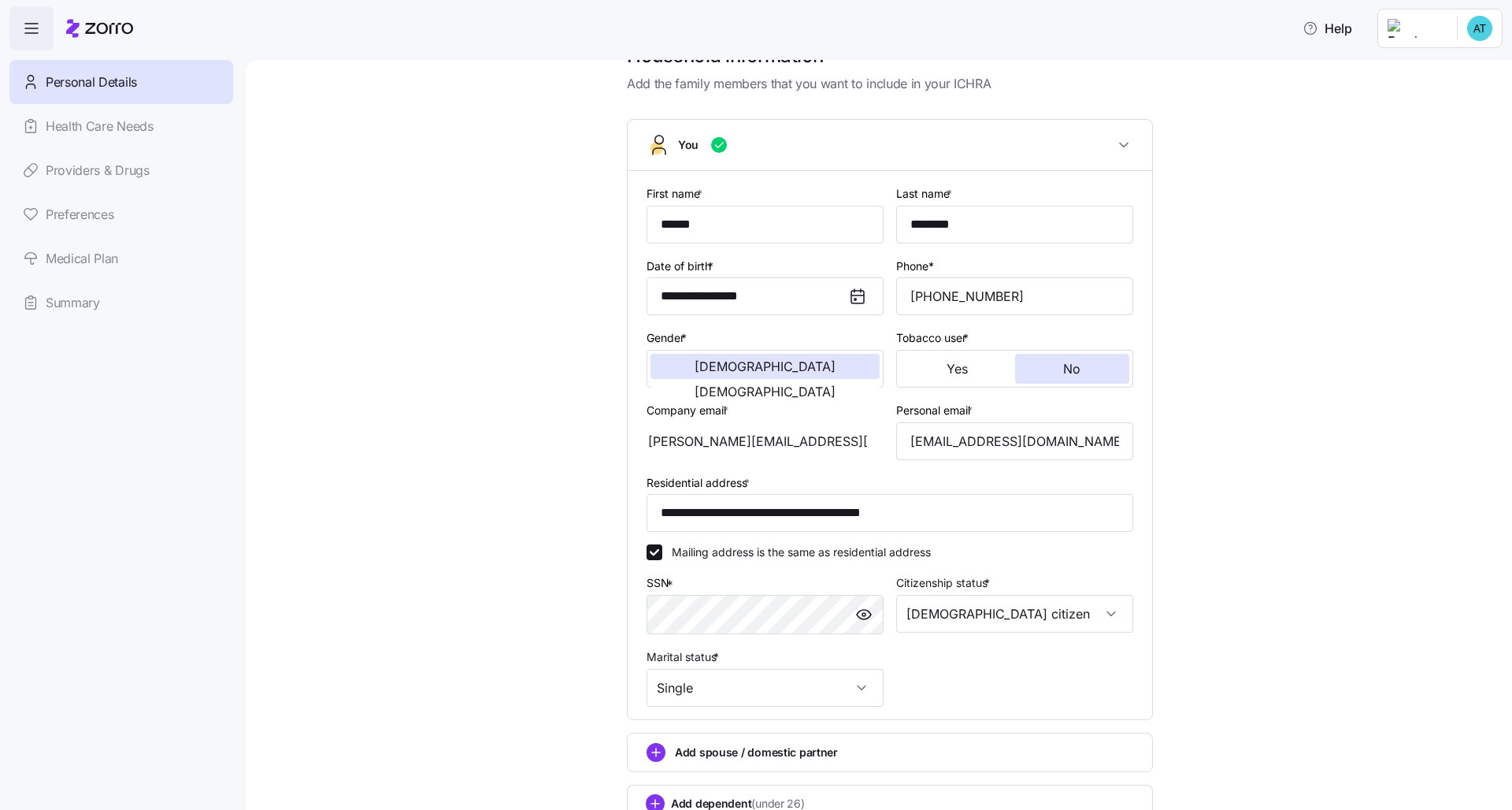scroll, scrollTop: 0, scrollLeft: 0, axis: both 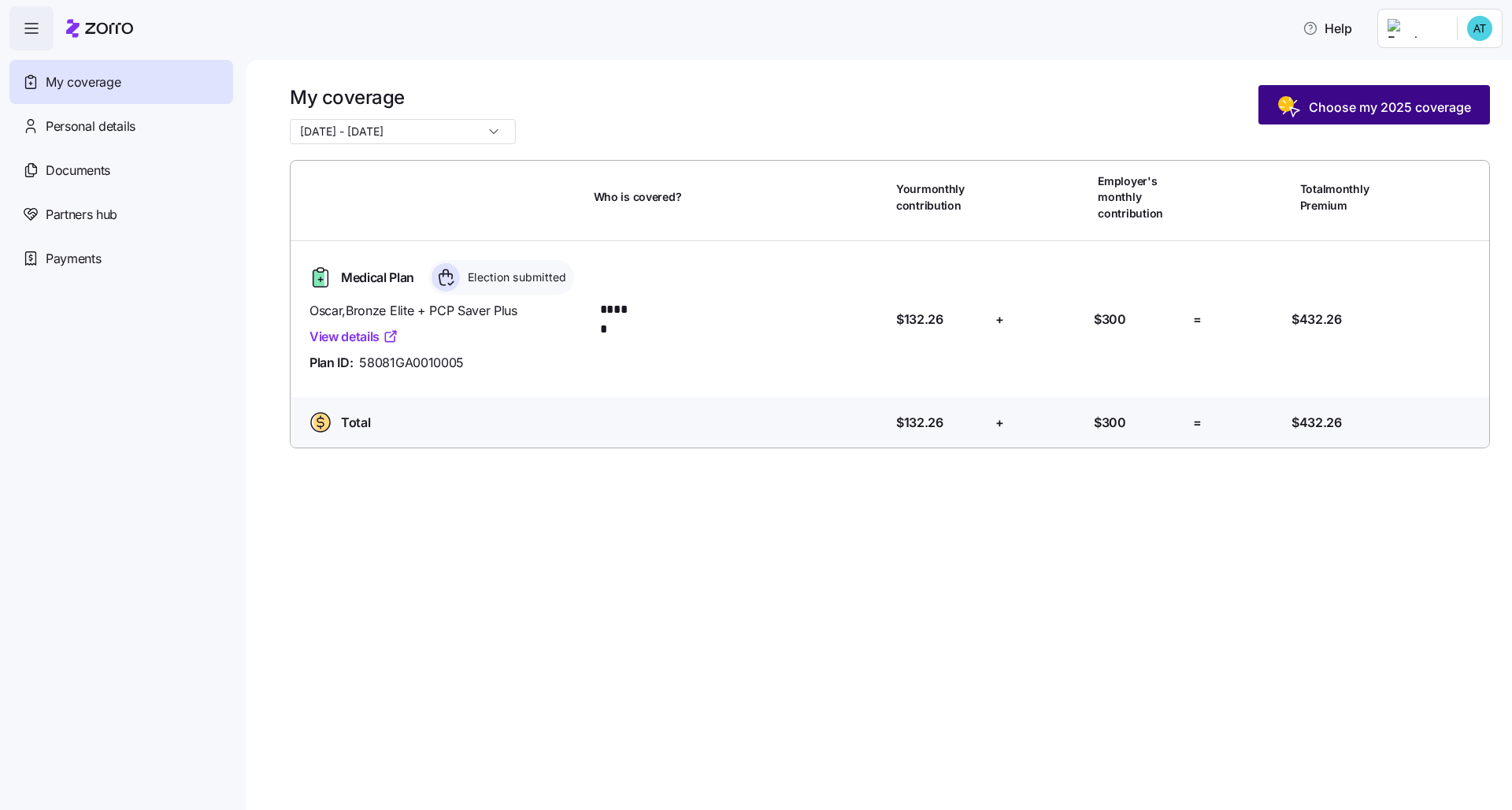 click on "Choose my 2025 coverage" at bounding box center (1374, 107) 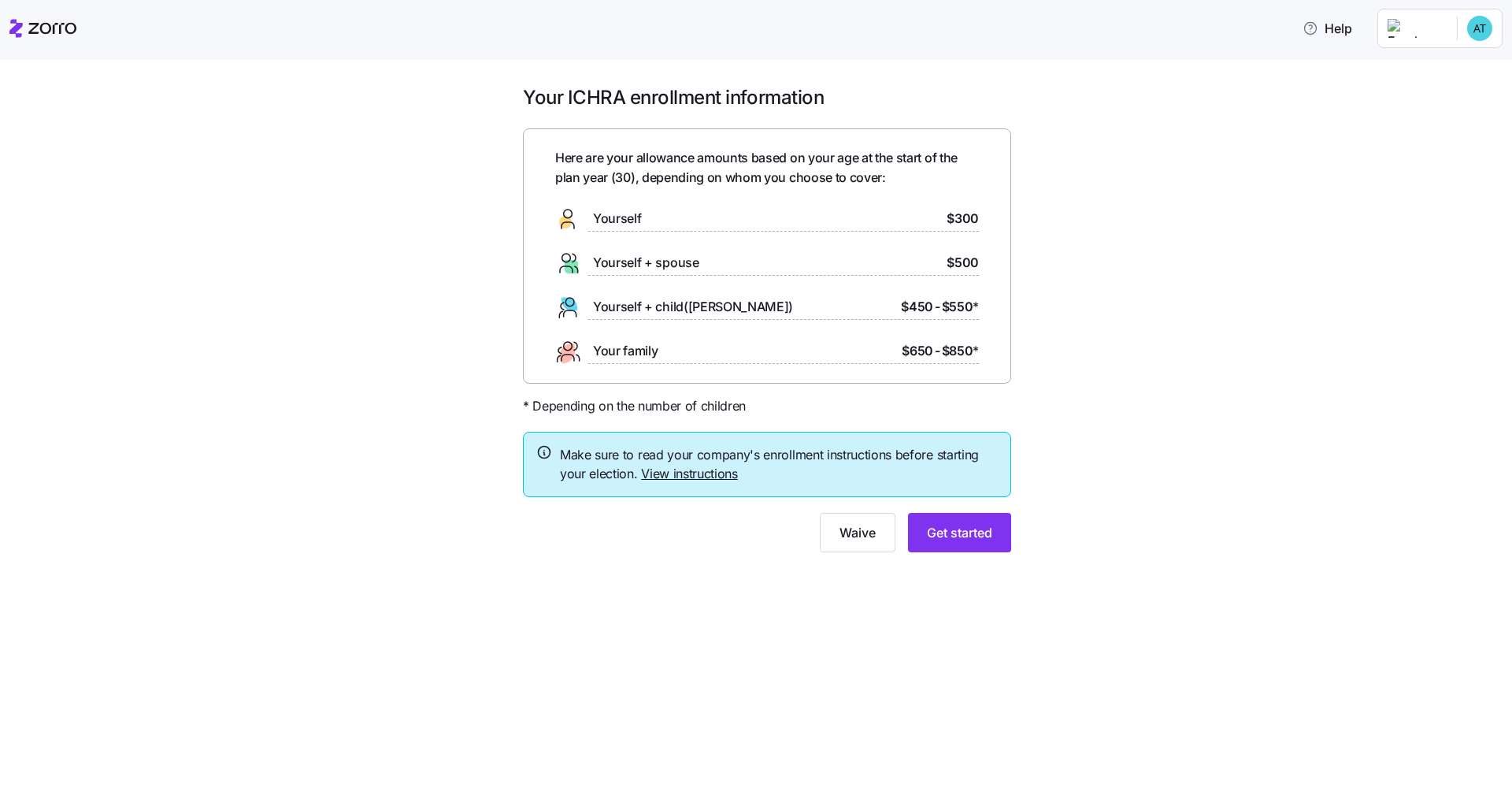 click on "View instructions" at bounding box center [689, 474] 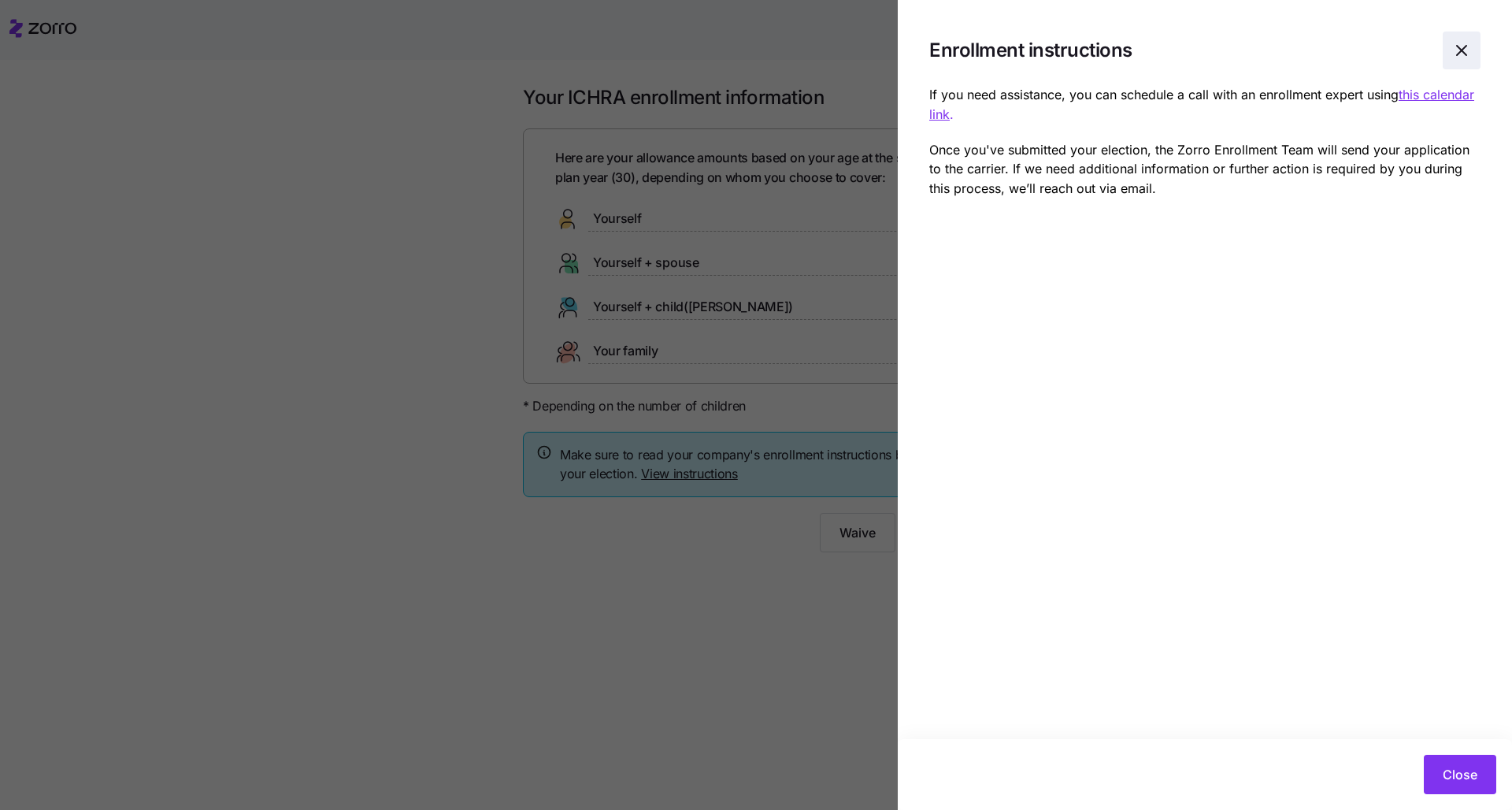 click at bounding box center [1462, 50] 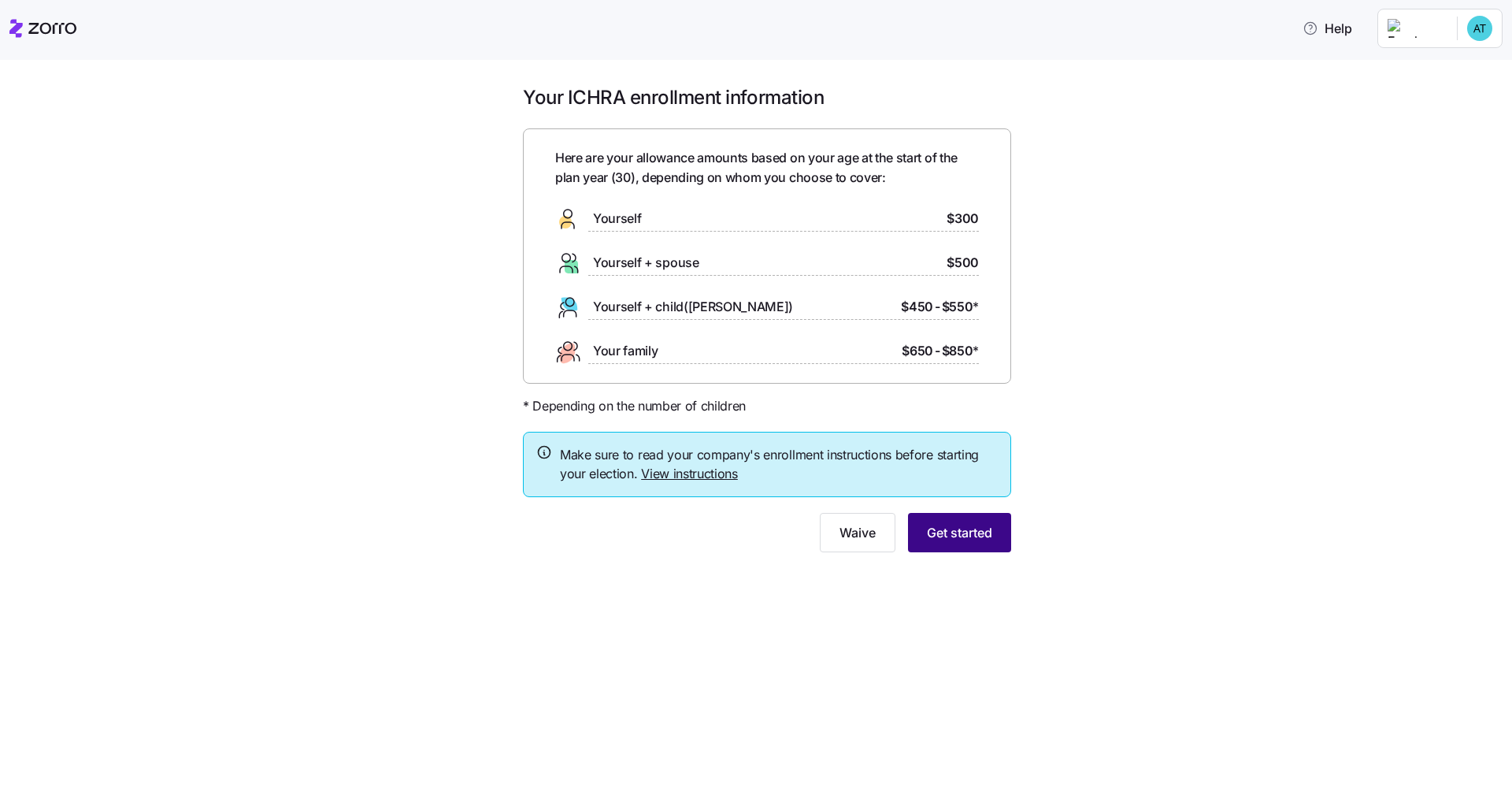 click on "Get started" at bounding box center (959, 533) 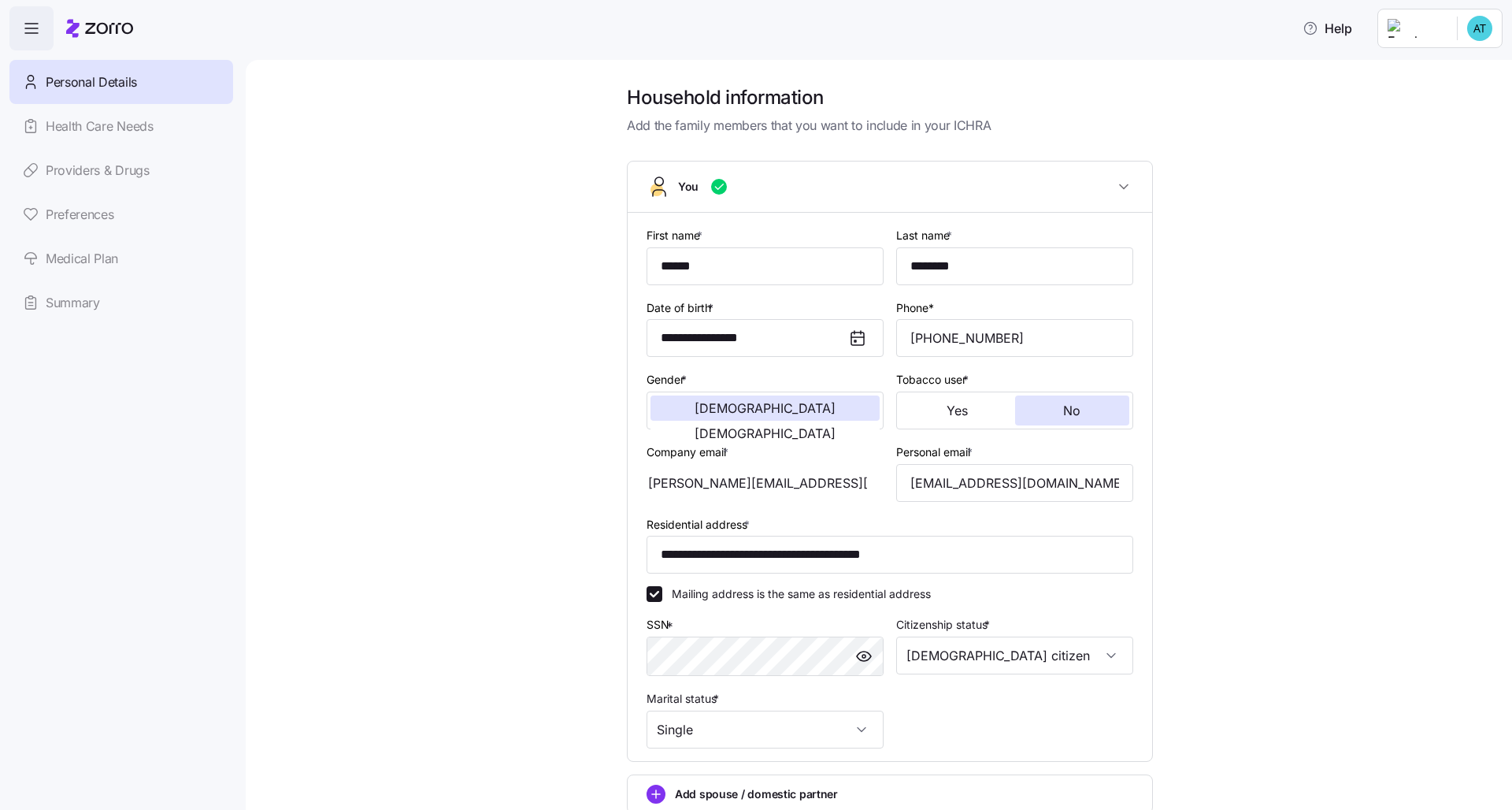 scroll, scrollTop: 136, scrollLeft: 0, axis: vertical 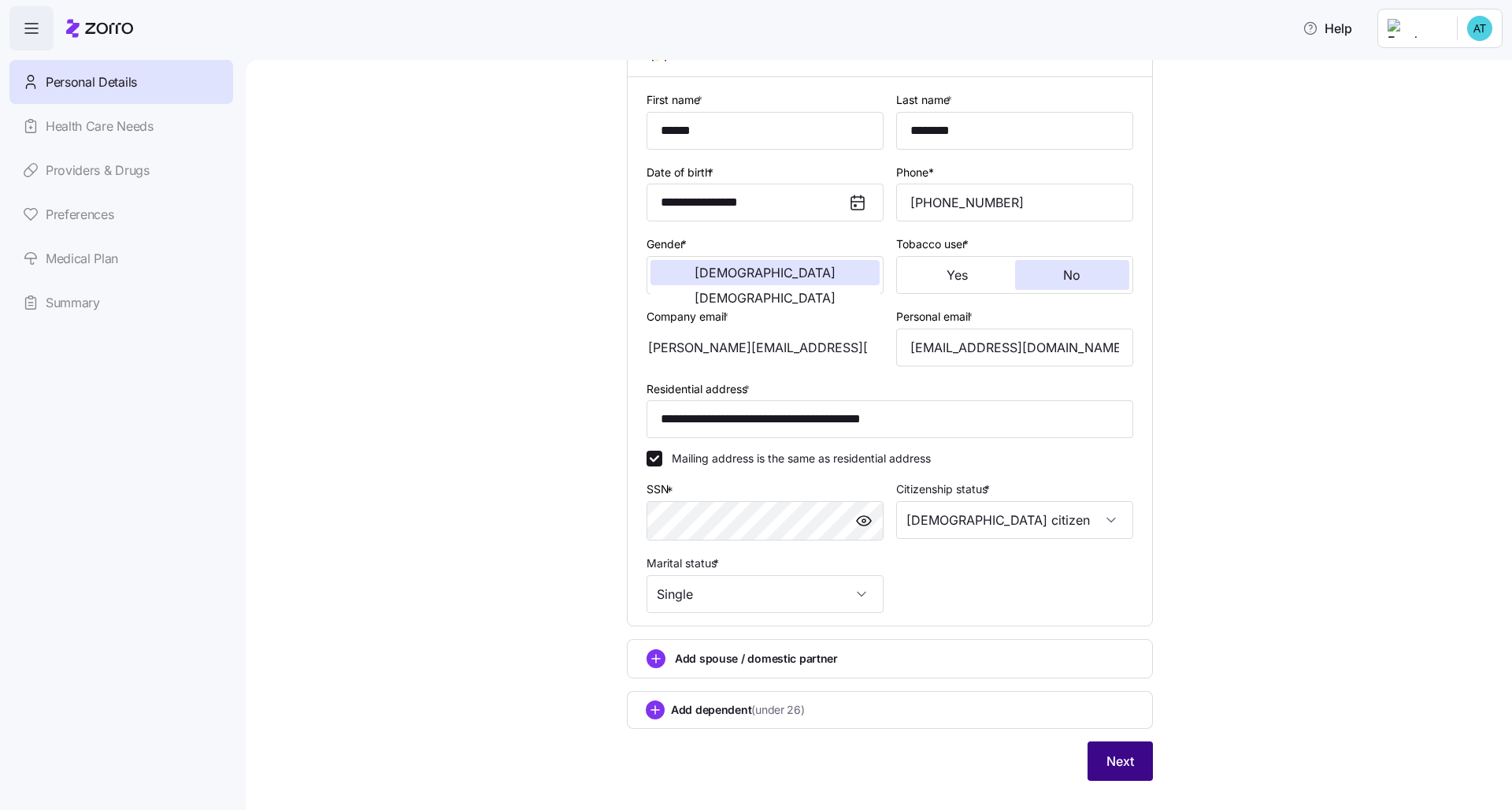click on "Next" at bounding box center (1120, 761) 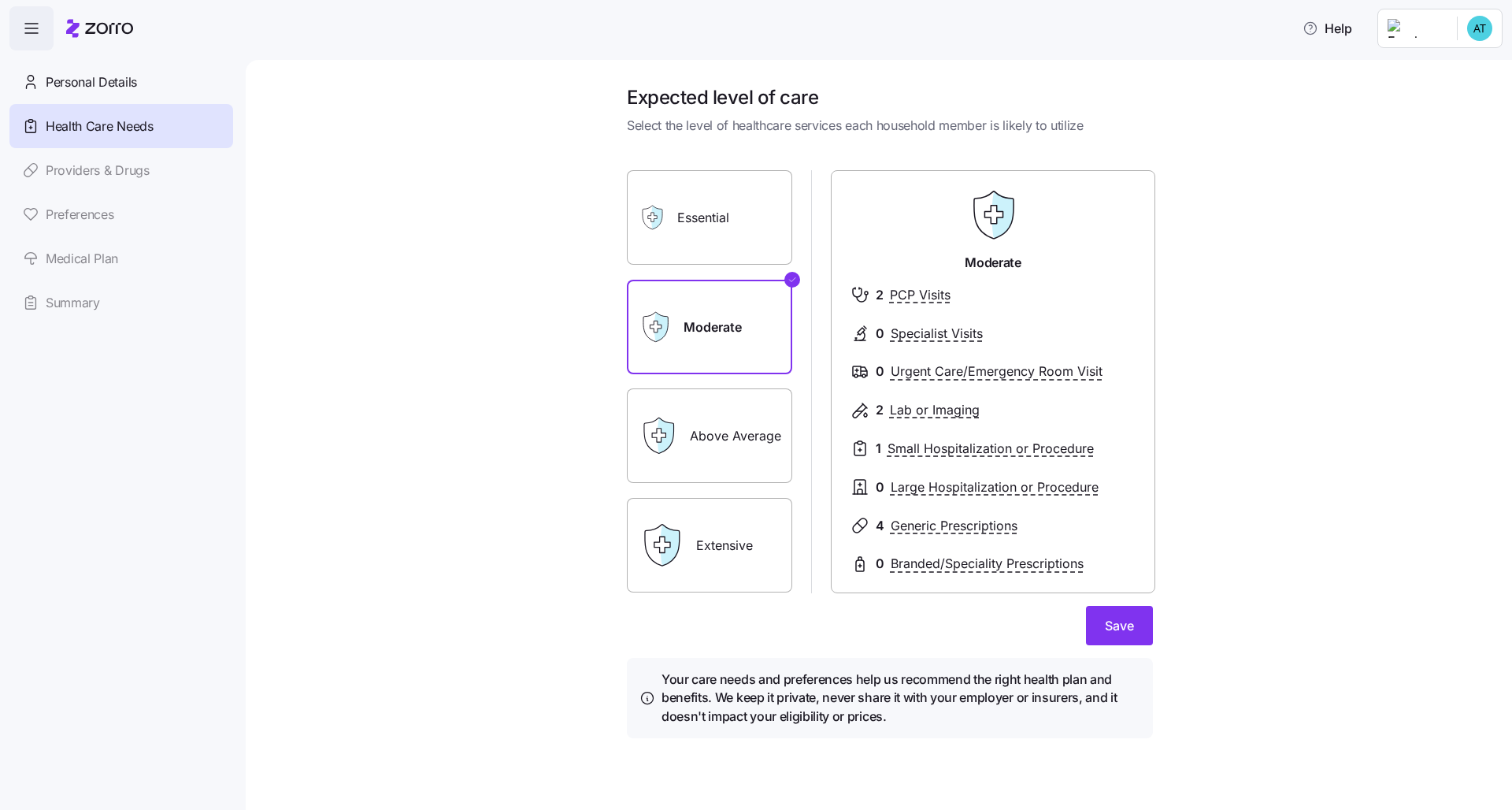 click on "Essential" at bounding box center [710, 217] 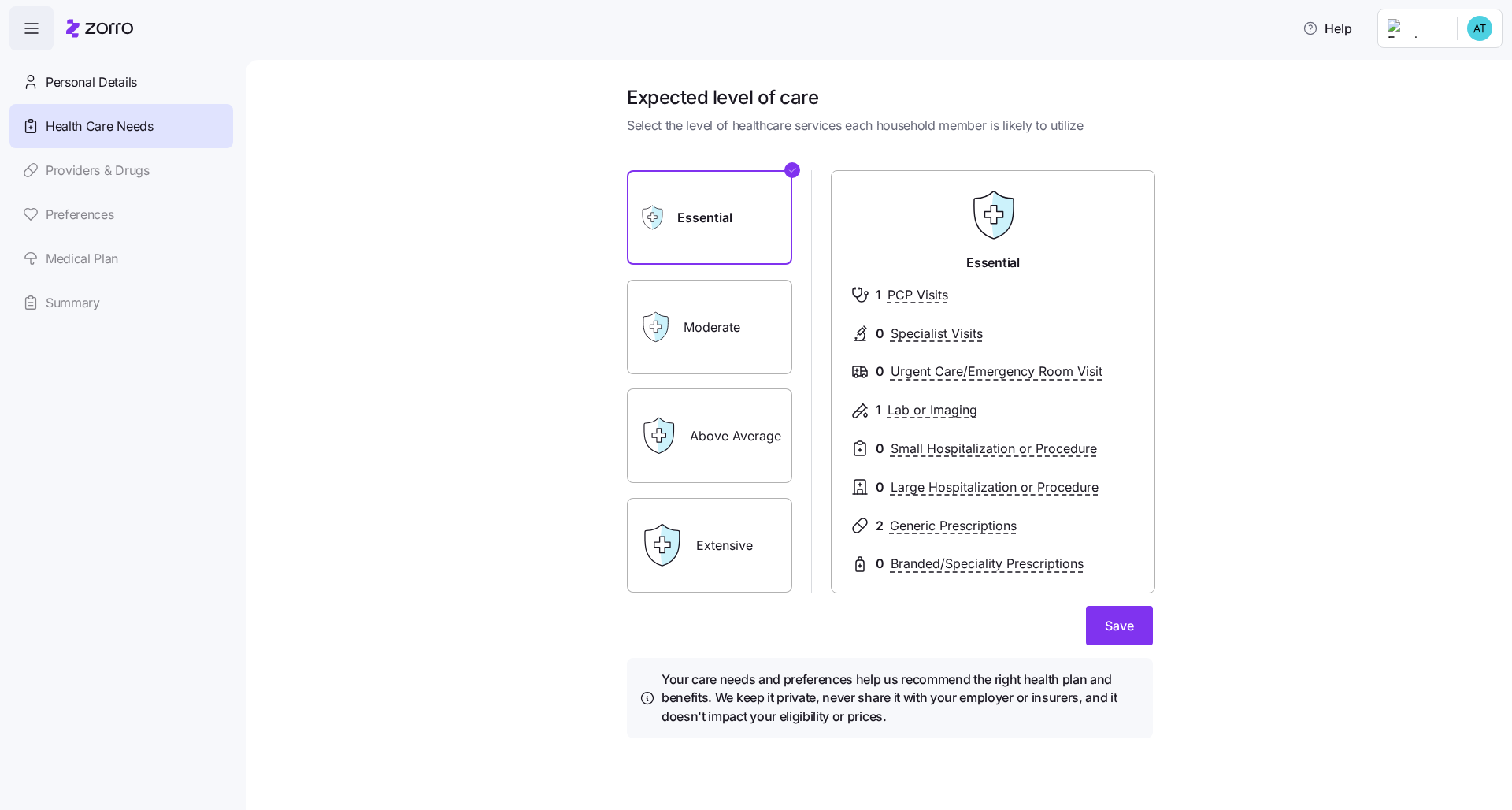 click on "Extensive" at bounding box center [710, 545] 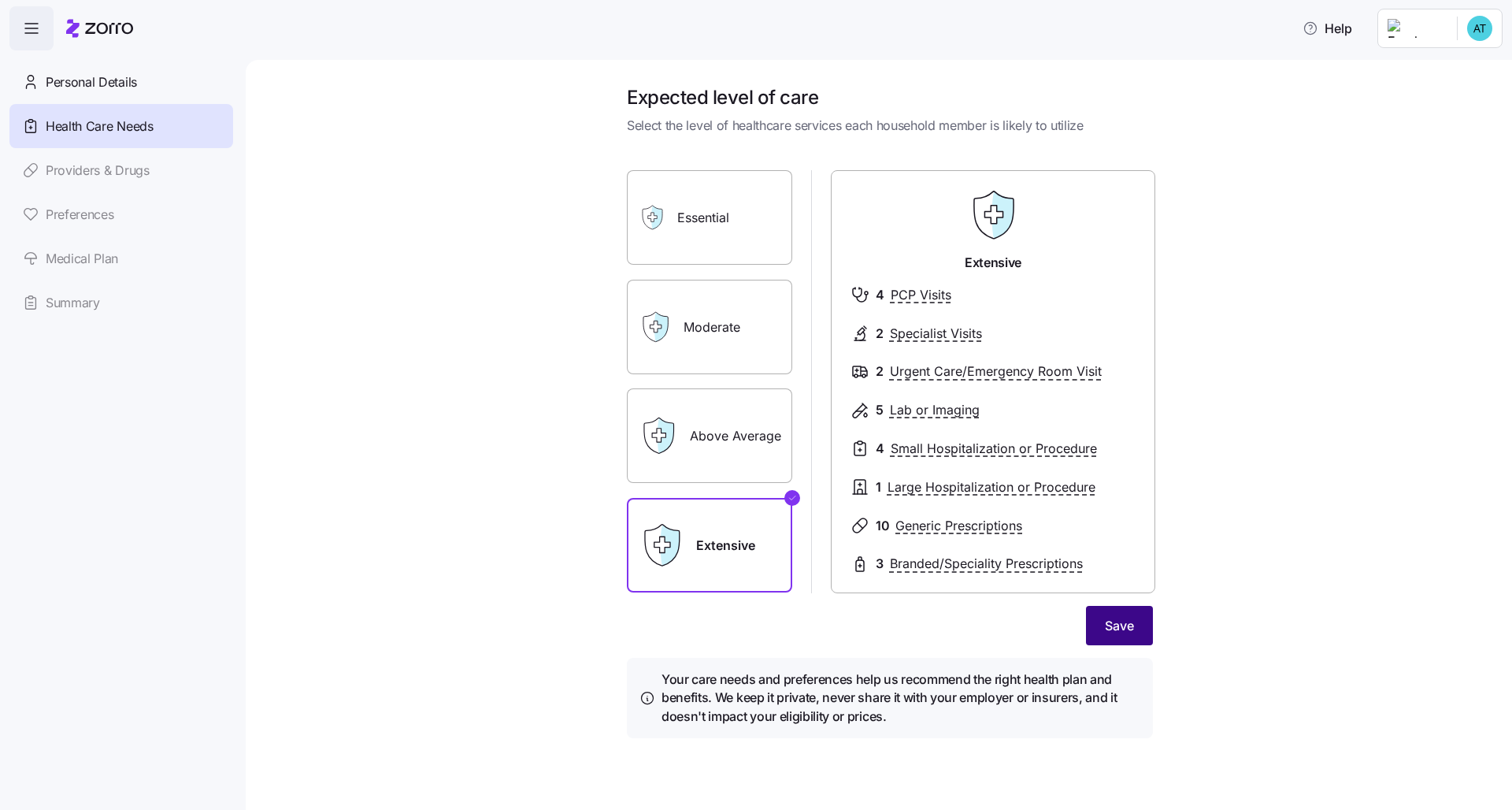 click on "Save" at bounding box center (1119, 626) 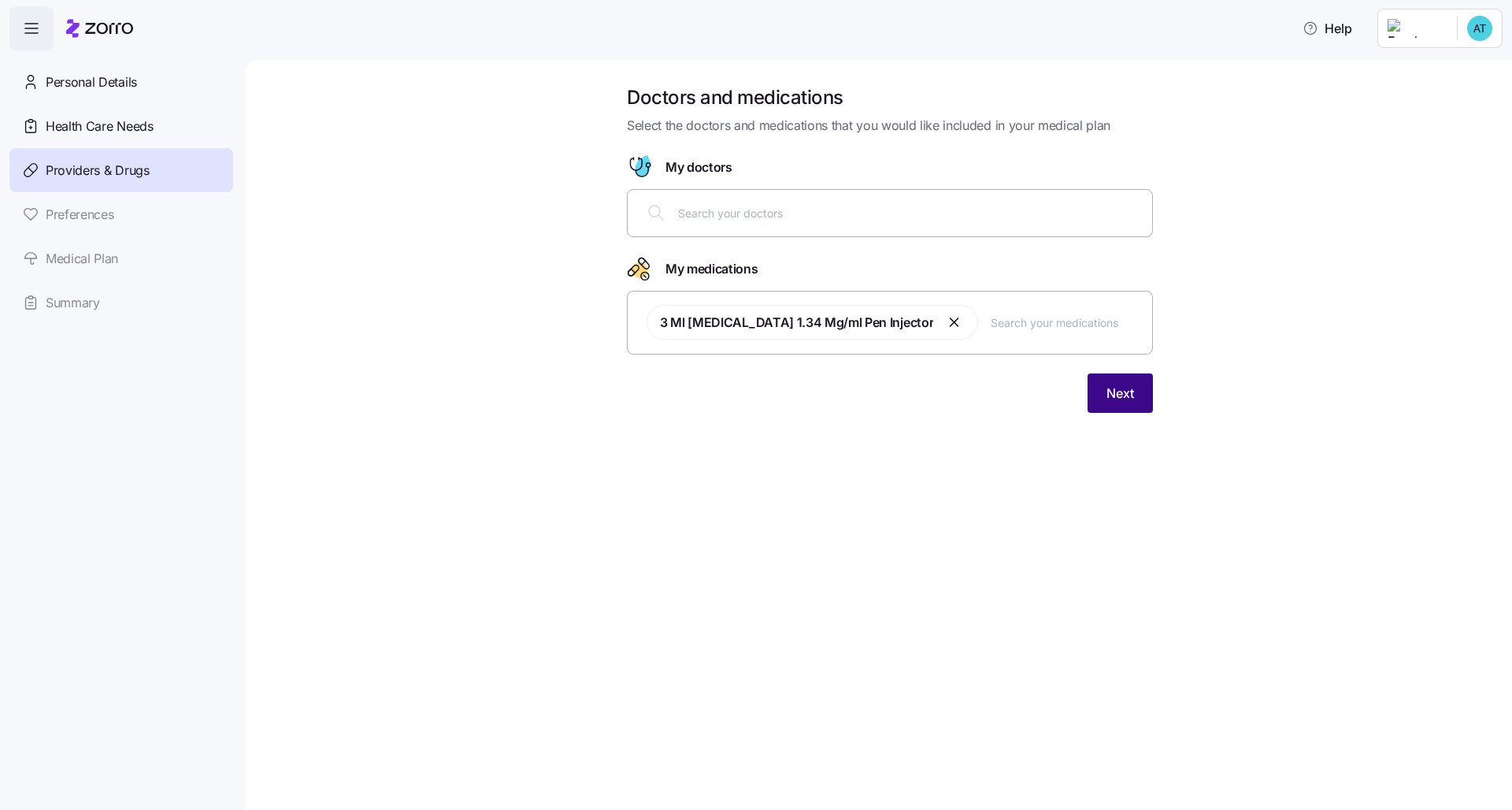 click on "Next" at bounding box center [1120, 393] 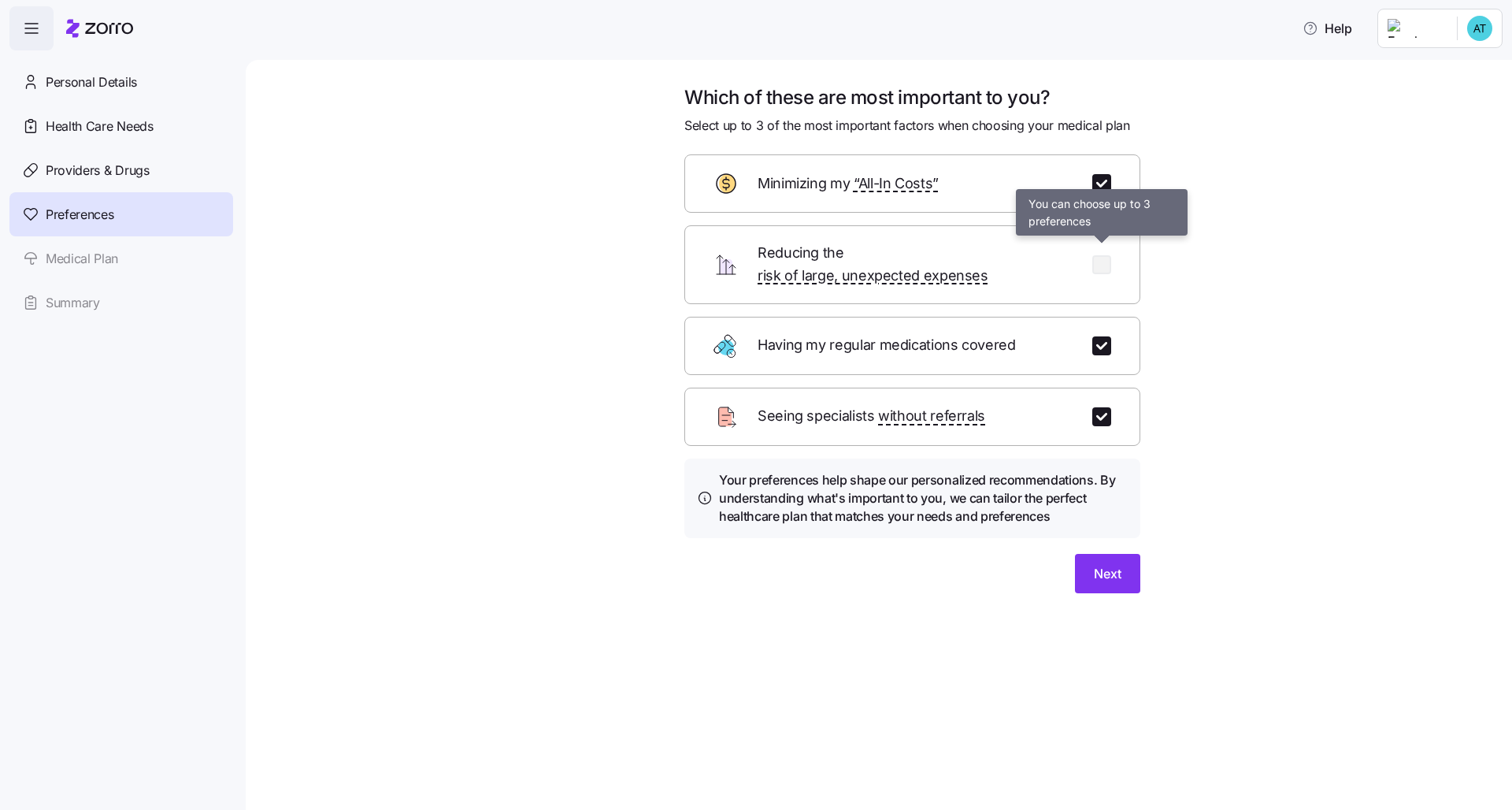 click at bounding box center [1102, 265] 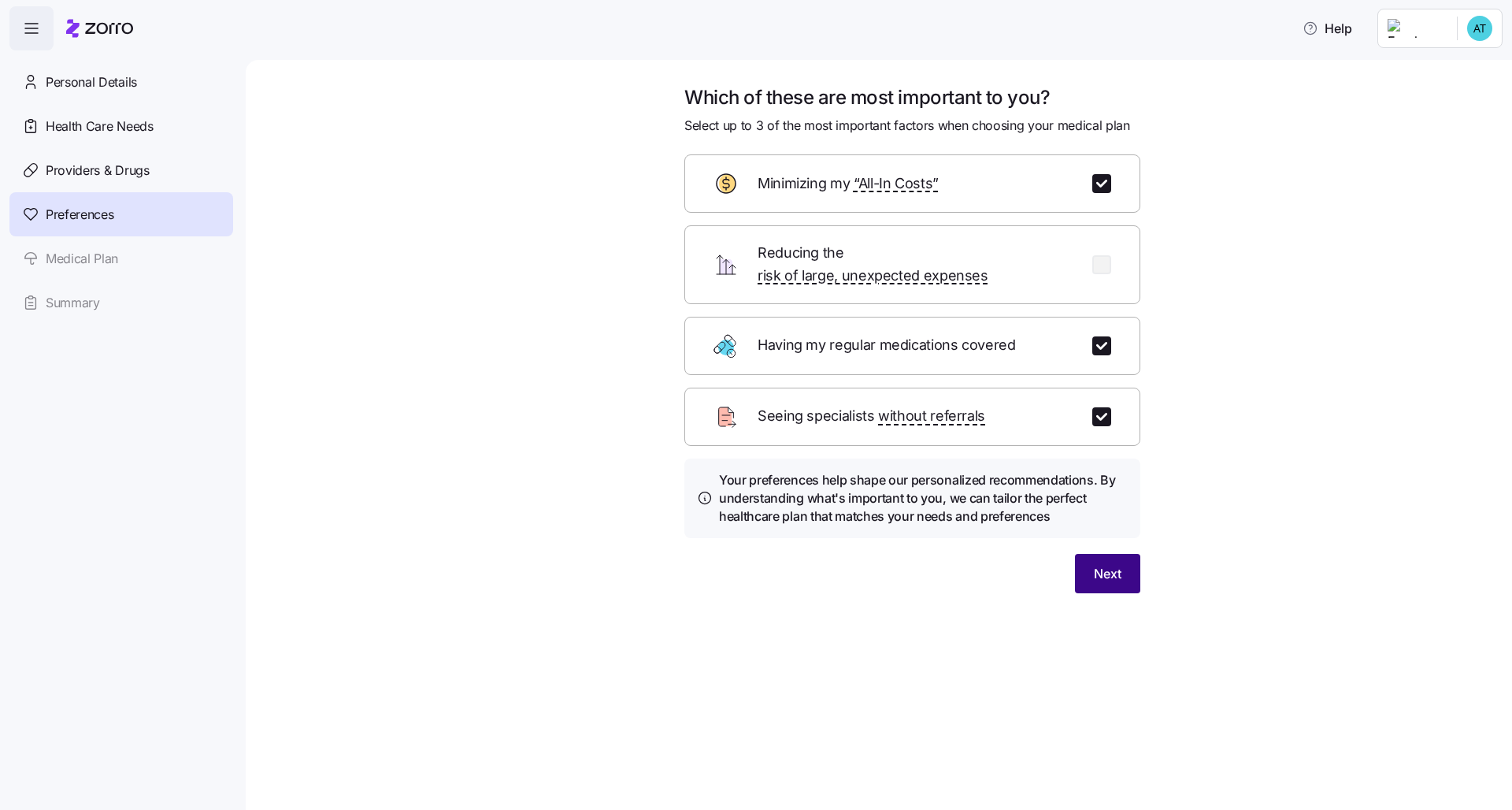 click on "Next" at bounding box center (1107, 574) 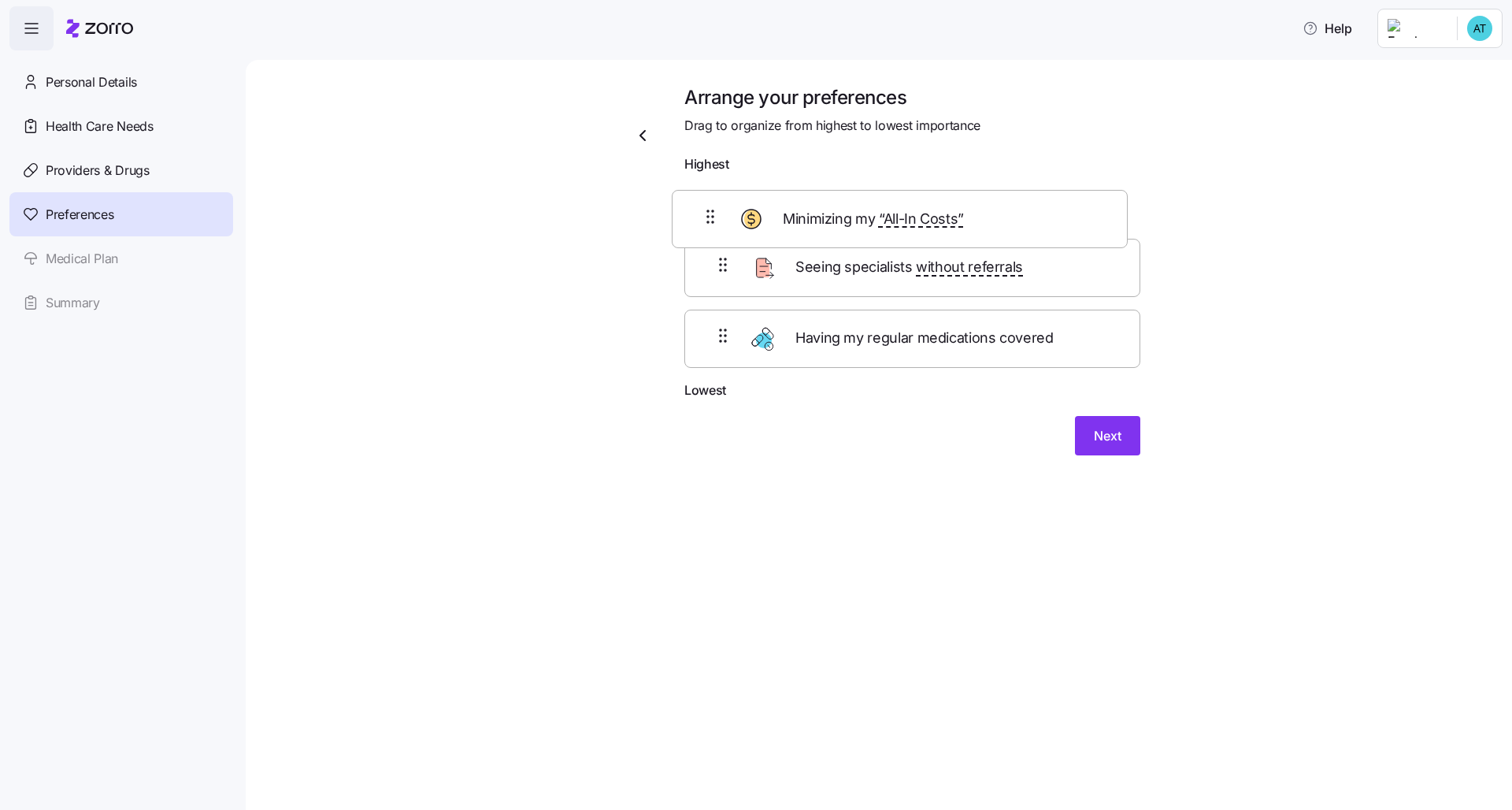drag, startPoint x: 1043, startPoint y: 281, endPoint x: 1023, endPoint y: 184, distance: 99.0404 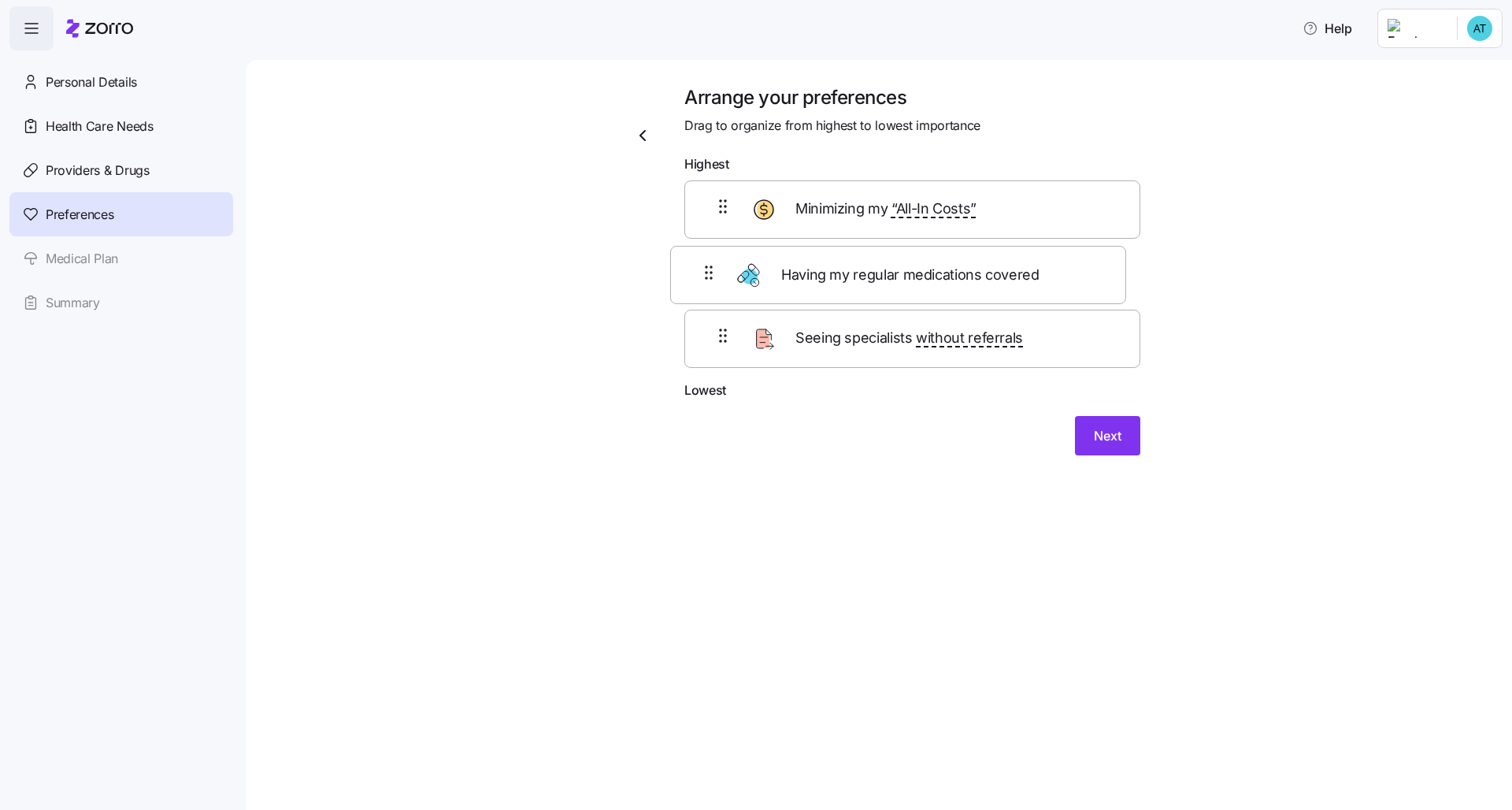 drag, startPoint x: 1078, startPoint y: 354, endPoint x: 1063, endPoint y: 271, distance: 84.3445 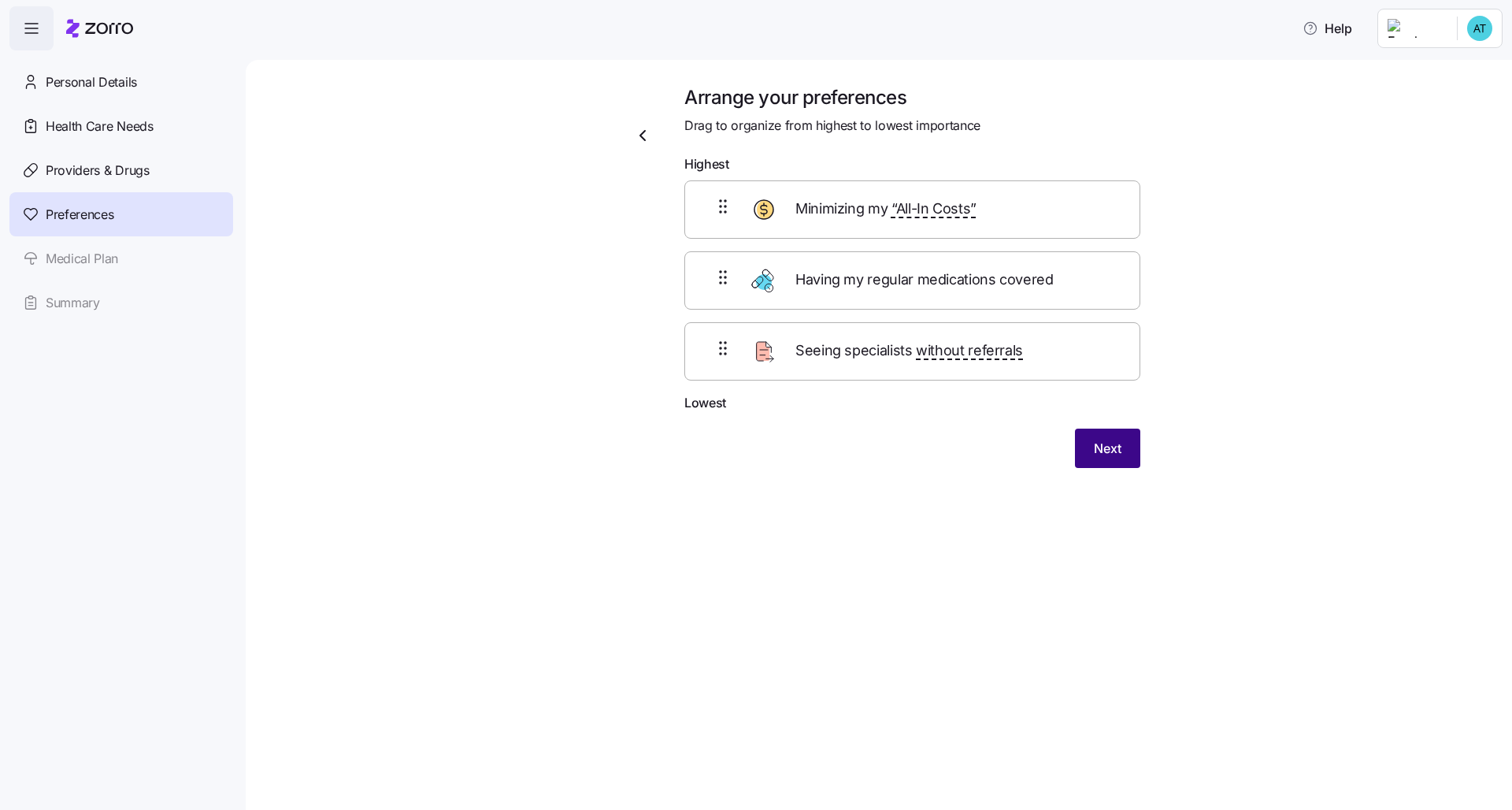click on "Next" at bounding box center (1107, 448) 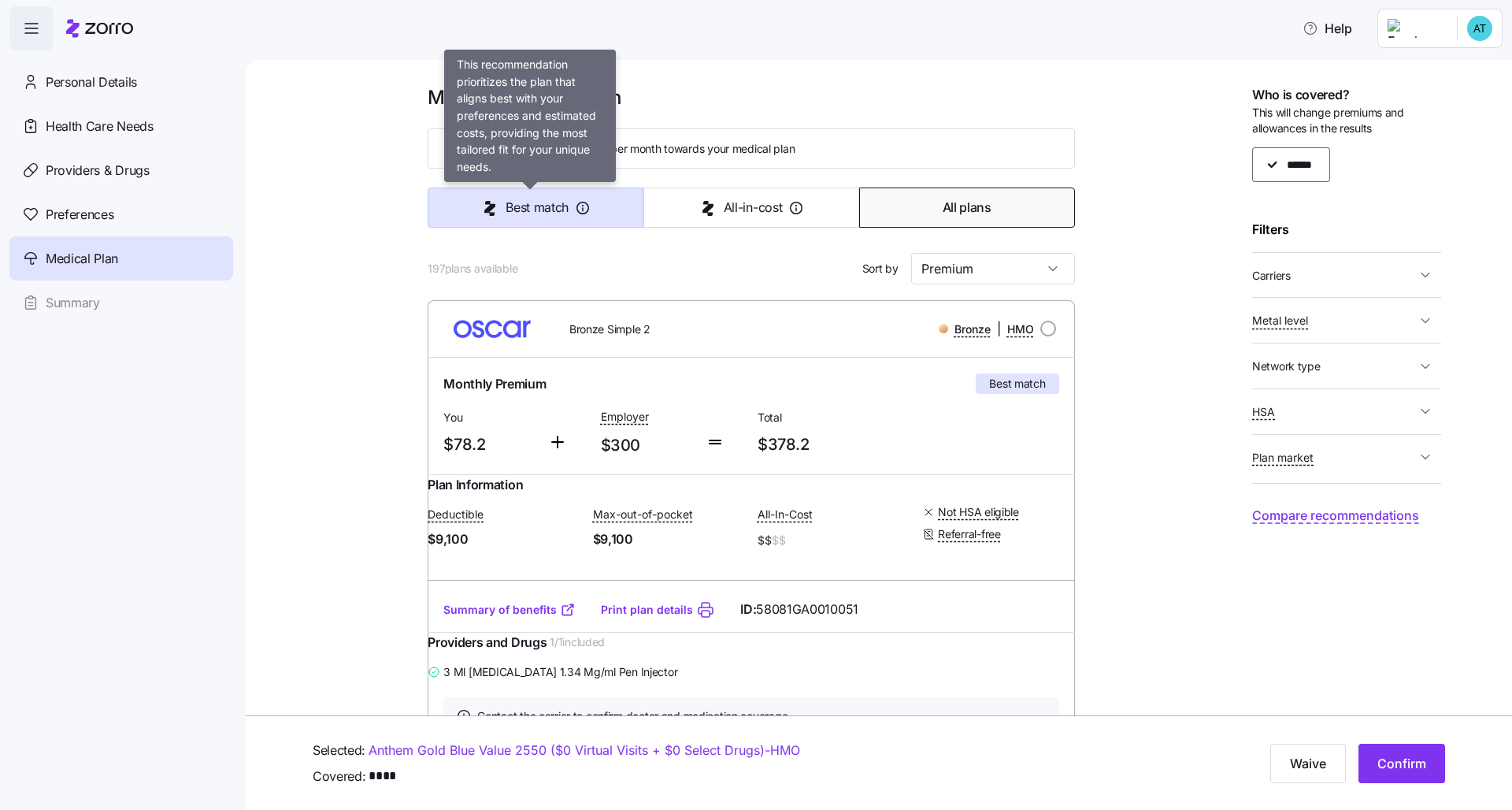 click on "Best match" at bounding box center (536, 207) 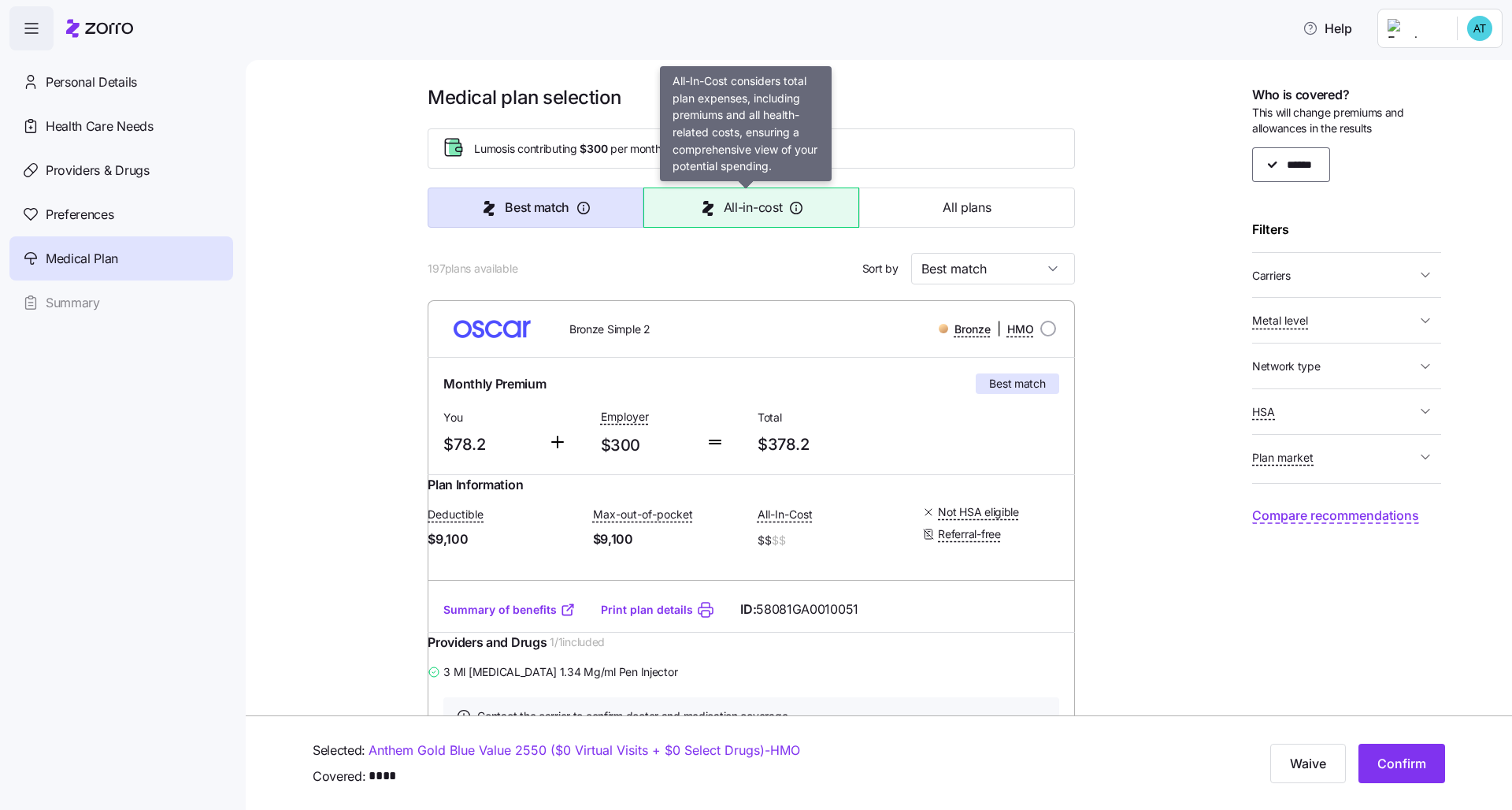 click on "All-in-cost" at bounding box center (751, 207) 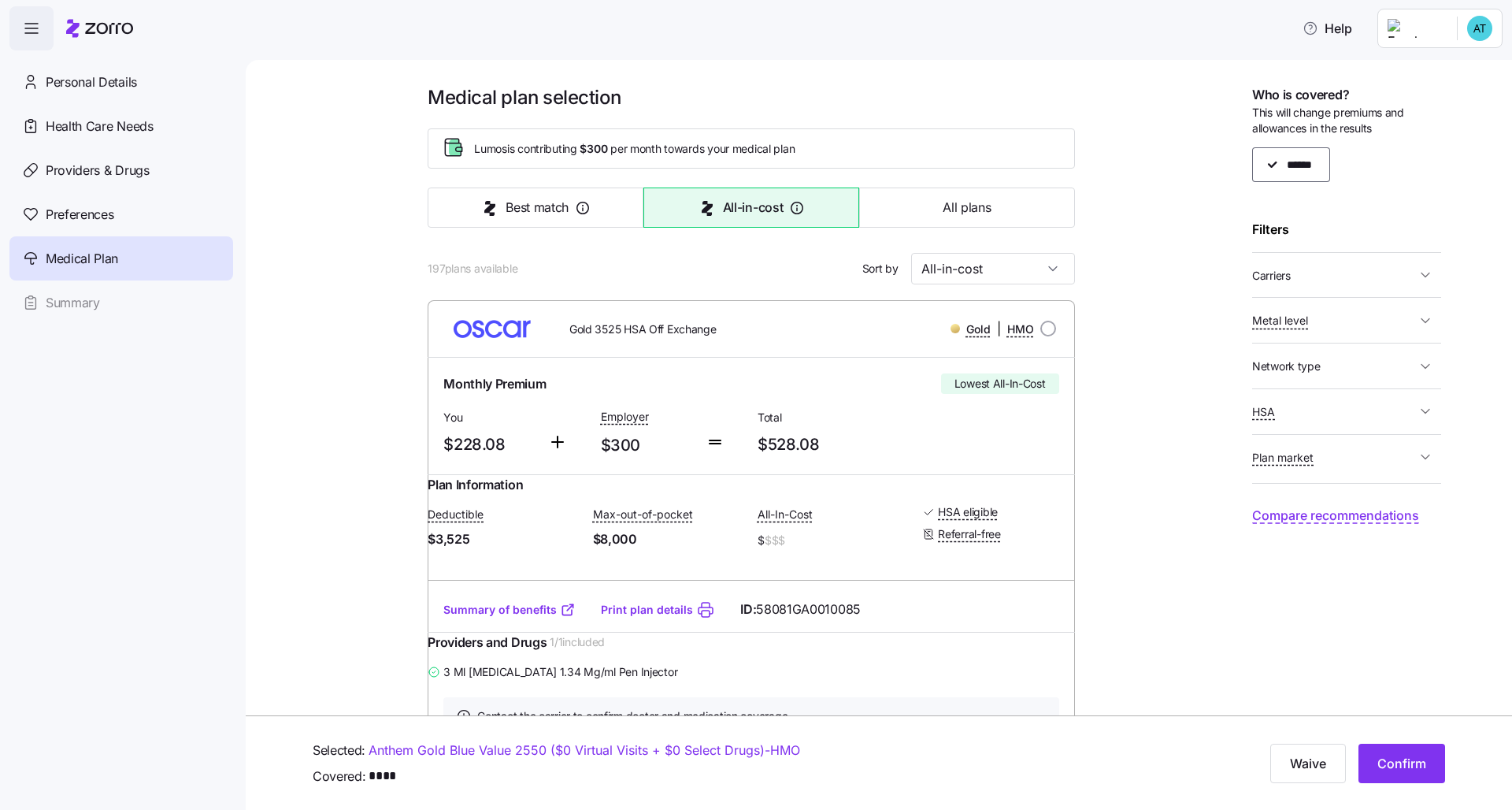 scroll, scrollTop: 2112, scrollLeft: 0, axis: vertical 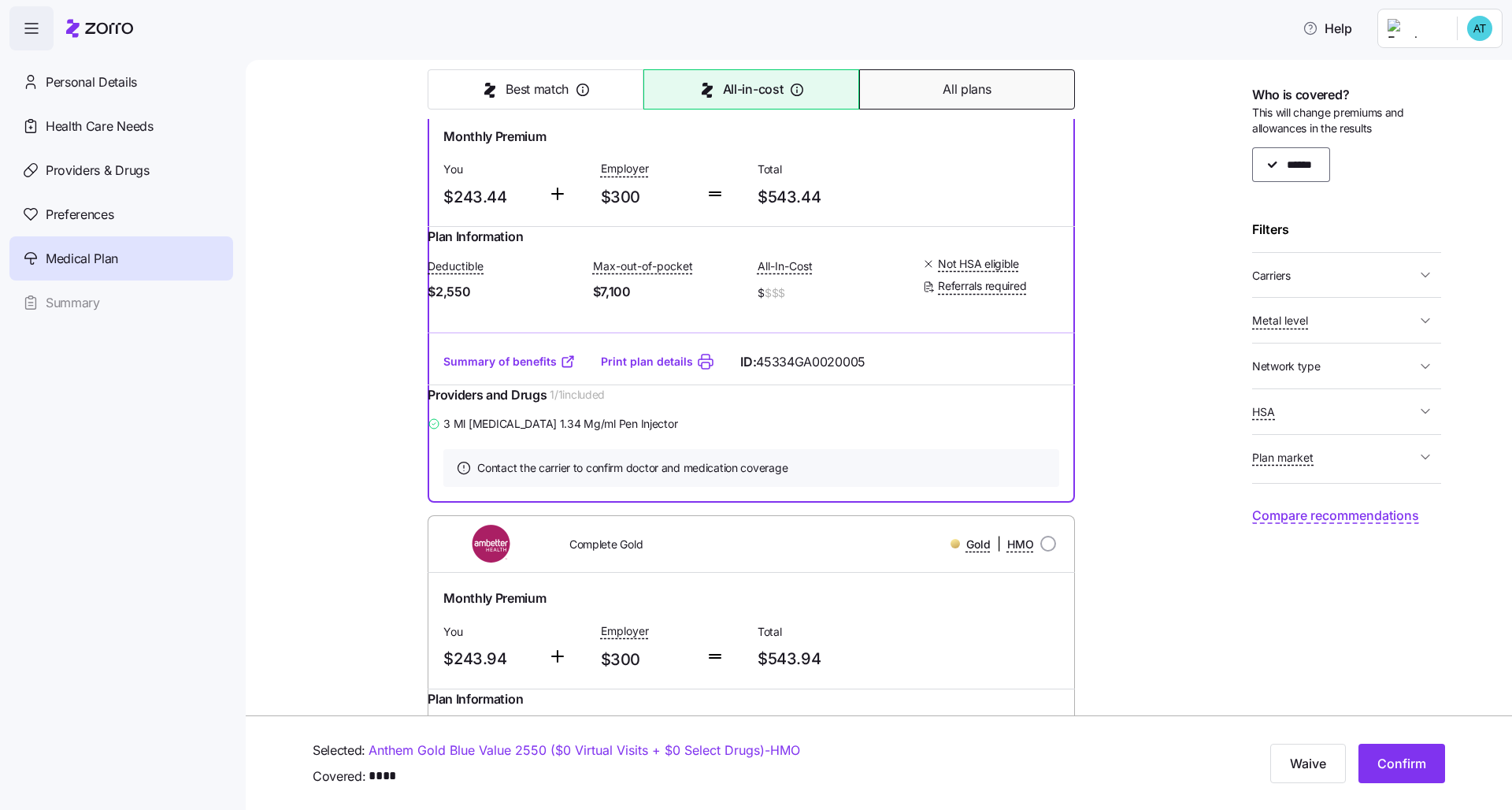 click on "All plans" at bounding box center (966, 89) 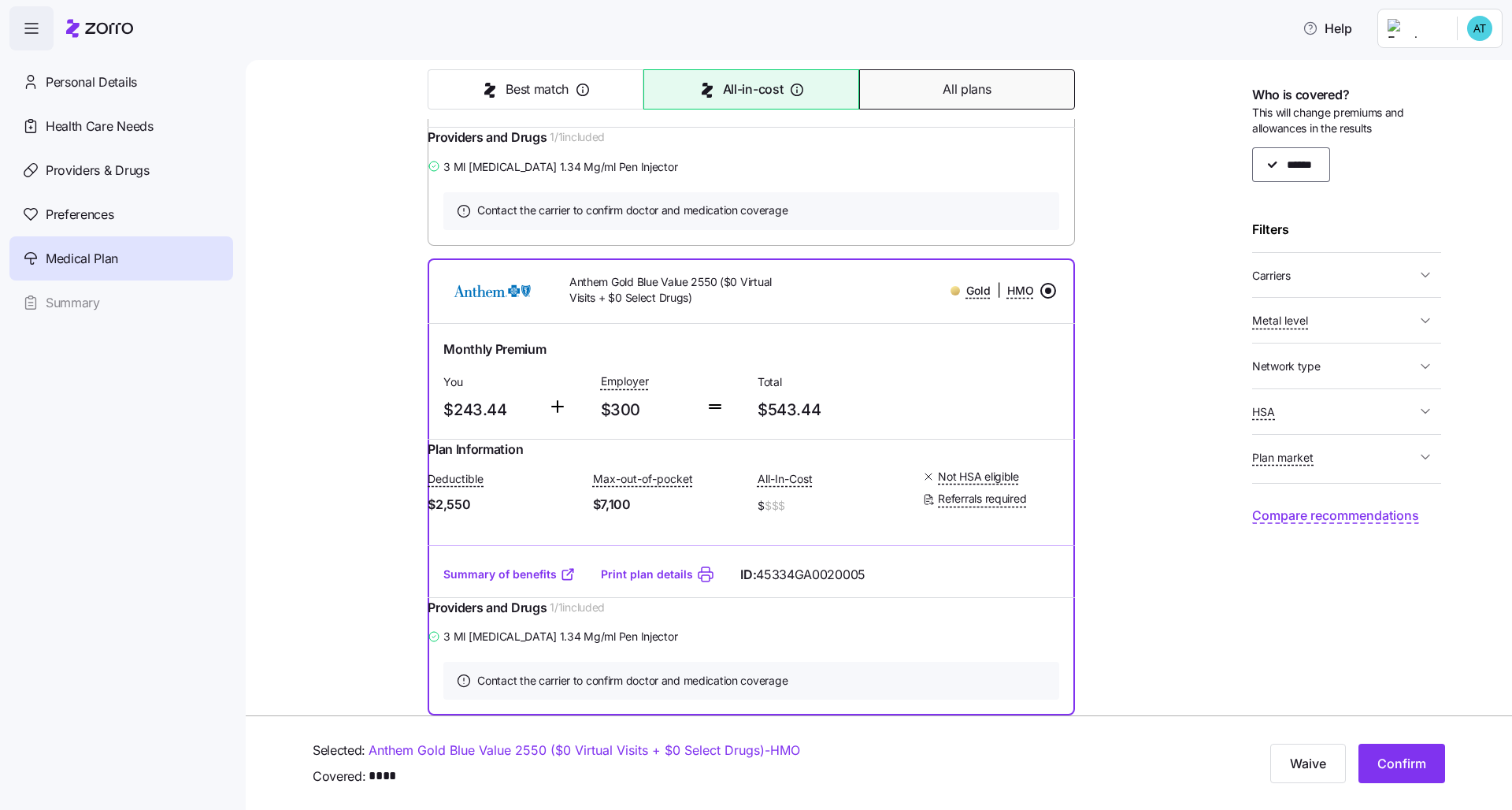 scroll, scrollTop: 591, scrollLeft: 0, axis: vertical 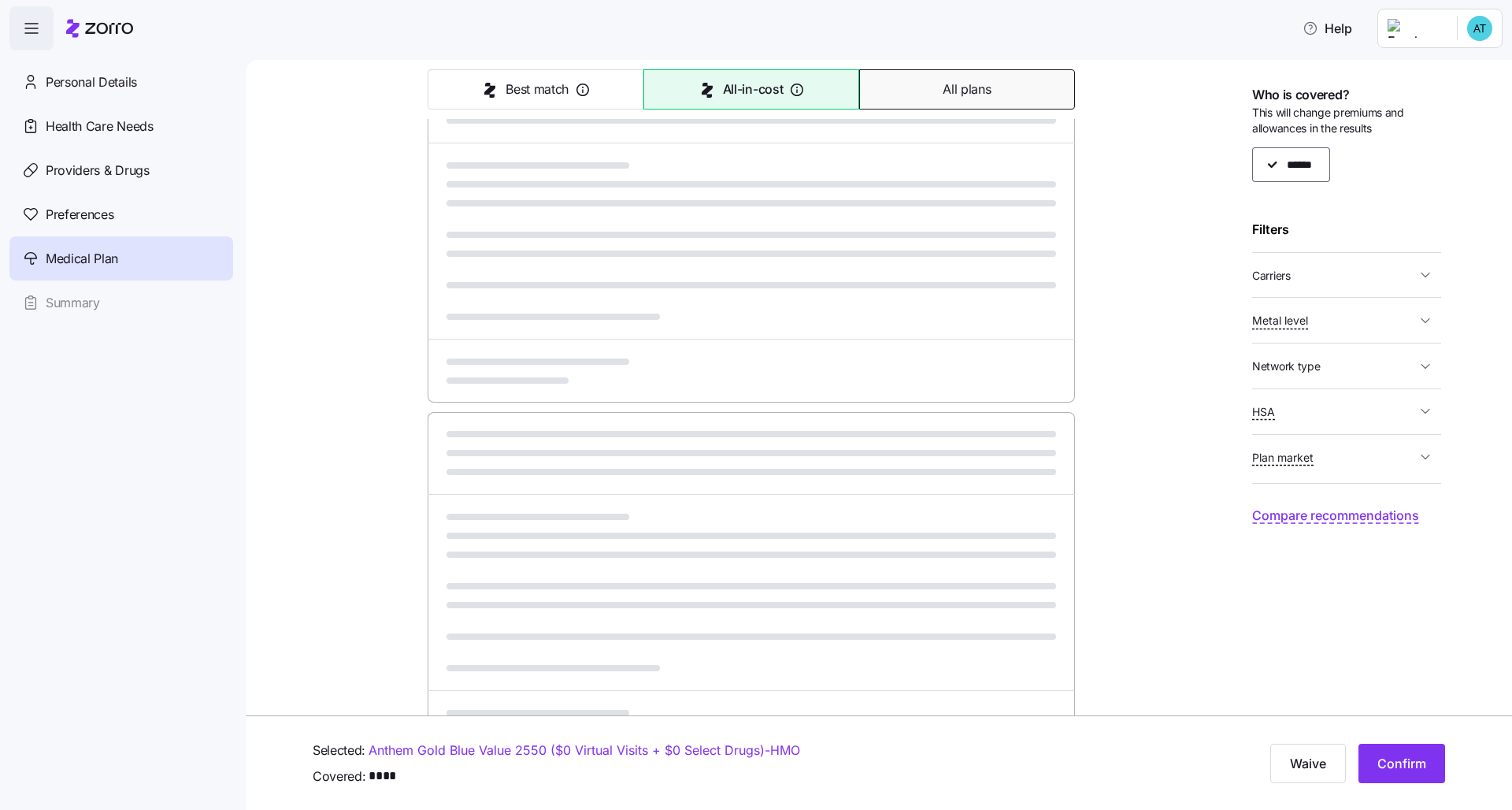 type on "Premium" 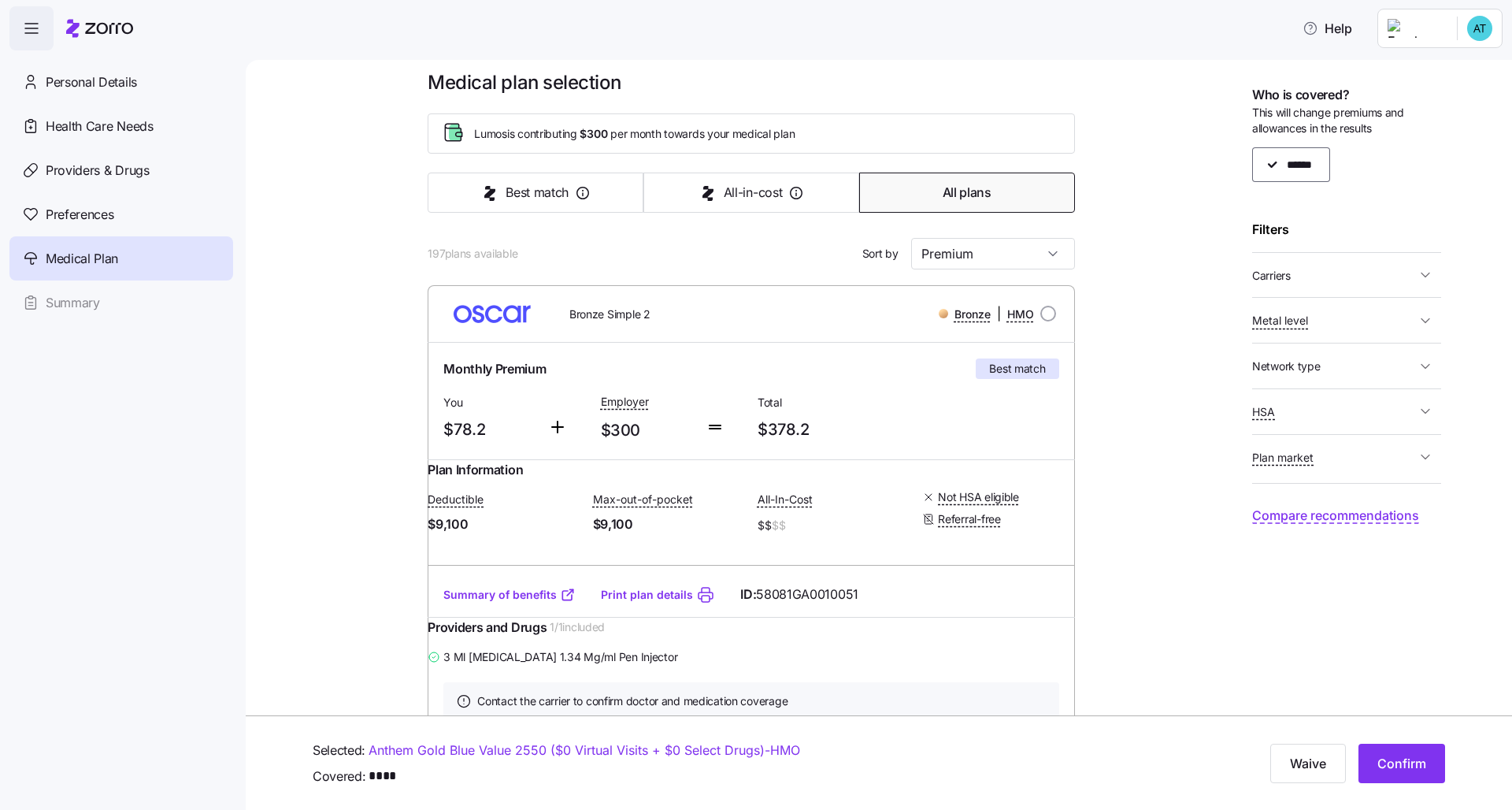 scroll, scrollTop: 0, scrollLeft: 0, axis: both 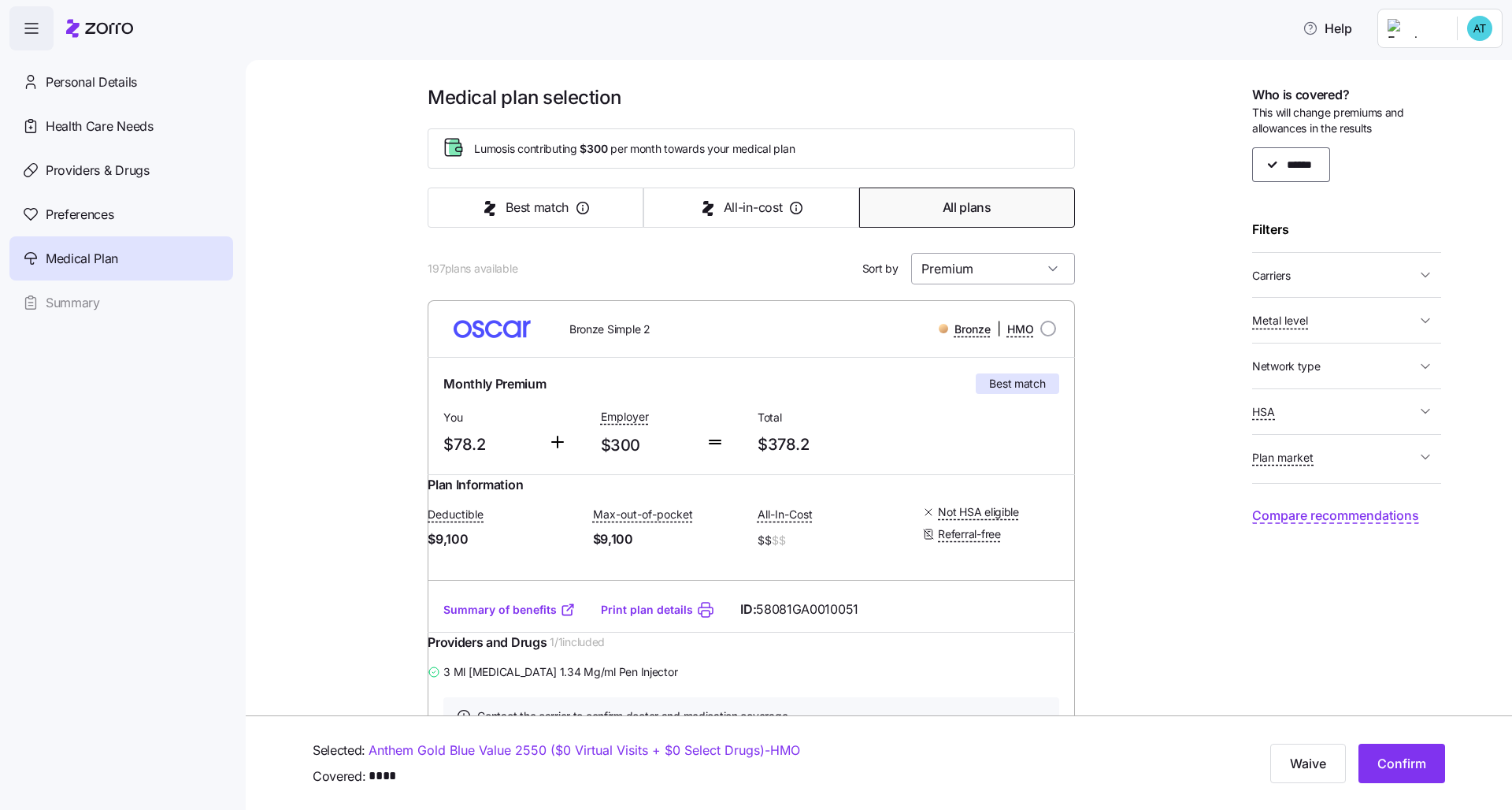 click on "Premium" at bounding box center (993, 269) 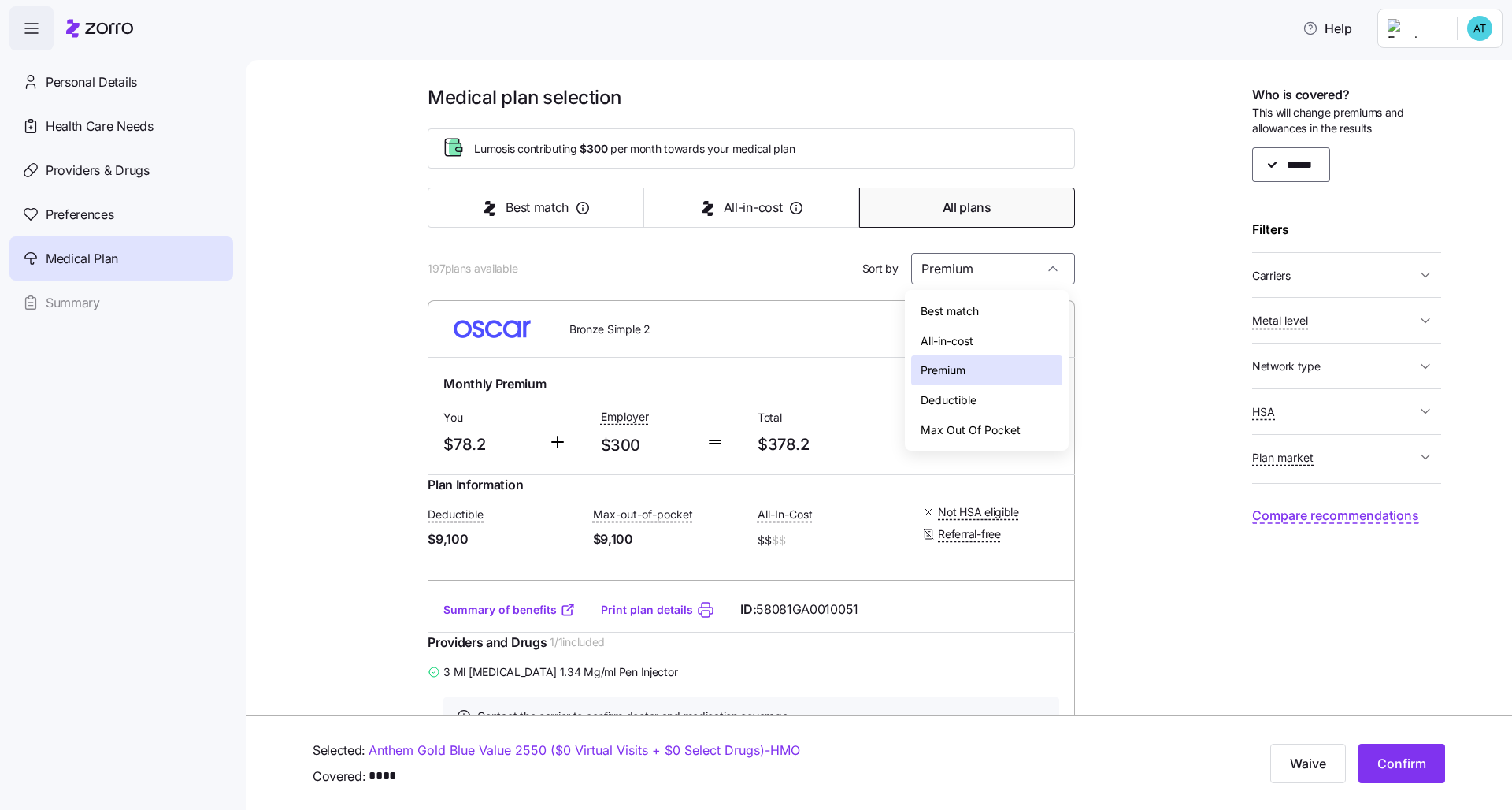 click on "Medical plan selection Lumos  is contributing   $300   per month towards your medical plan Best match All-in-cost All plans 197  plans available Sort by Premium Bronze Simple 2   Bronze | HMO Monthly Premium Best match You $78.2 Employer $300 Total $378.2 Plan Information Deductible $9,100 Max-out-of-pocket $9,100 All-In-Cost $$ $$ Not HSA eligible Referral-free Alexis   Trujillo ,  10/21/1994 ,   610 Deal Court, Canton, GA 30115-3300, USA ; Who is covered:   Me ;   Employer contribution:  up to $300 Medical Plan Bronze Simple 2   Bronze  |  HMO Summary of benefits Select Best match Premium Total Premium $378.2 After allowance $78.2 Deductible Individual: Medical $9,100 Individual: Drug 0 Family: Medical $18,200 Family: Drug 0 Max Out of Pocket Individual: Medical $9,100 Individual: Drug 0 Family: Medical $18,200 Family: Drug 0 HSA Eligible HSA Eligible No Doctor visits Primary Care In-Network: $0 after deductible / Out-of-Network: Not Covered Specialist Urgent Care & Visits Emergency room Ambulance ID:  1" at bounding box center [890, 2525] 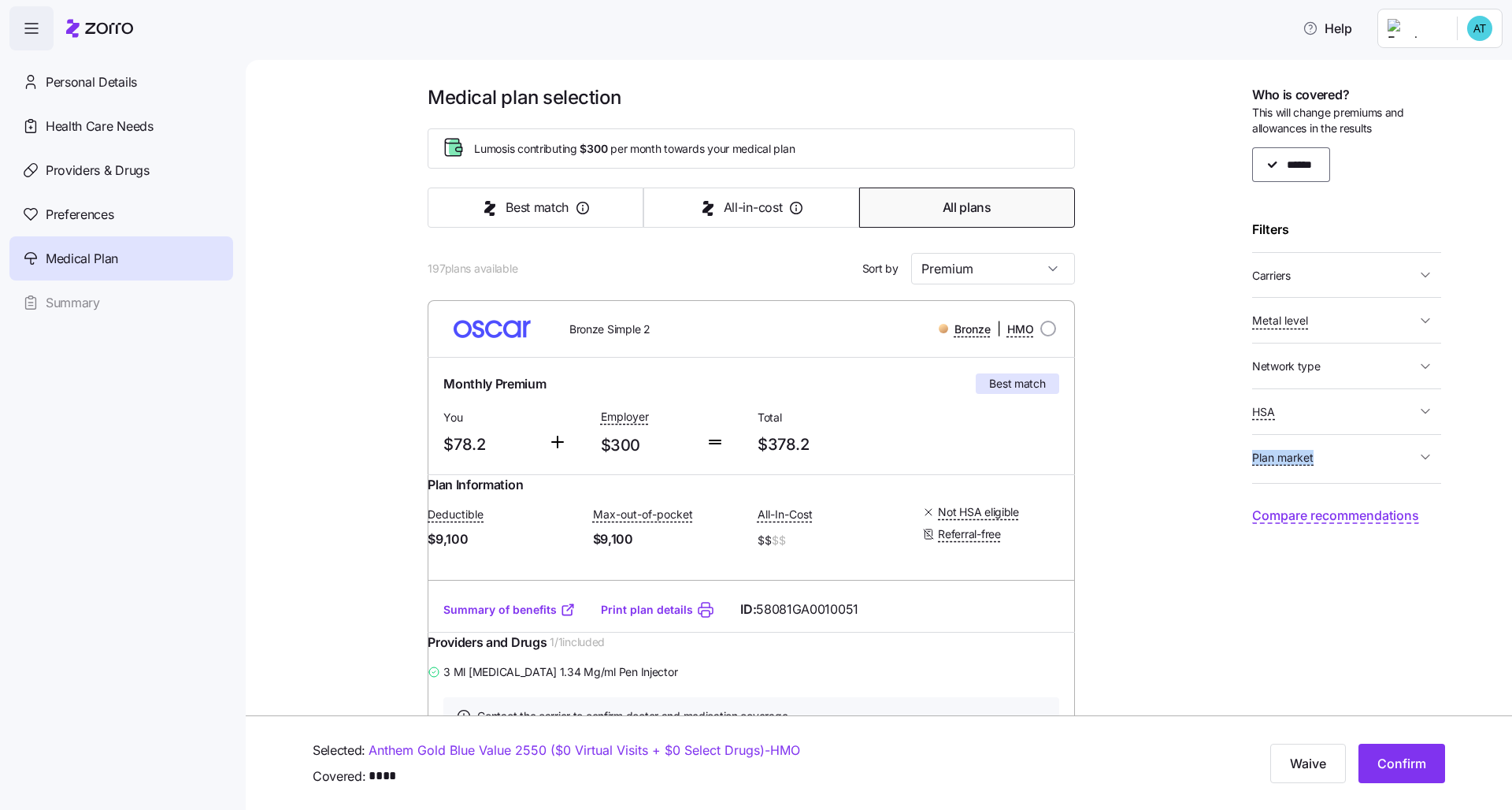 drag, startPoint x: 1446, startPoint y: 511, endPoint x: 1268, endPoint y: 519, distance: 178.17968 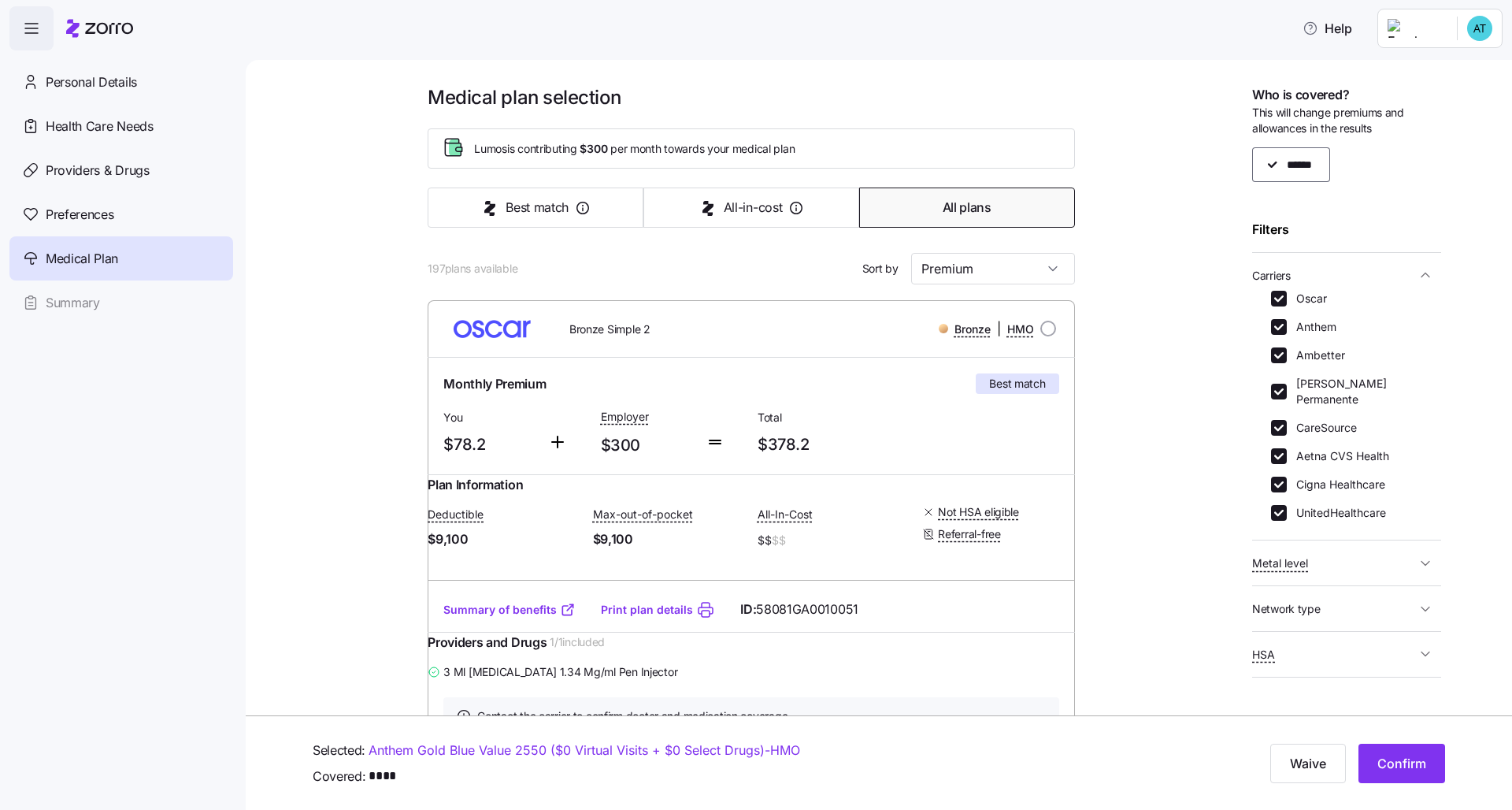 click on "Metal level" at bounding box center (1347, 563) 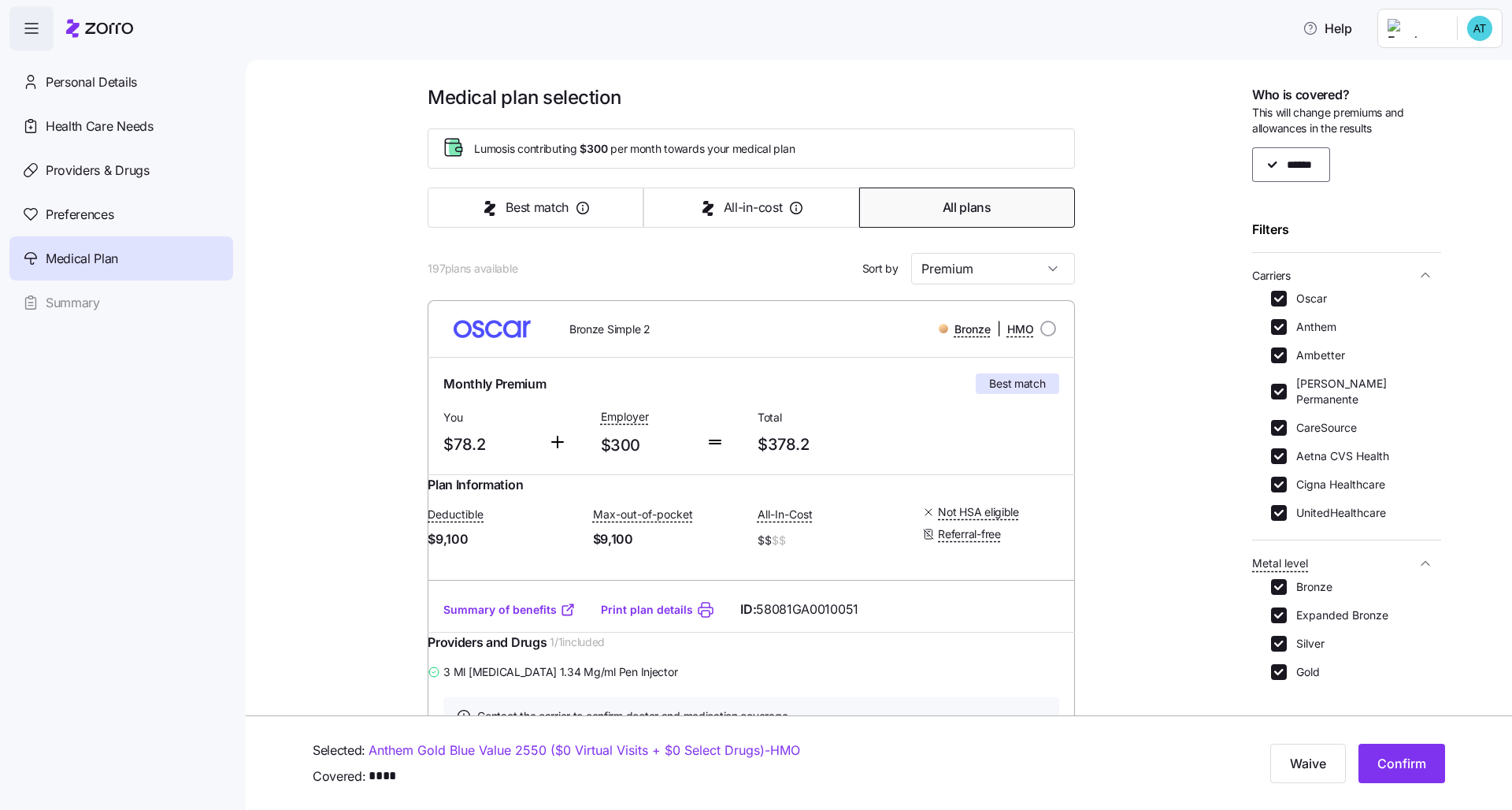 scroll, scrollTop: 173, scrollLeft: 0, axis: vertical 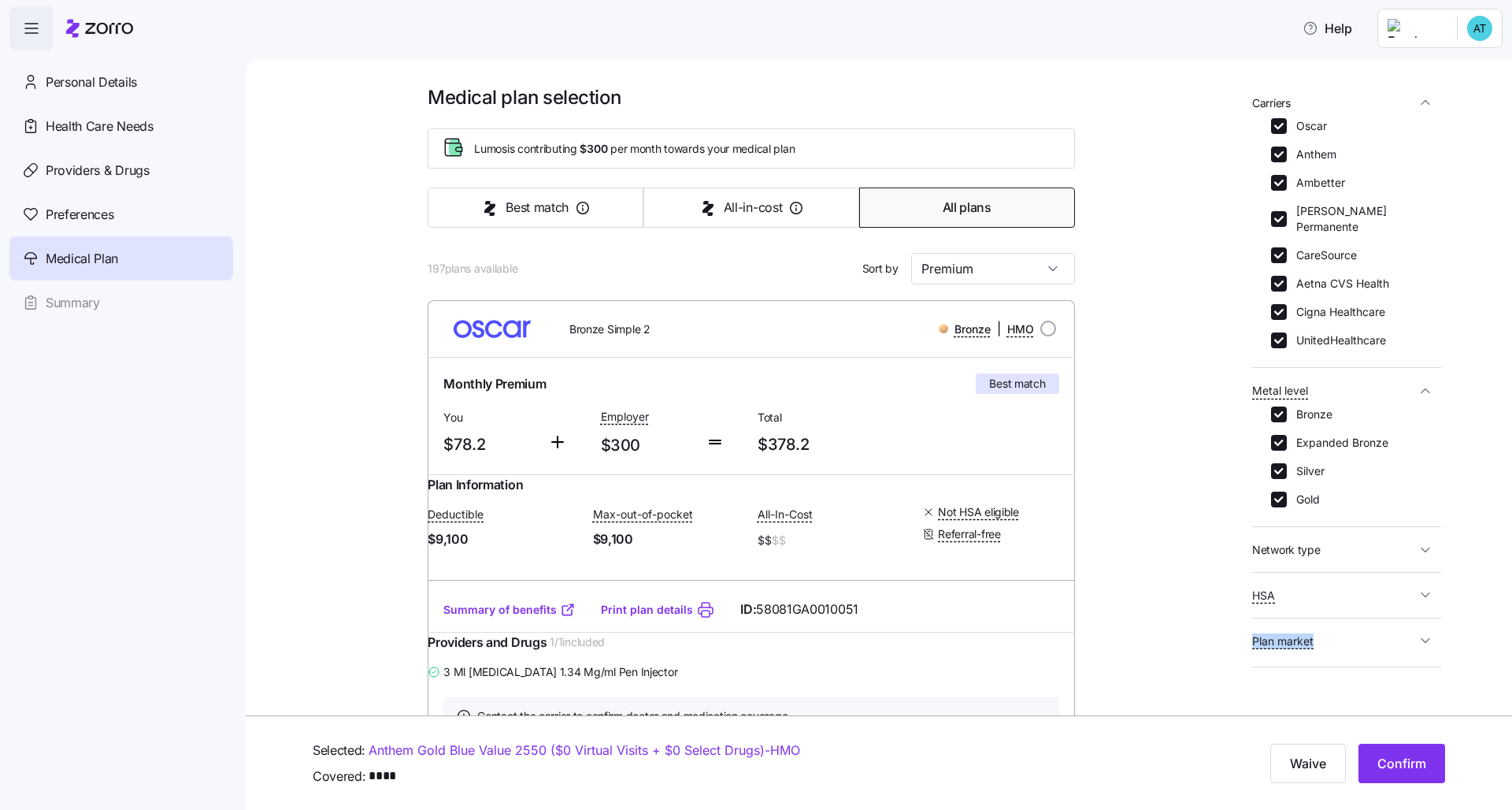click on "Network type" at bounding box center (1334, 549) 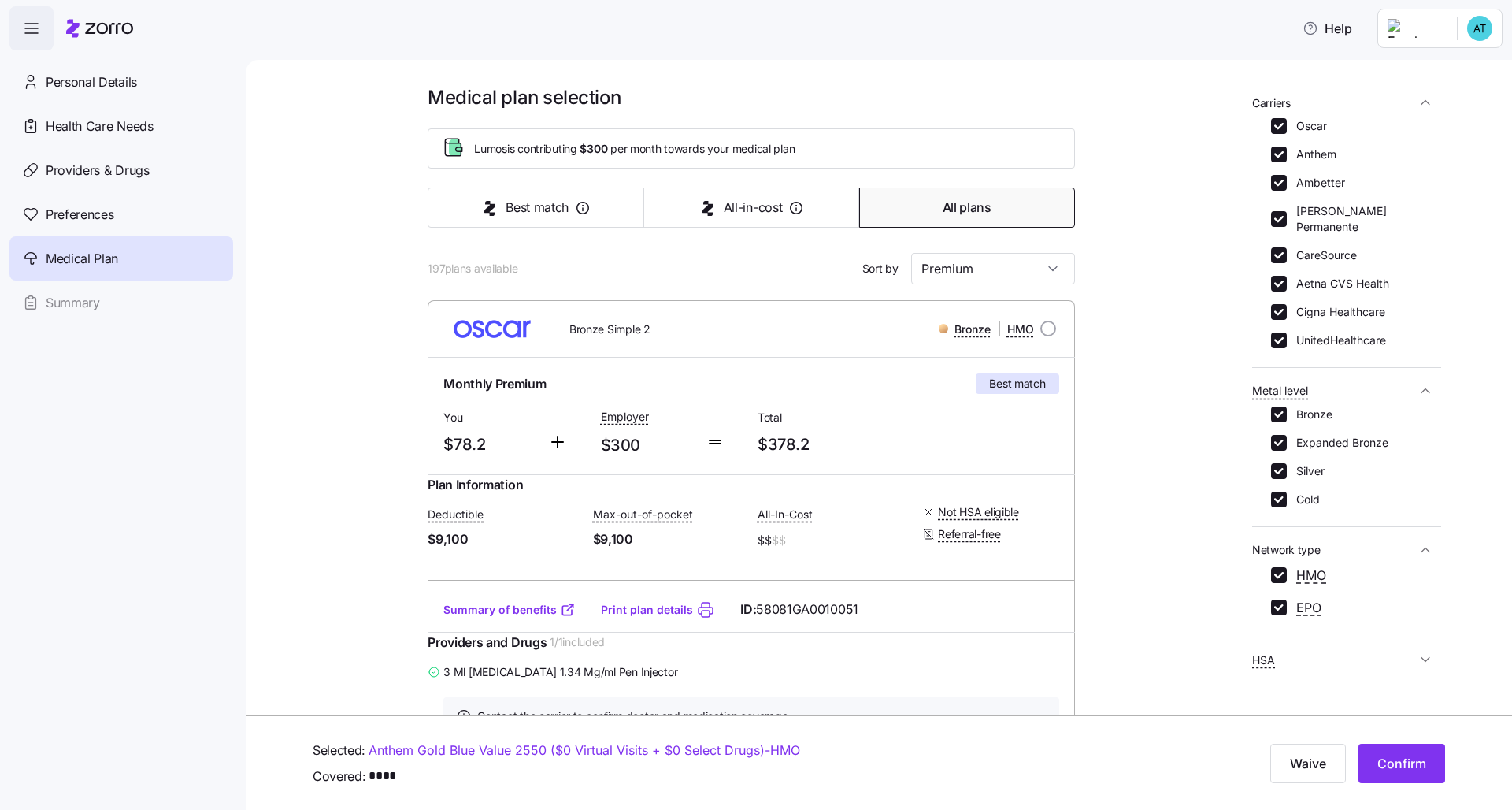 scroll, scrollTop: 236, scrollLeft: 0, axis: vertical 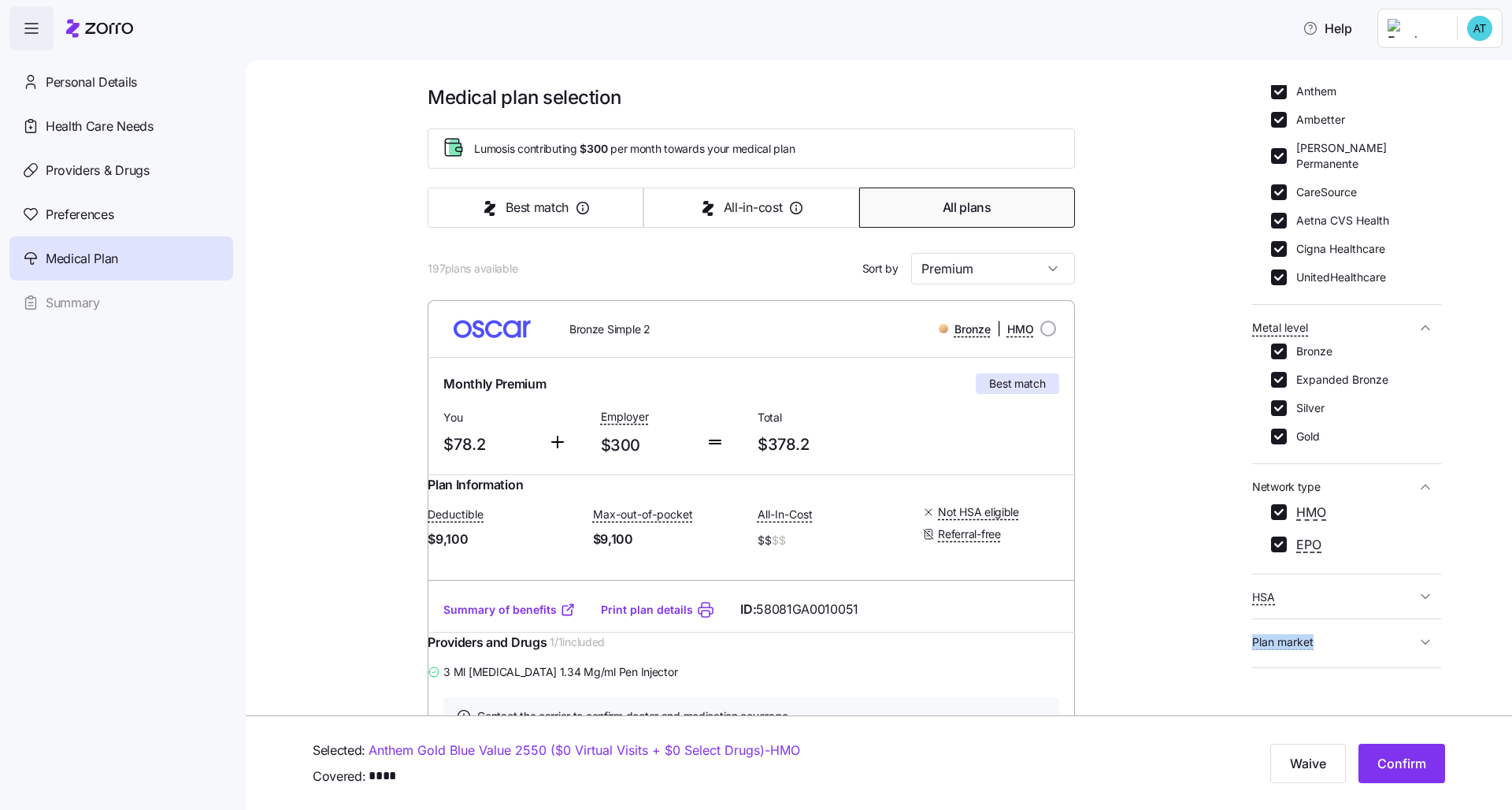 click on "HSA" at bounding box center [1334, 596] 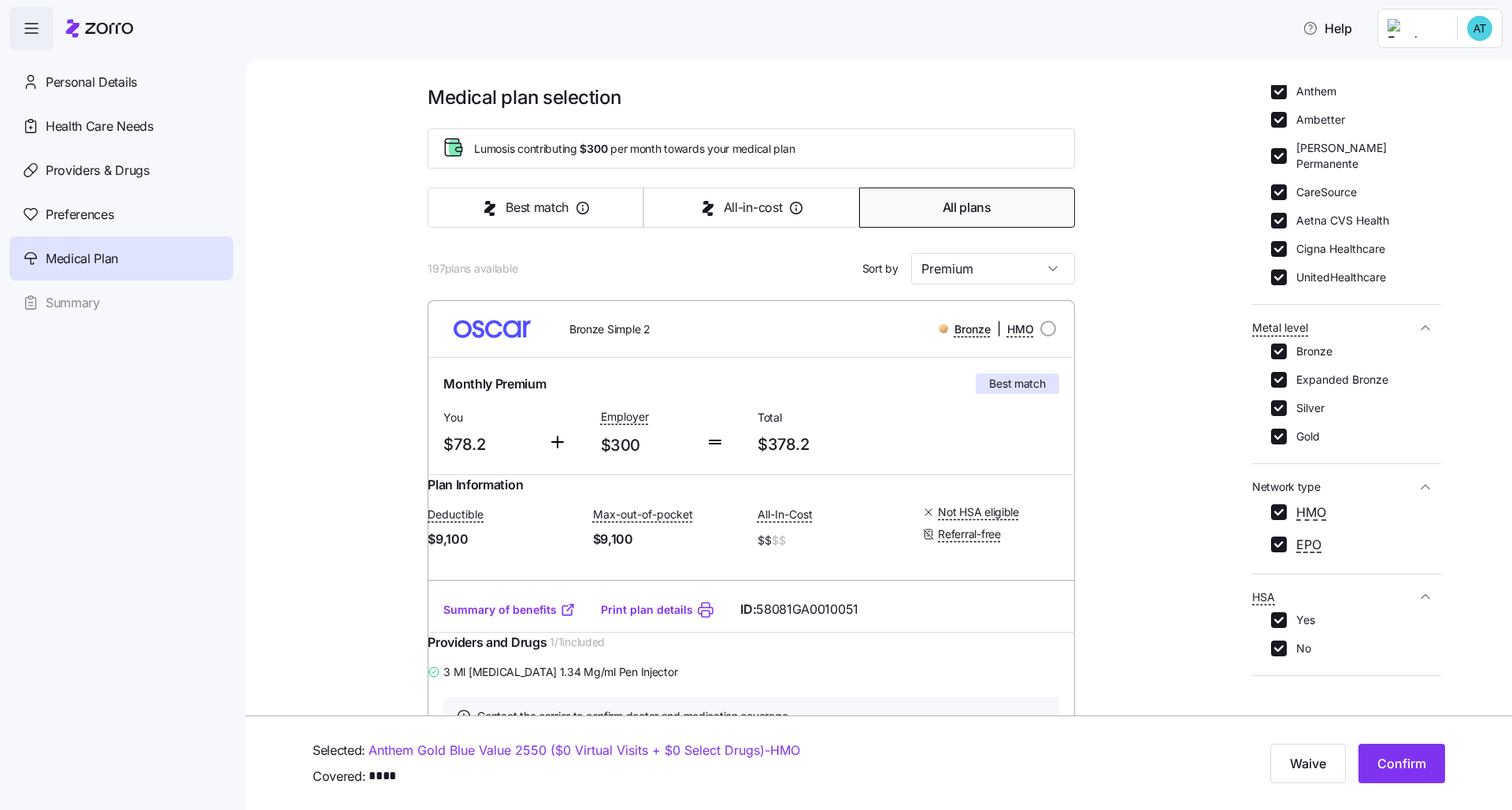 scroll, scrollTop: 292, scrollLeft: 0, axis: vertical 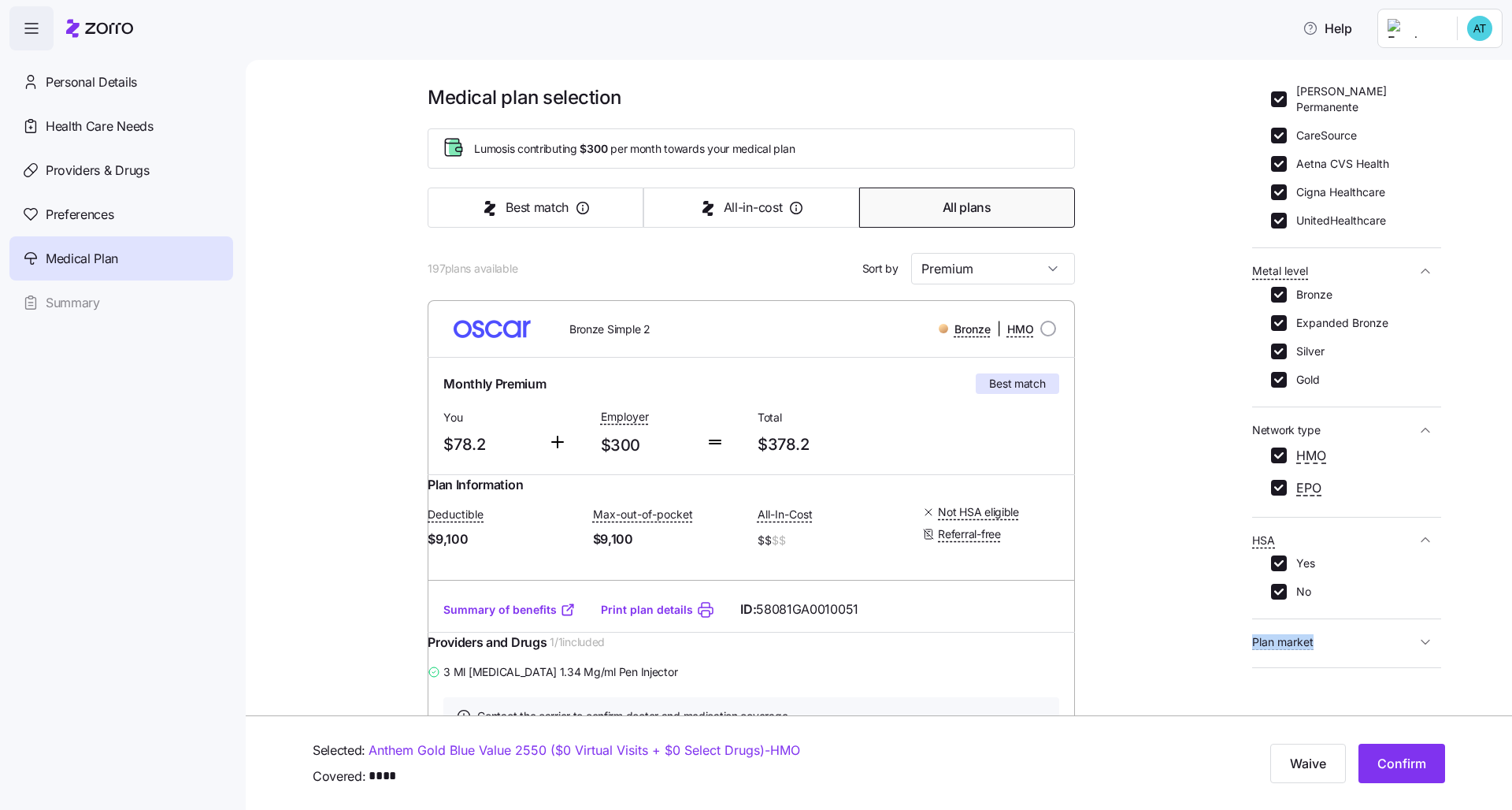 click on "Plan market" at bounding box center (1334, 641) 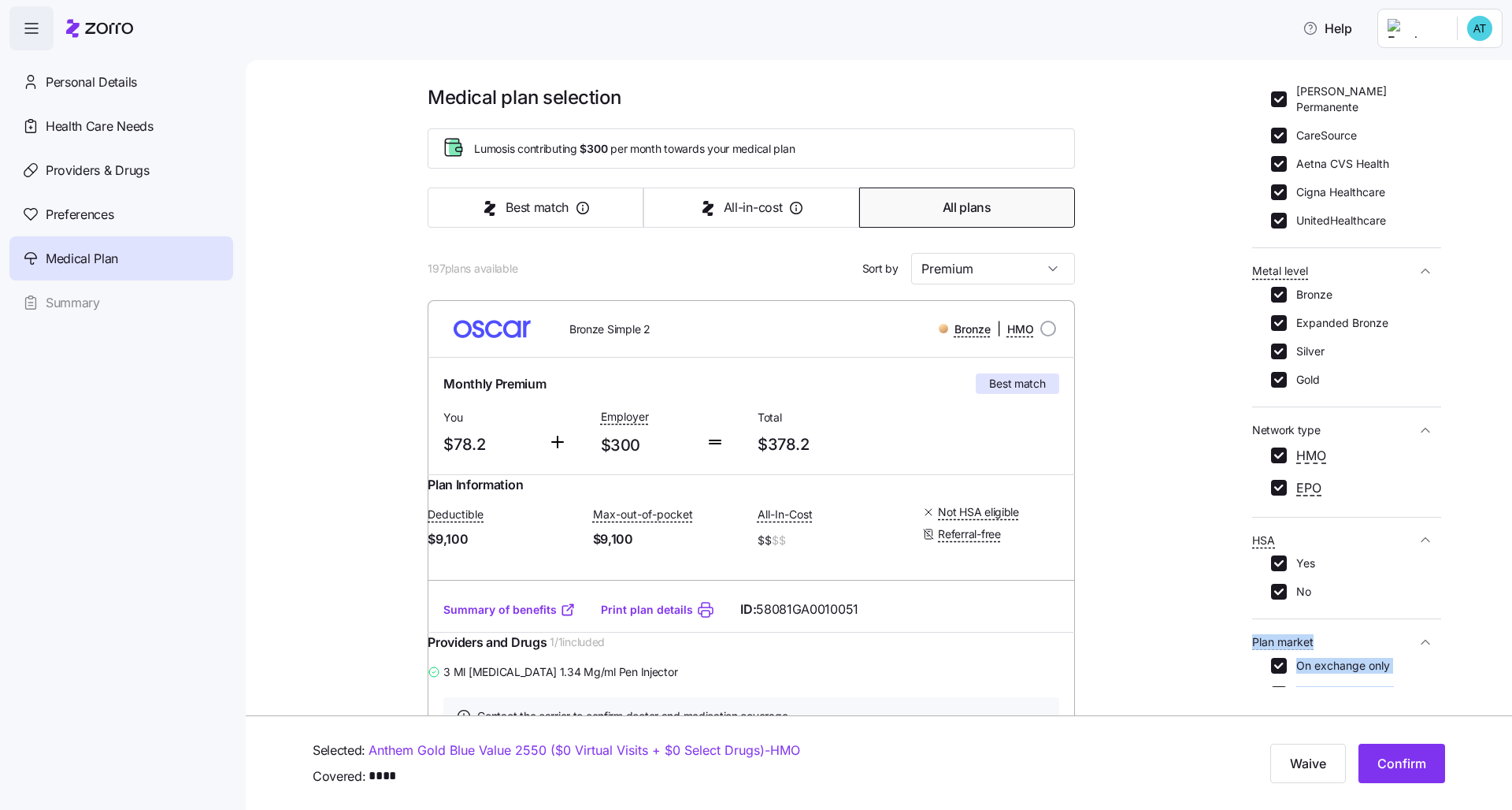 click on "Medical plan selection Lumos  is contributing   $300   per month towards your medical plan Best match All-in-cost All plans 197  plans available Sort by Premium Bronze Simple 2   Bronze | HMO Monthly Premium Best match You $78.2 Employer $300 Total $378.2 Plan Information Deductible $9,100 Max-out-of-pocket $9,100 All-In-Cost $$ $$ Not HSA eligible Referral-free Alexis   Trujillo ,  10/21/1994 ,   610 Deal Court, Canton, GA 30115-3300, USA ; Who is covered:   Me ;   Employer contribution:  up to $300 Medical Plan Bronze Simple 2   Bronze  |  HMO Summary of benefits Select Best match Premium Total Premium $378.2 After allowance $78.2 Deductible Individual: Medical $9,100 Individual: Drug 0 Family: Medical $18,200 Family: Drug 0 Max Out of Pocket Individual: Medical $9,100 Individual: Drug 0 Family: Medical $18,200 Family: Drug 0 HSA Eligible HSA Eligible No Doctor visits Primary Care In-Network: $0 after deductible / Out-of-Network: Not Covered Specialist Urgent Care & Visits Emergency room Ambulance ID:  1" at bounding box center [890, 2525] 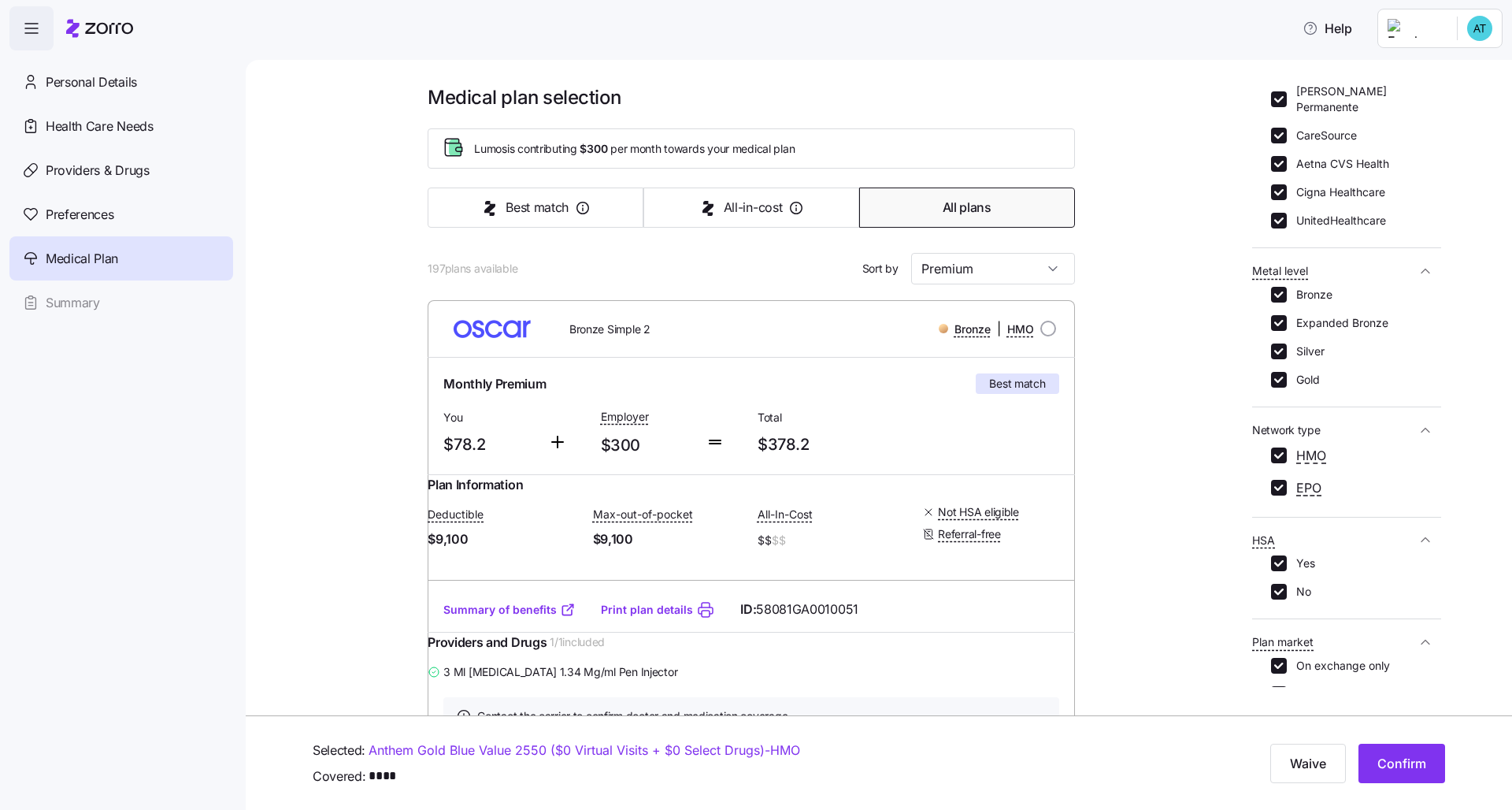 scroll, scrollTop: 377, scrollLeft: 0, axis: vertical 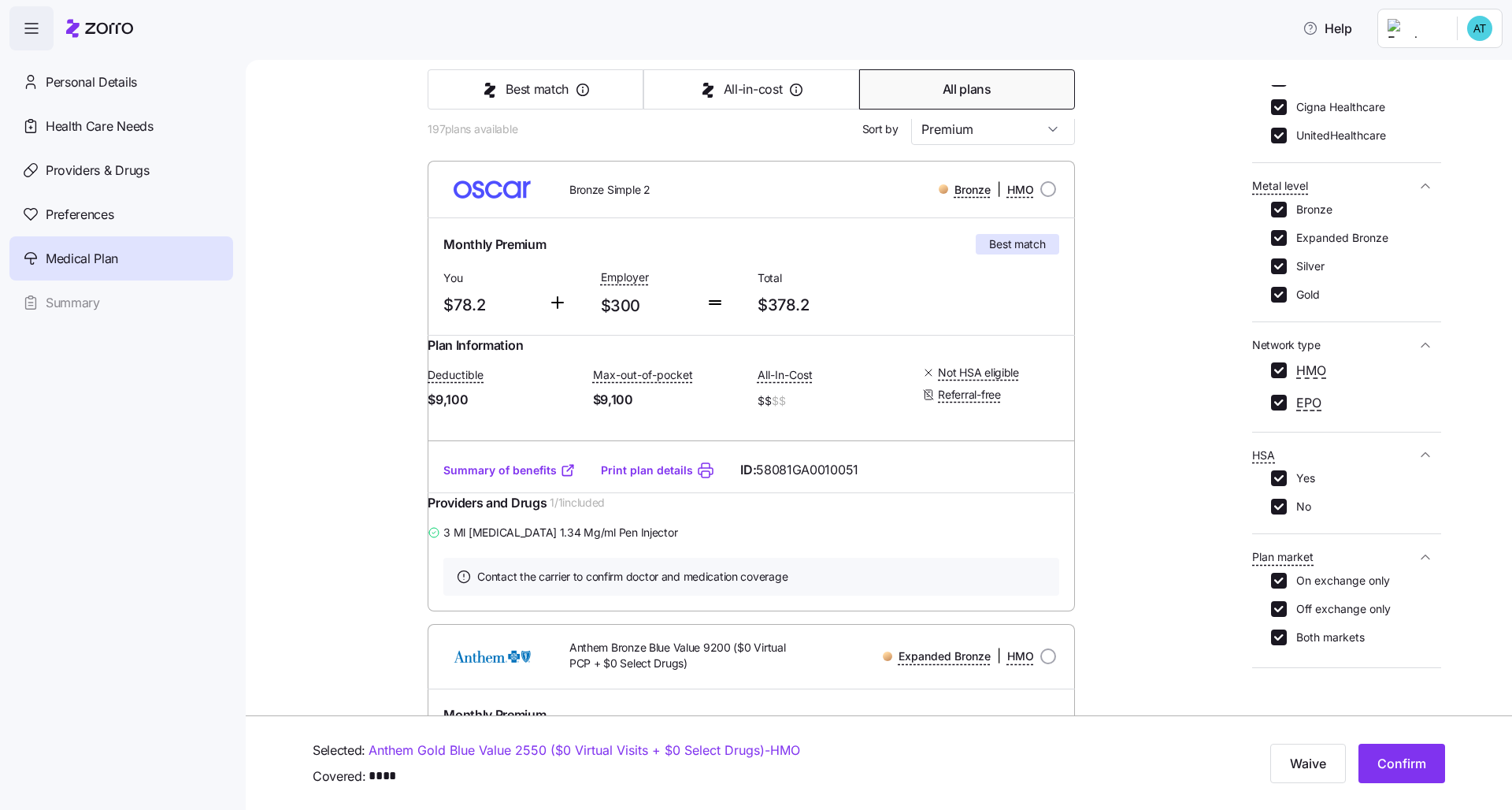 click on "Compare recommendations" at bounding box center (1336, 700) 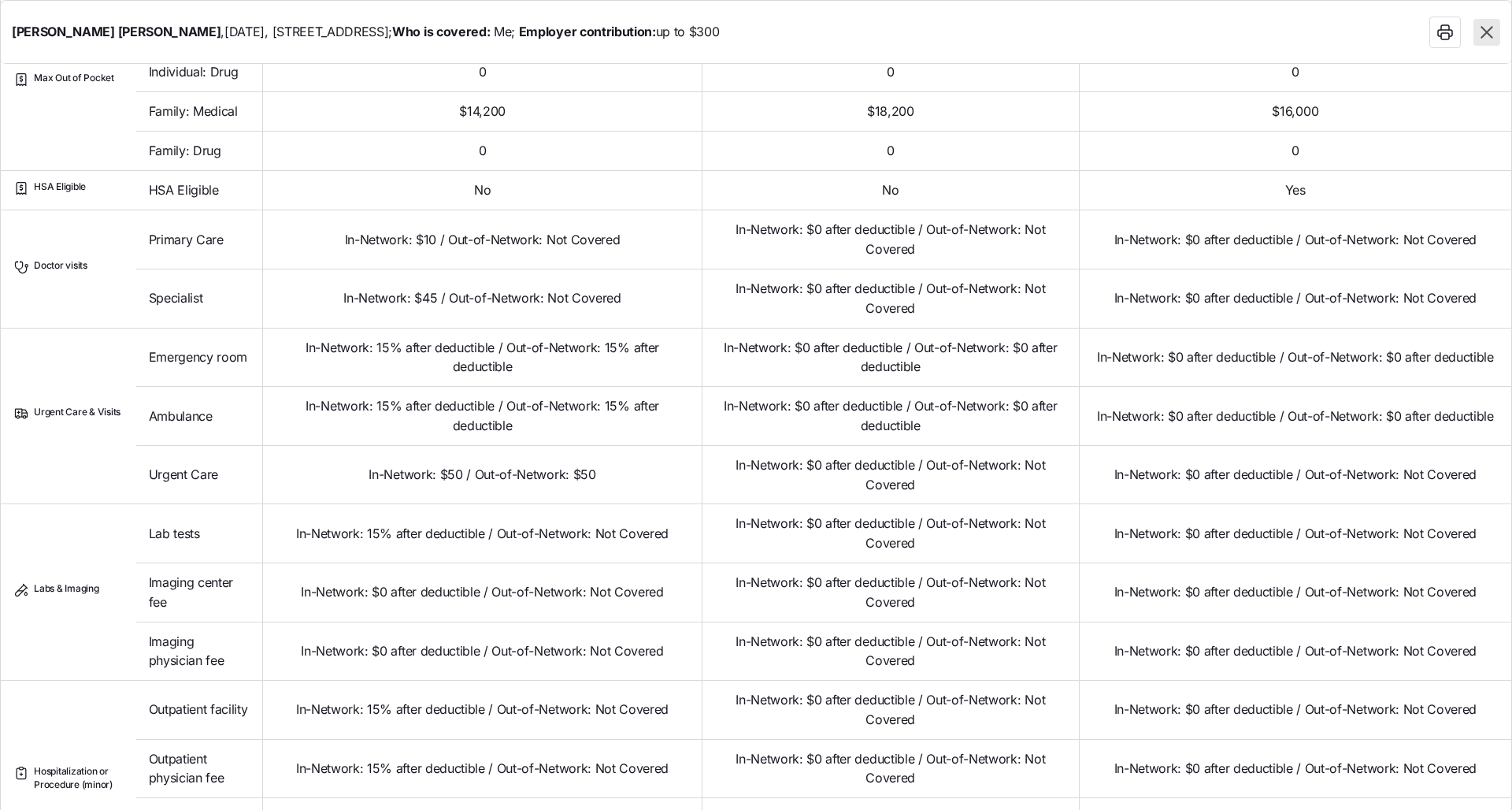 scroll, scrollTop: 0, scrollLeft: 0, axis: both 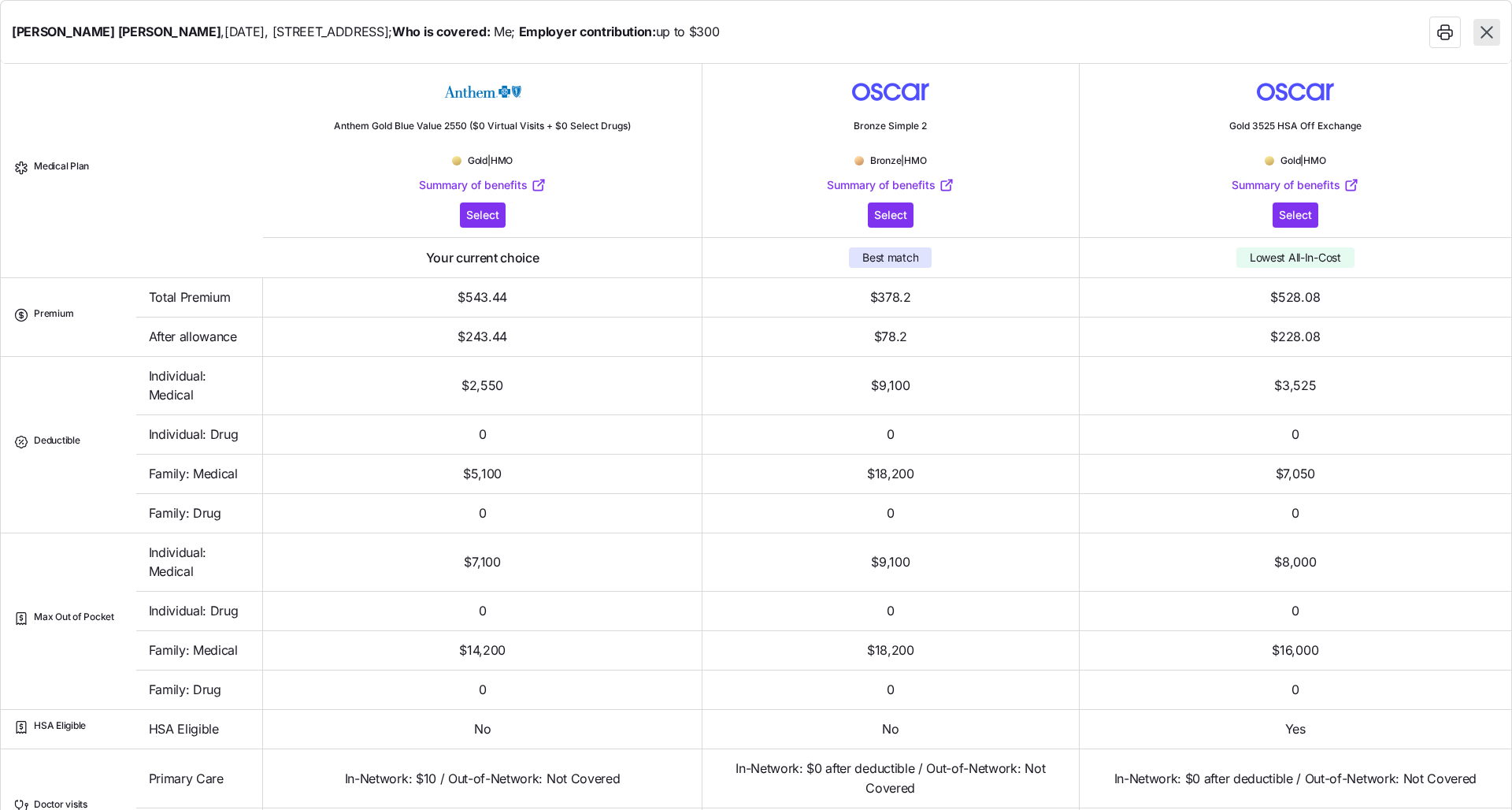 click 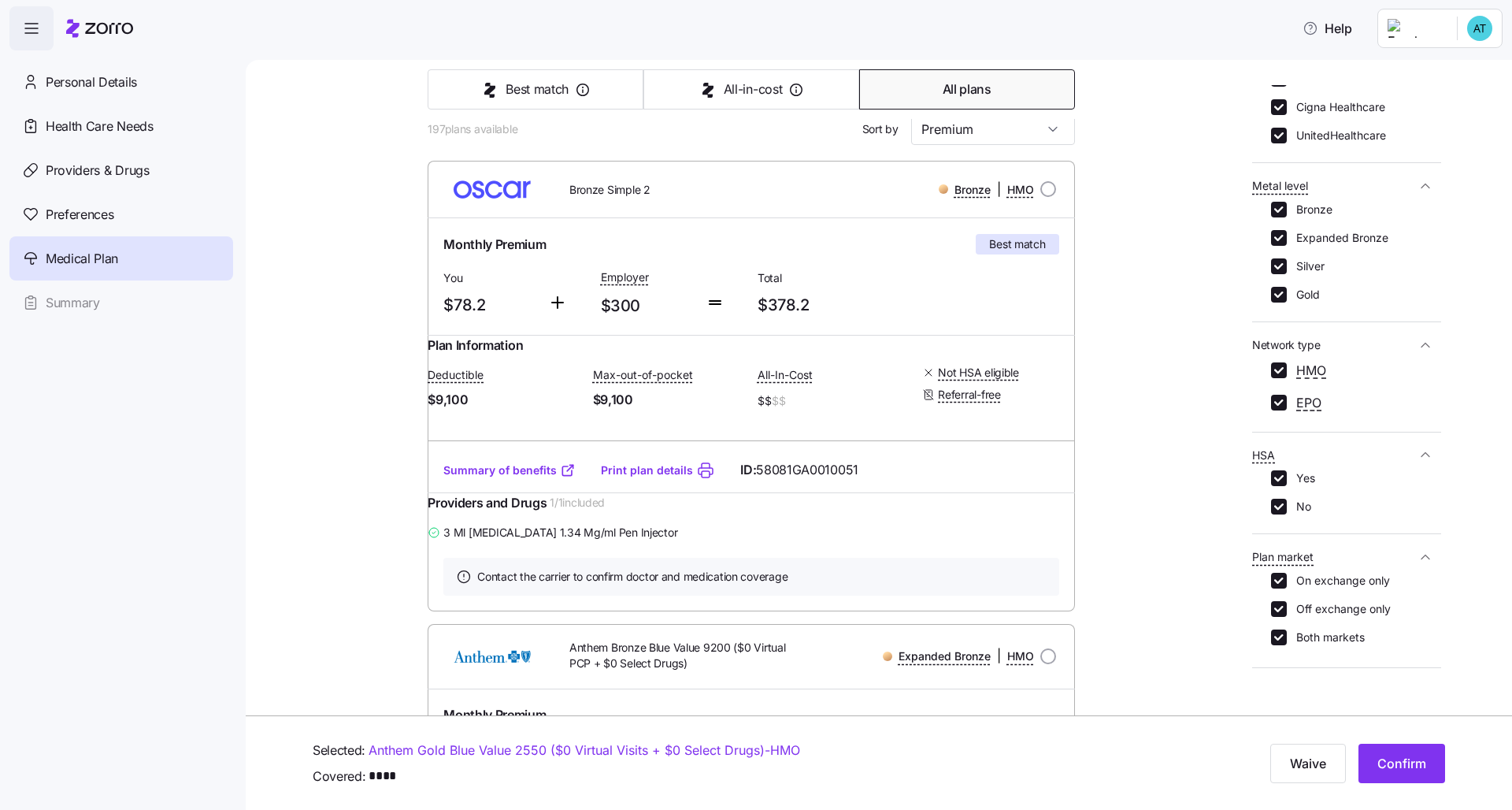 scroll, scrollTop: 165, scrollLeft: 0, axis: vertical 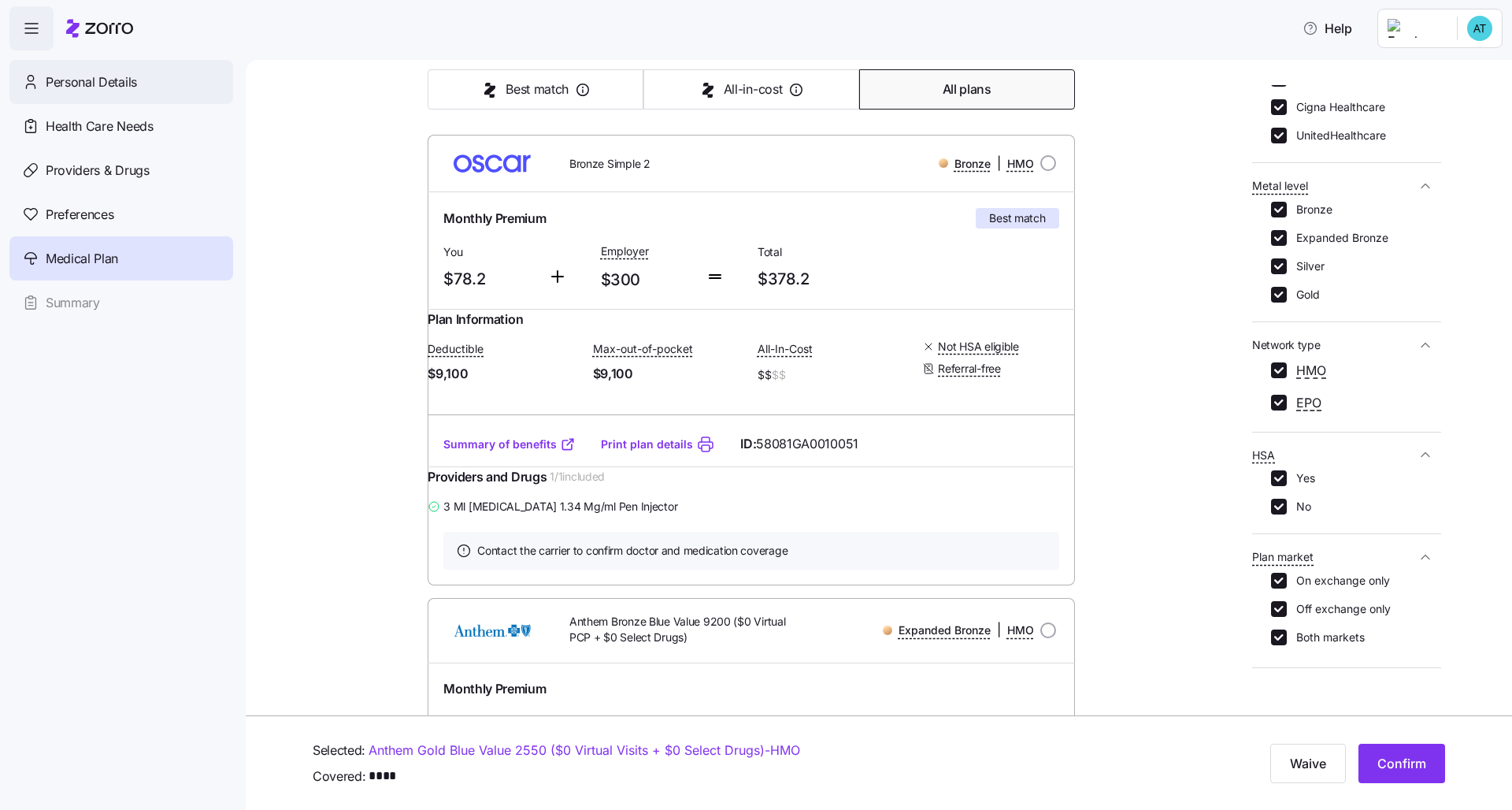 click on "Personal Details" at bounding box center [91, 82] 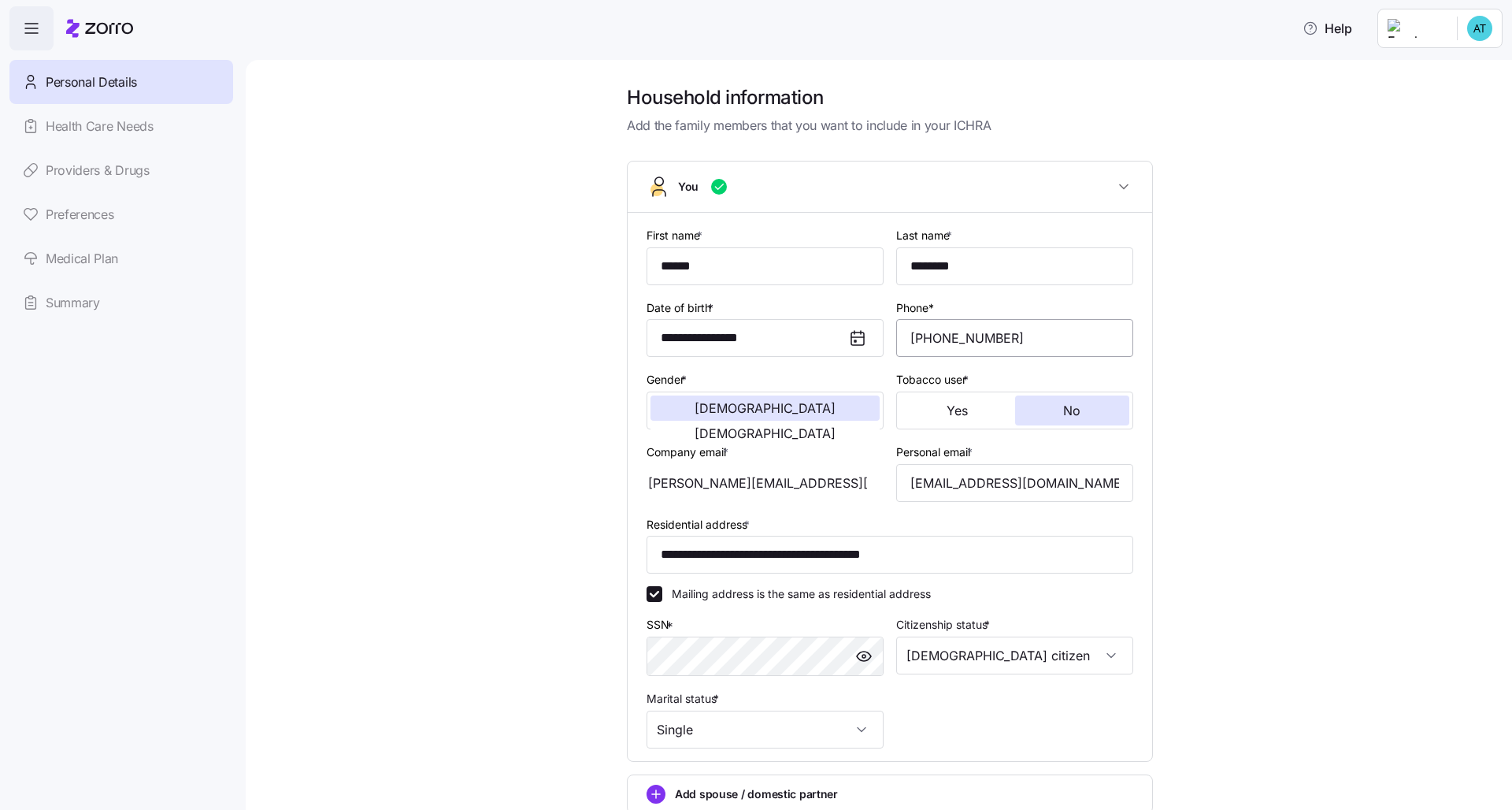 scroll, scrollTop: 28, scrollLeft: 0, axis: vertical 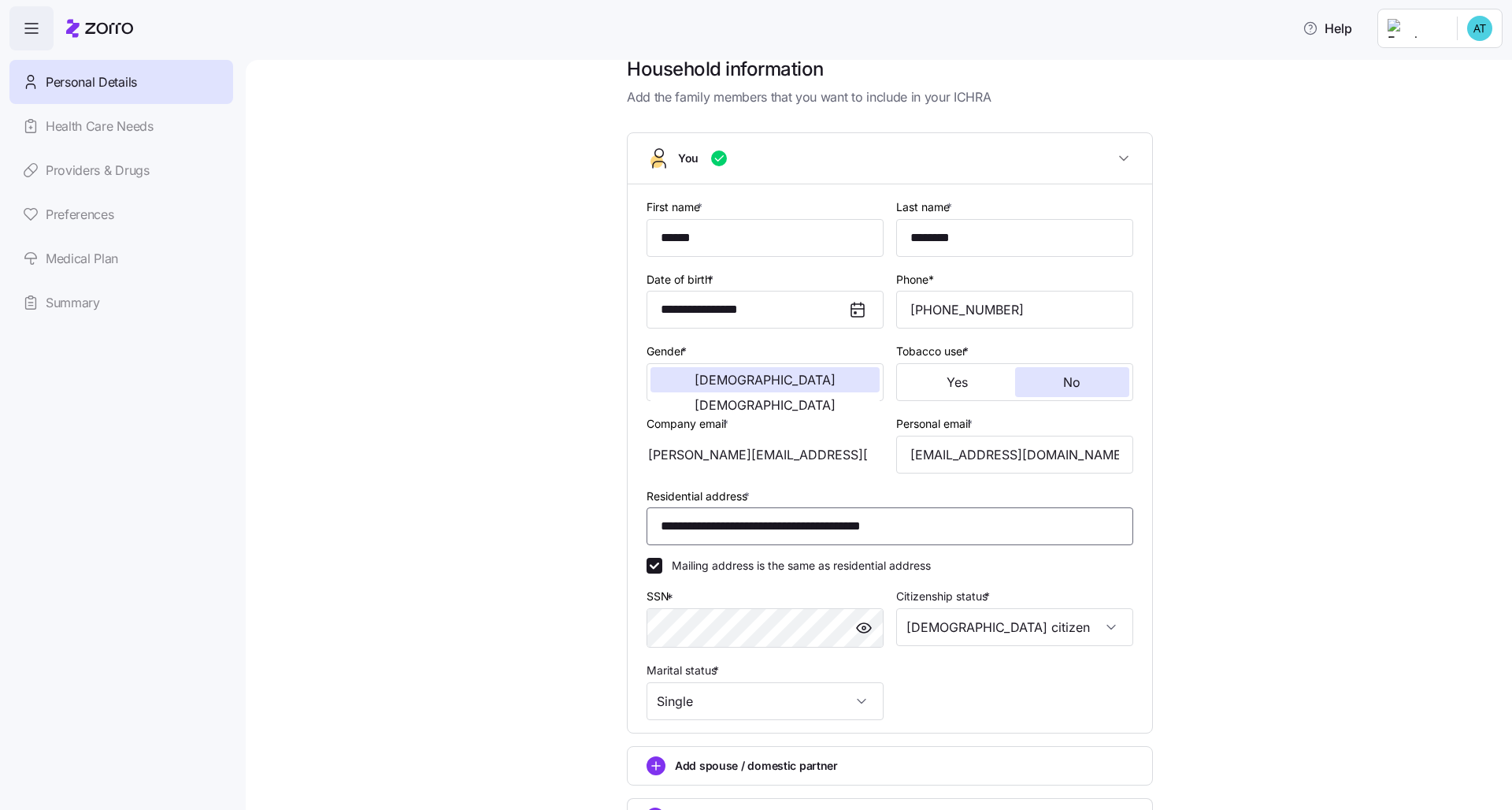 click on "**********" at bounding box center (890, 526) 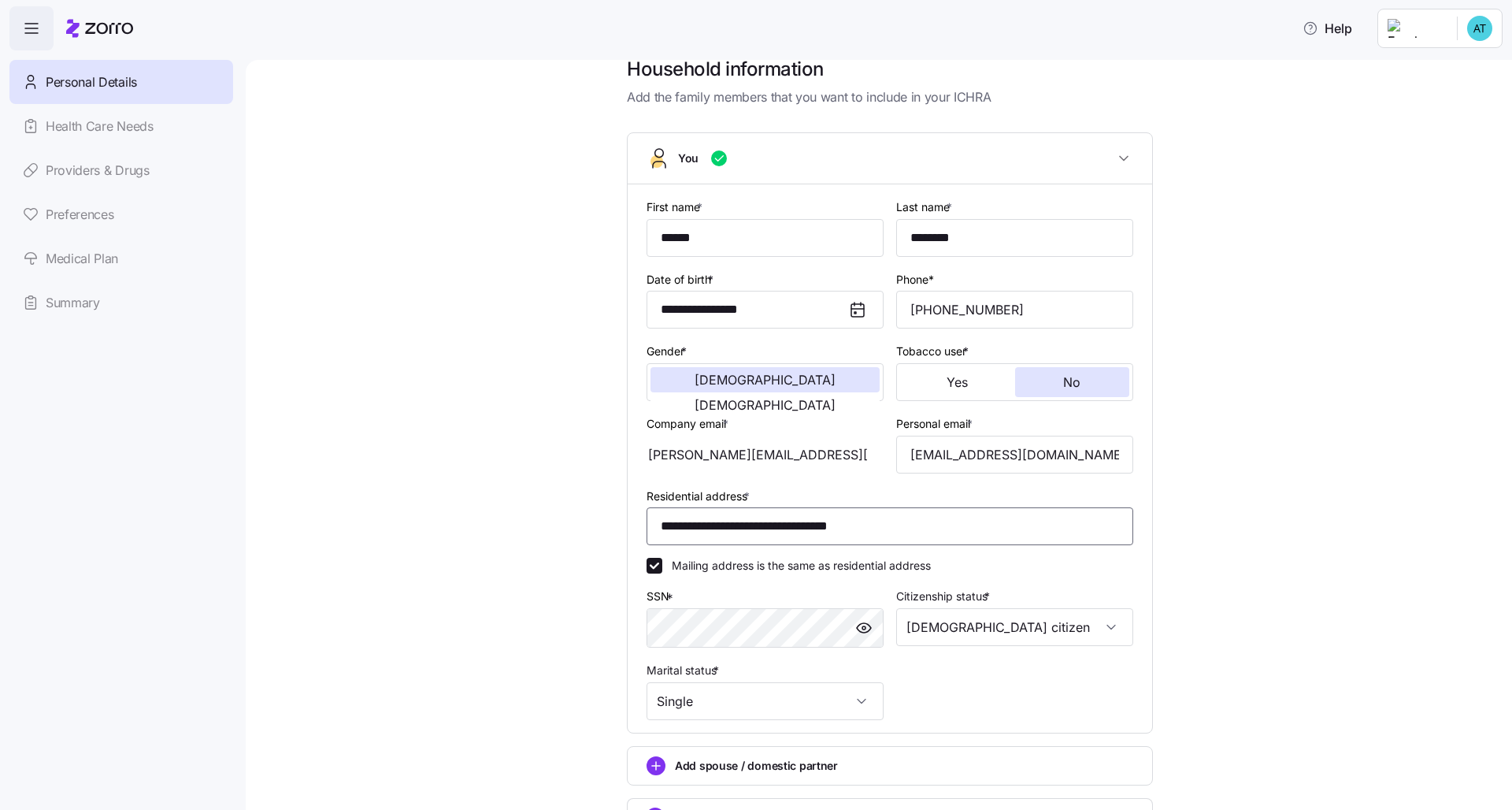 type on "**********" 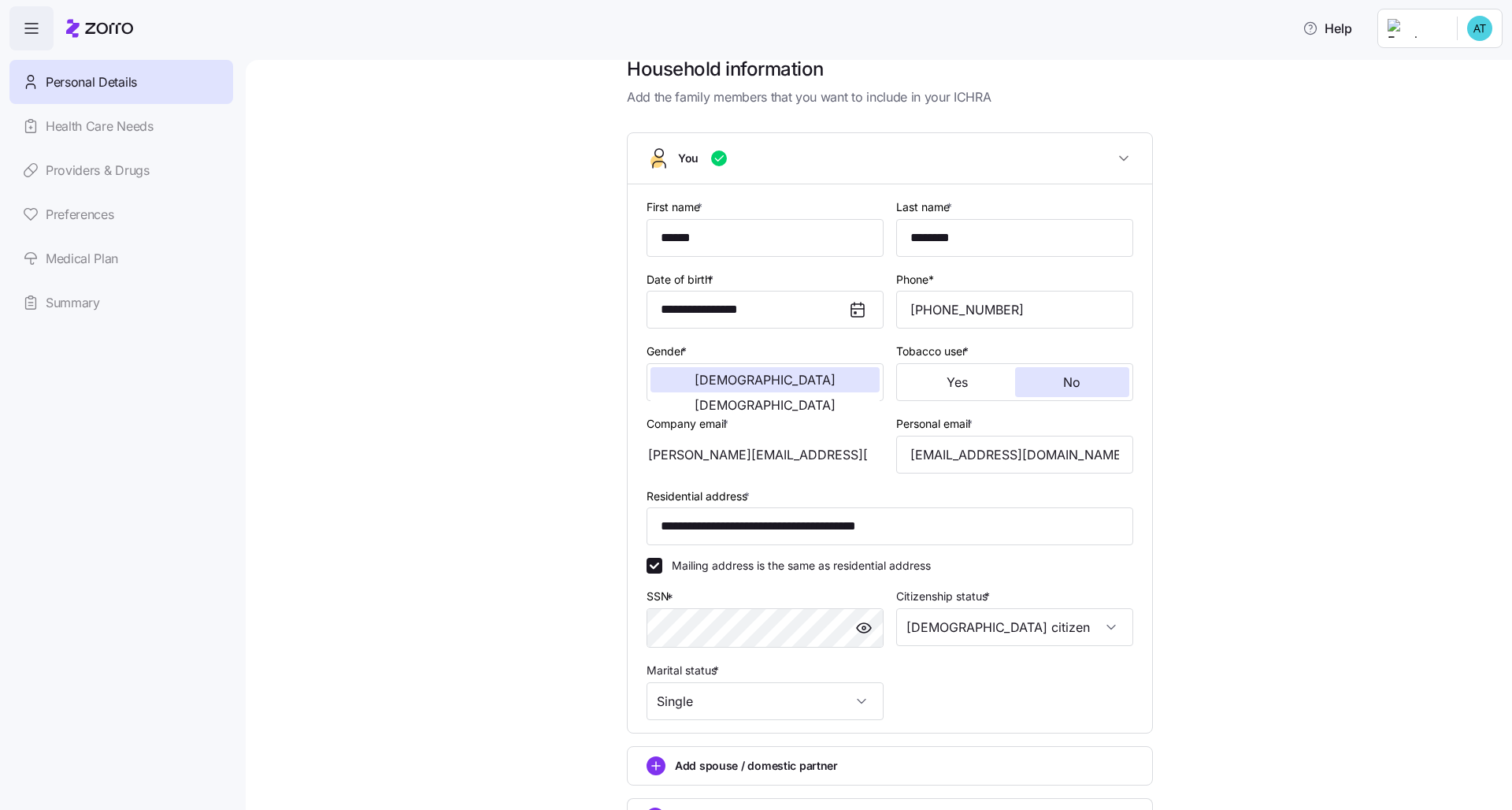 click on "**********" at bounding box center [890, 481] 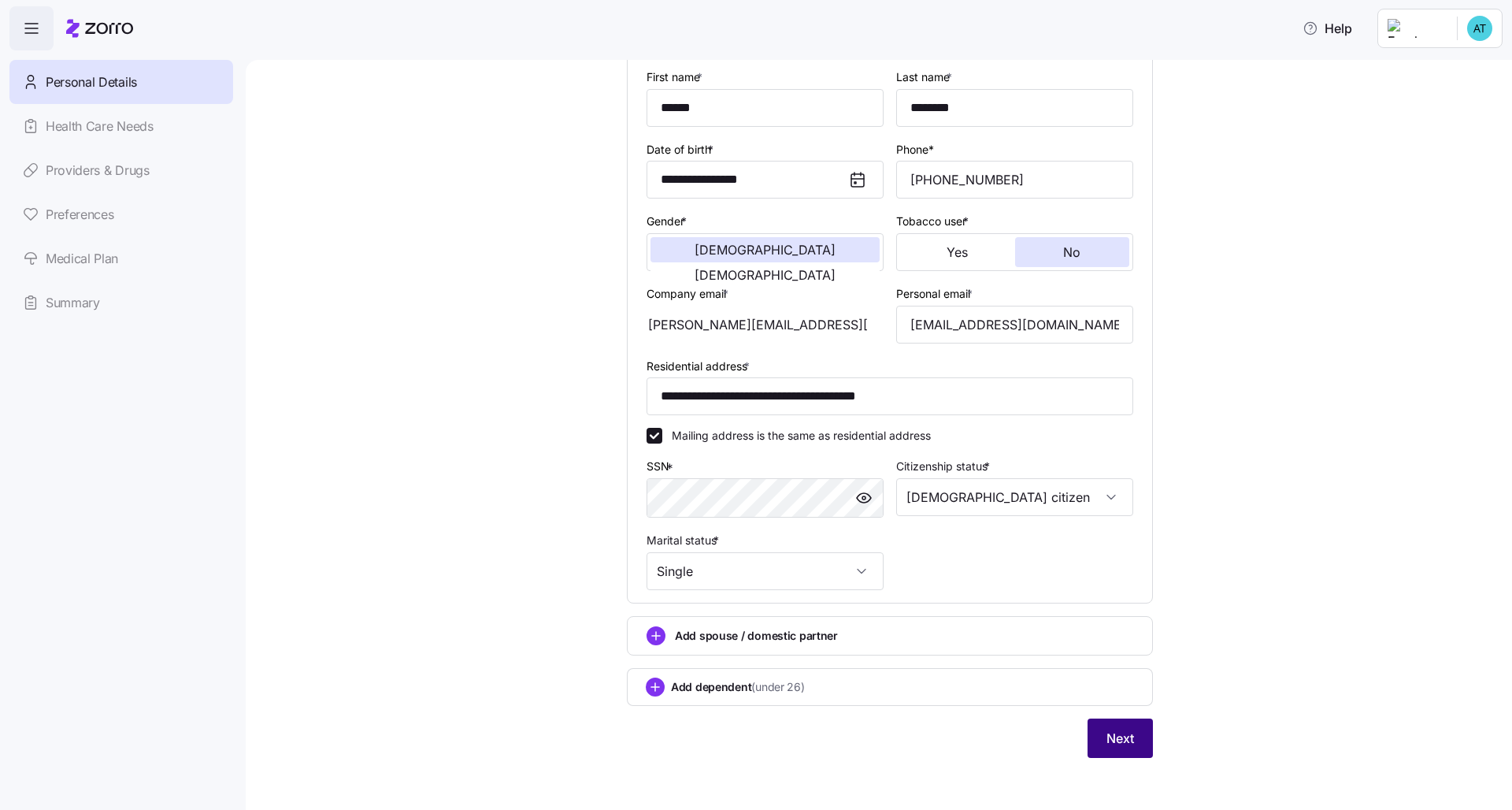 click on "Next" at bounding box center (1120, 738) 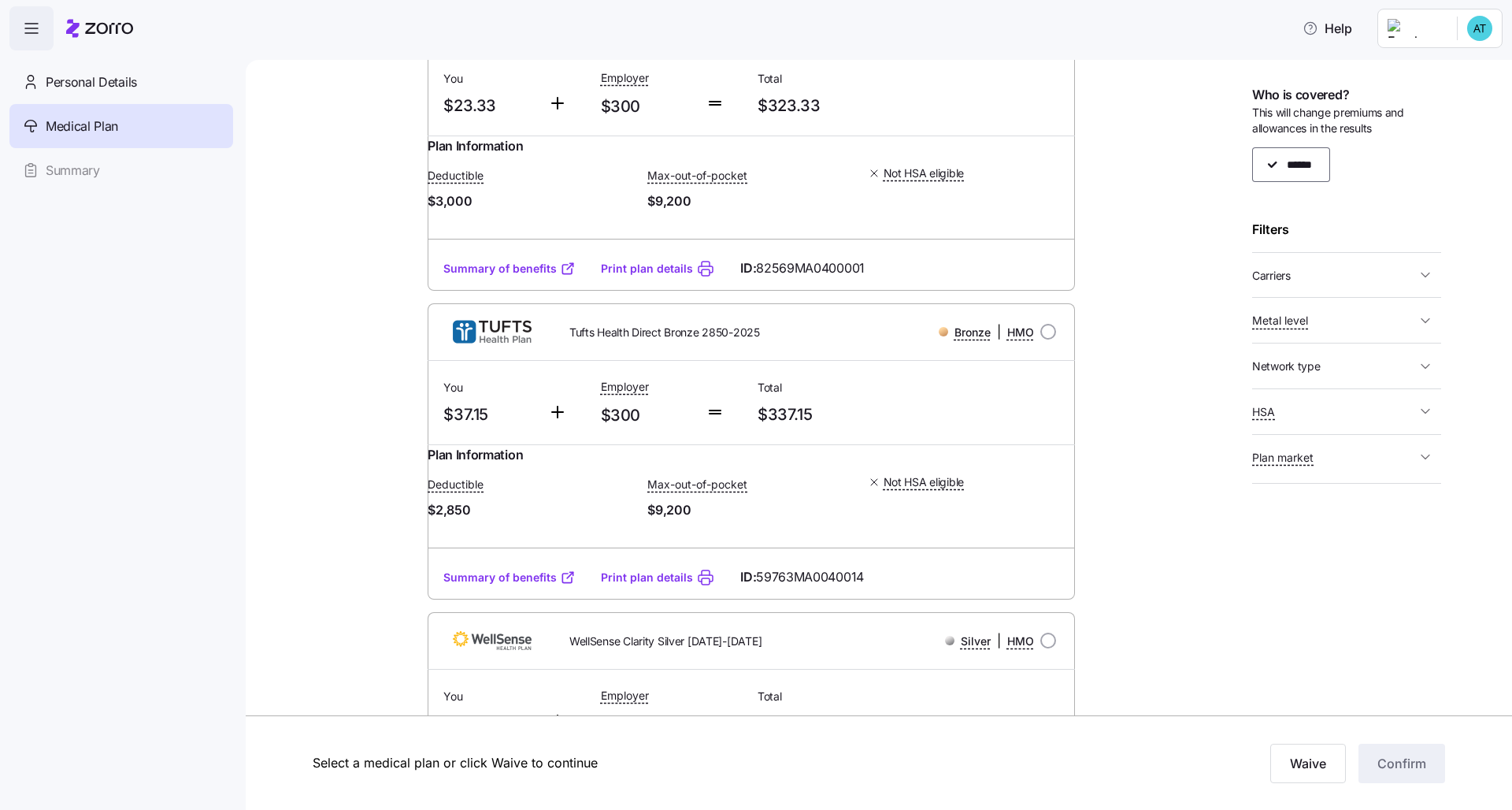 scroll, scrollTop: 0, scrollLeft: 0, axis: both 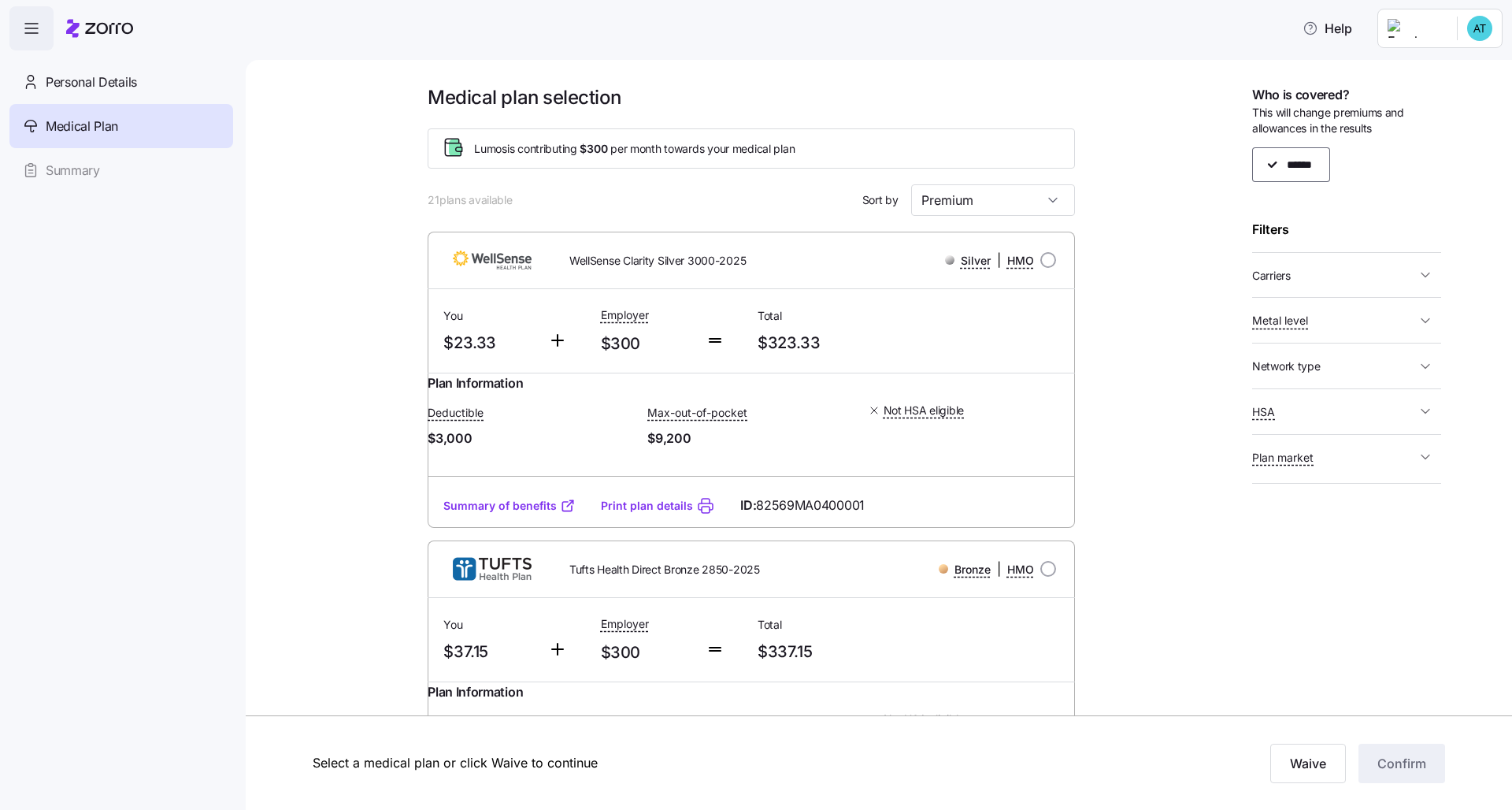 click on "Carriers" at bounding box center [1334, 275] 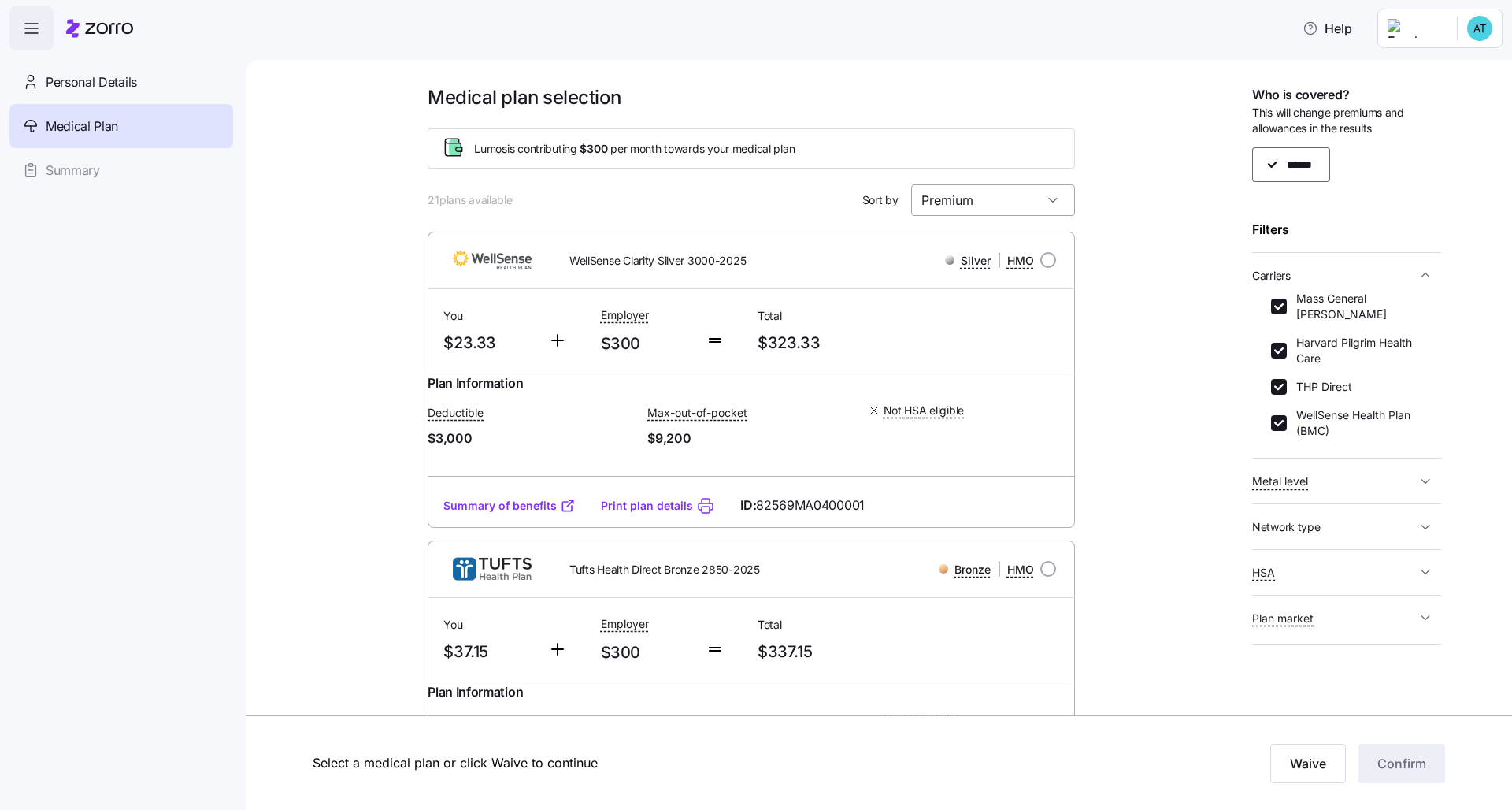 click on "Premium" at bounding box center [993, 200] 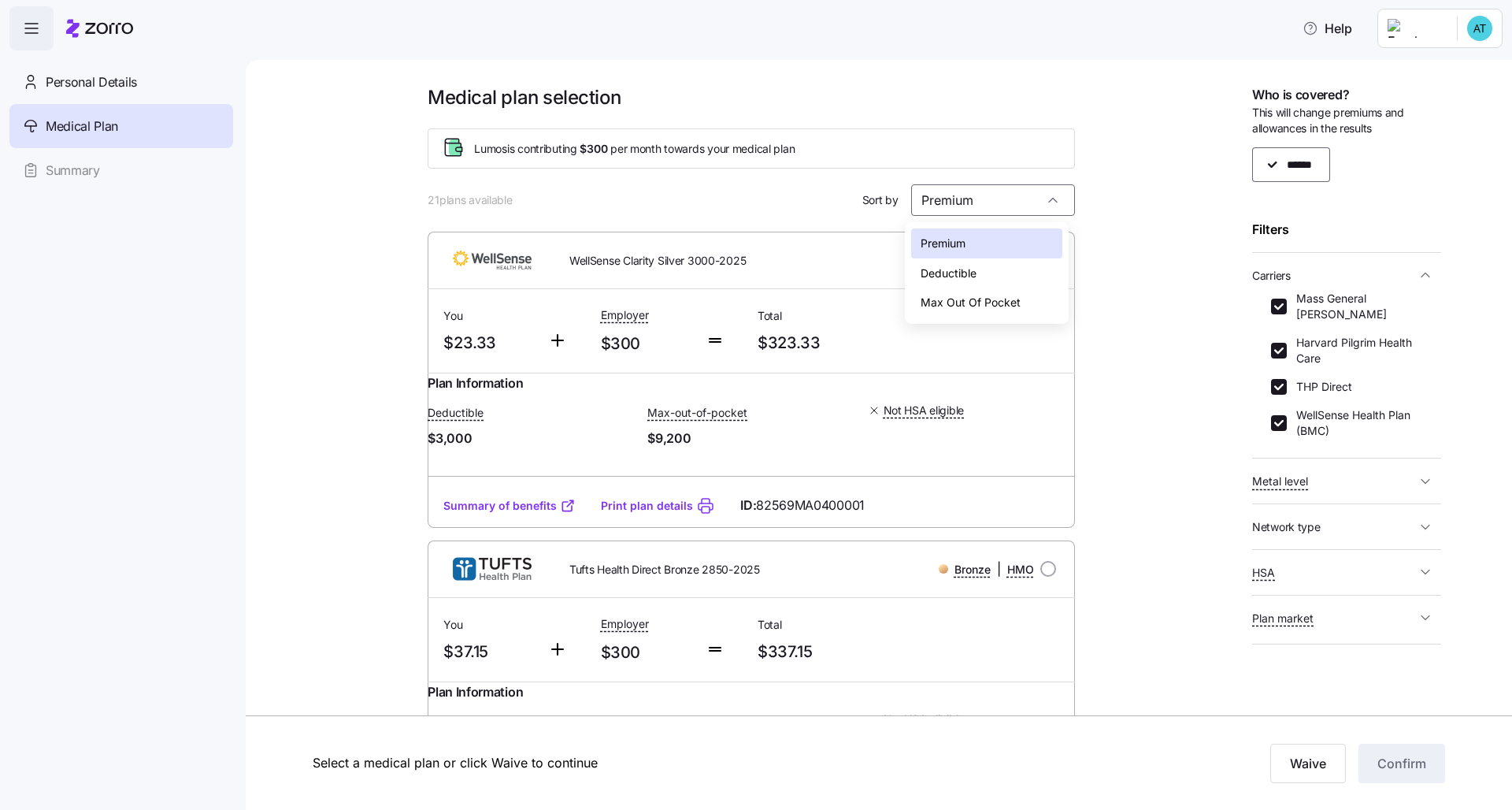 click on "Medical plan selection Lumos  is contributing   $300   per month towards your medical plan 21  plans available Sort by Premium WellSense Clarity Silver 3000-2025   Silver | HMO You $23.33 Employer $300 Total $323.33 Plan Information Deductible $3,000 Max-out-of-pocket $9,200 Not HSA eligible Alexis   Trujillo ,  10/21/1994 ,   25 Mandell Street, New Bedford, MA 02740-1331, USA ; Who is covered:   Me ;   Employer contribution:  up to $300 Medical Plan WellSense Clarity Silver 3000-2025   Silver  |  HMO Summary of benefits Select Your current choice Premium Total Premium $323.33 After allowance $23.33 Deductible Individual: Medical $3,000 Family: Medical $6,000 Max Out of Pocket Individual: Medical $9,200 Family: Medical $18,400 HSA Eligible HSA Eligible No Doctor visits Primary Care $30/$60 copay Urgent Care & Visits Emergency room Deductible, then $750 copay Pharmacy Drugs Deductible, then $30/35%/35% Summary of benefits Print plan details ID:  82569MA0400001 Tufts Health Direct Bronze 2850-2025   Bronze |" at bounding box center (890, 943) 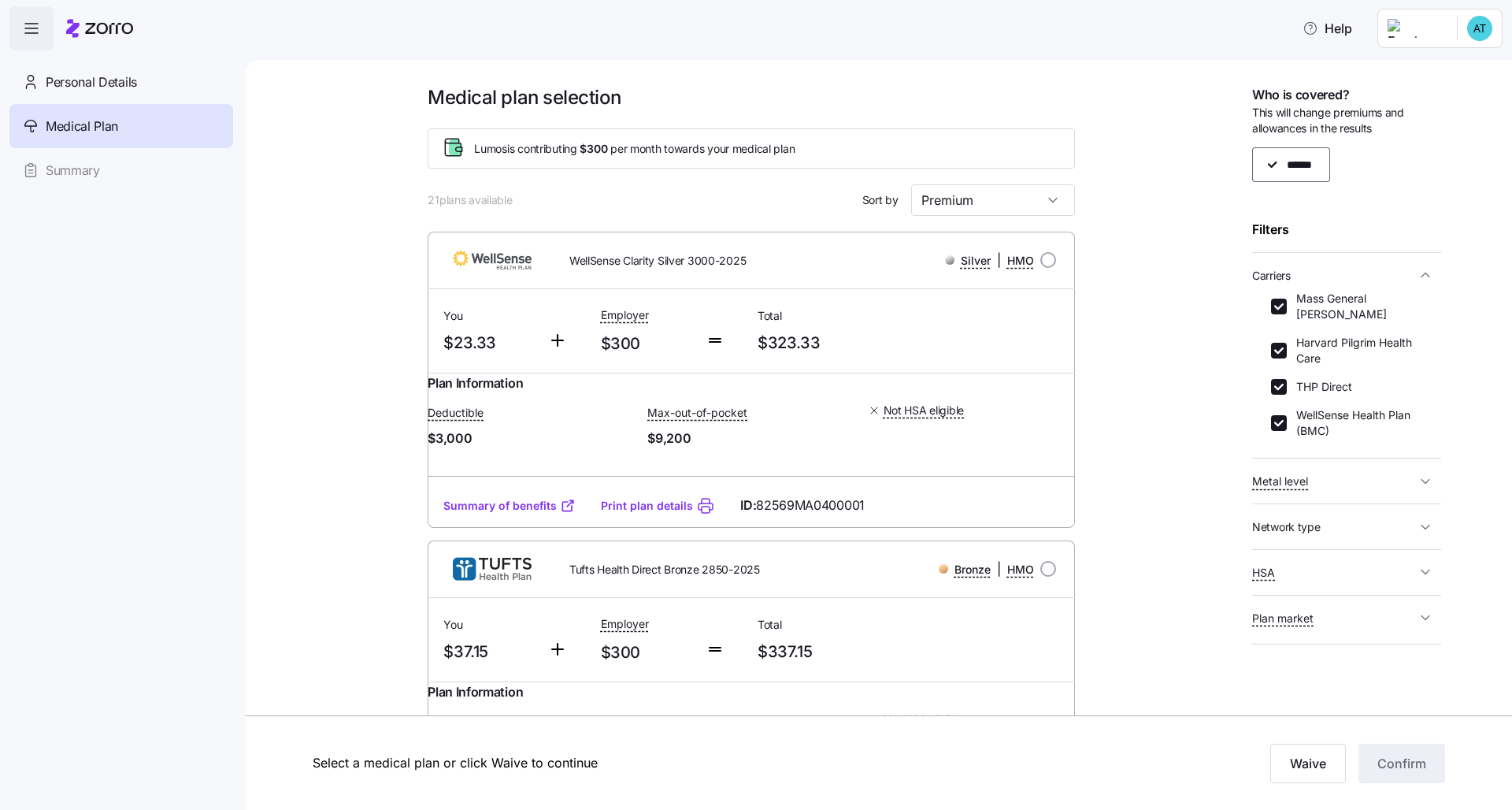 click at bounding box center [32, 28] 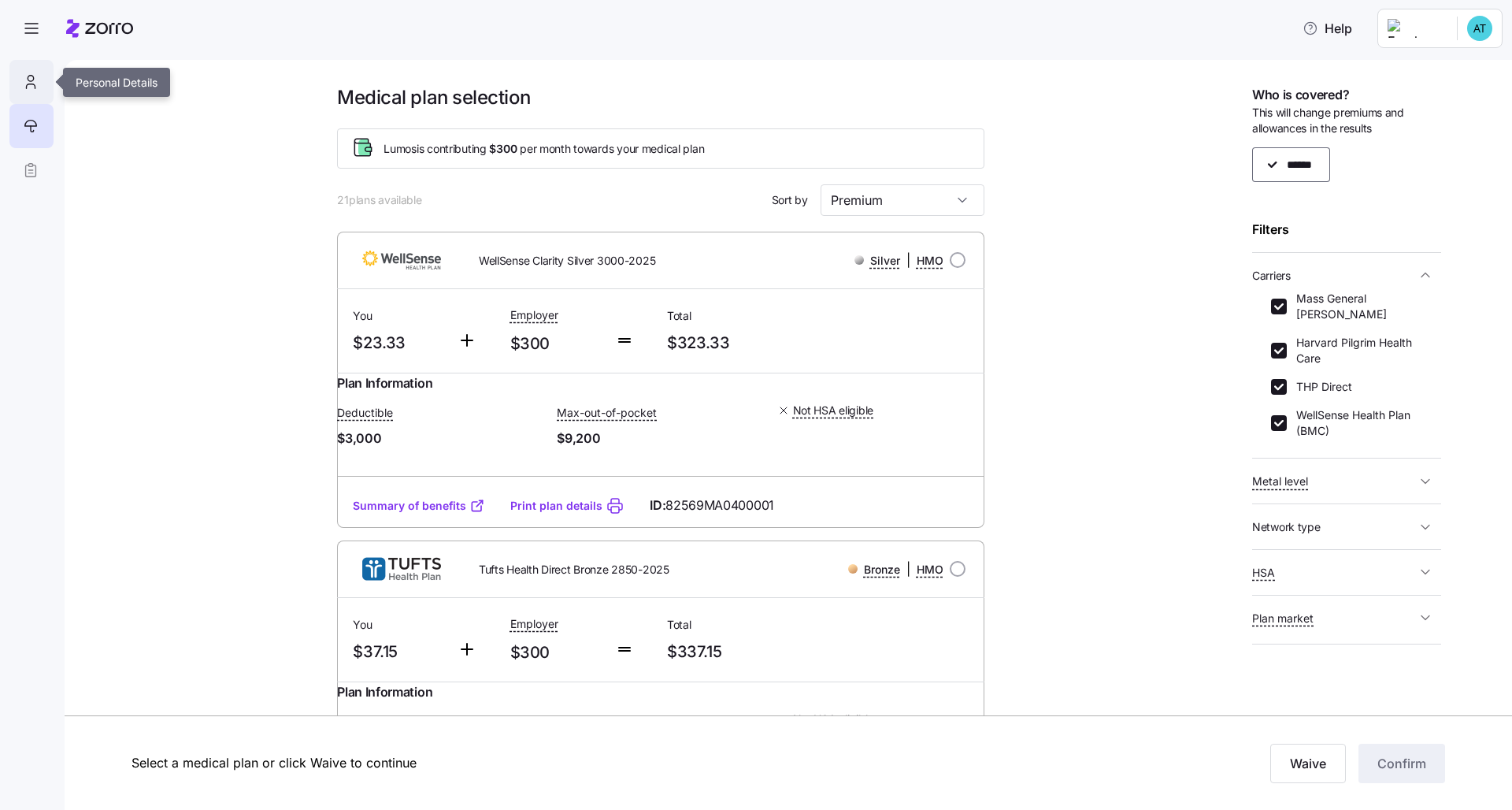 click at bounding box center [32, 82] 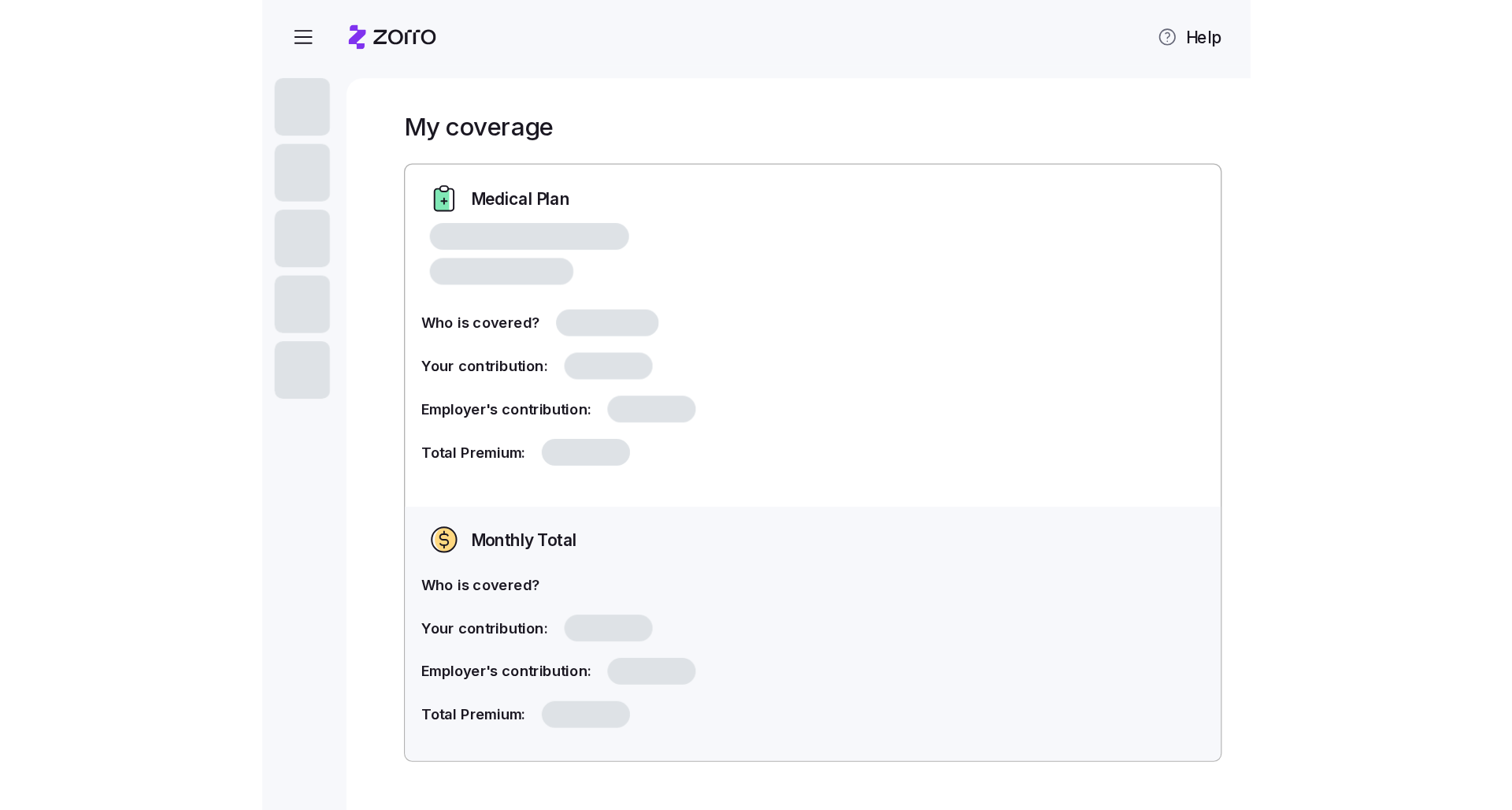 scroll, scrollTop: 0, scrollLeft: 0, axis: both 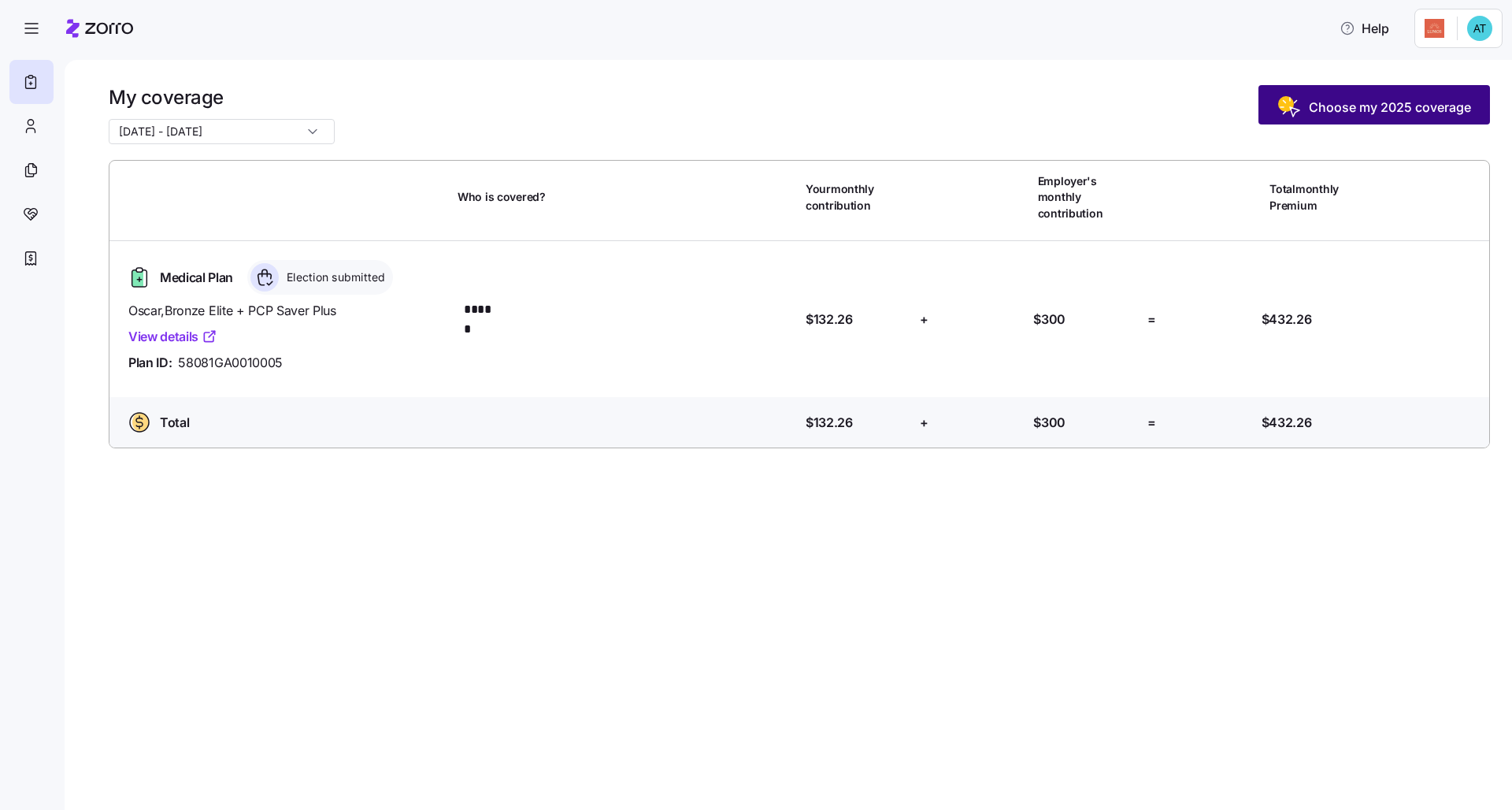 click on "Choose my 2025 coverage" at bounding box center [1390, 107] 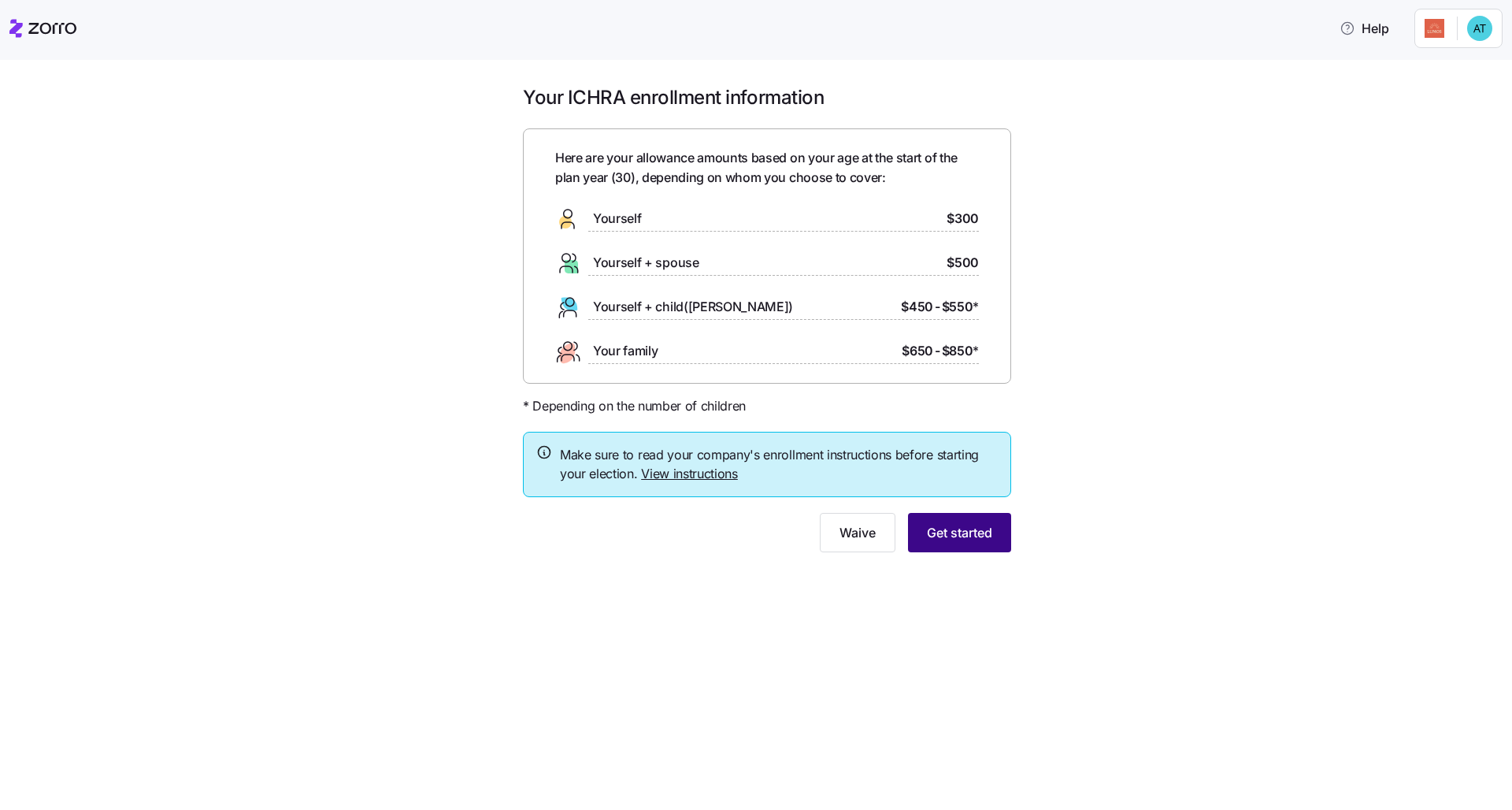click on "Get started" at bounding box center [959, 533] 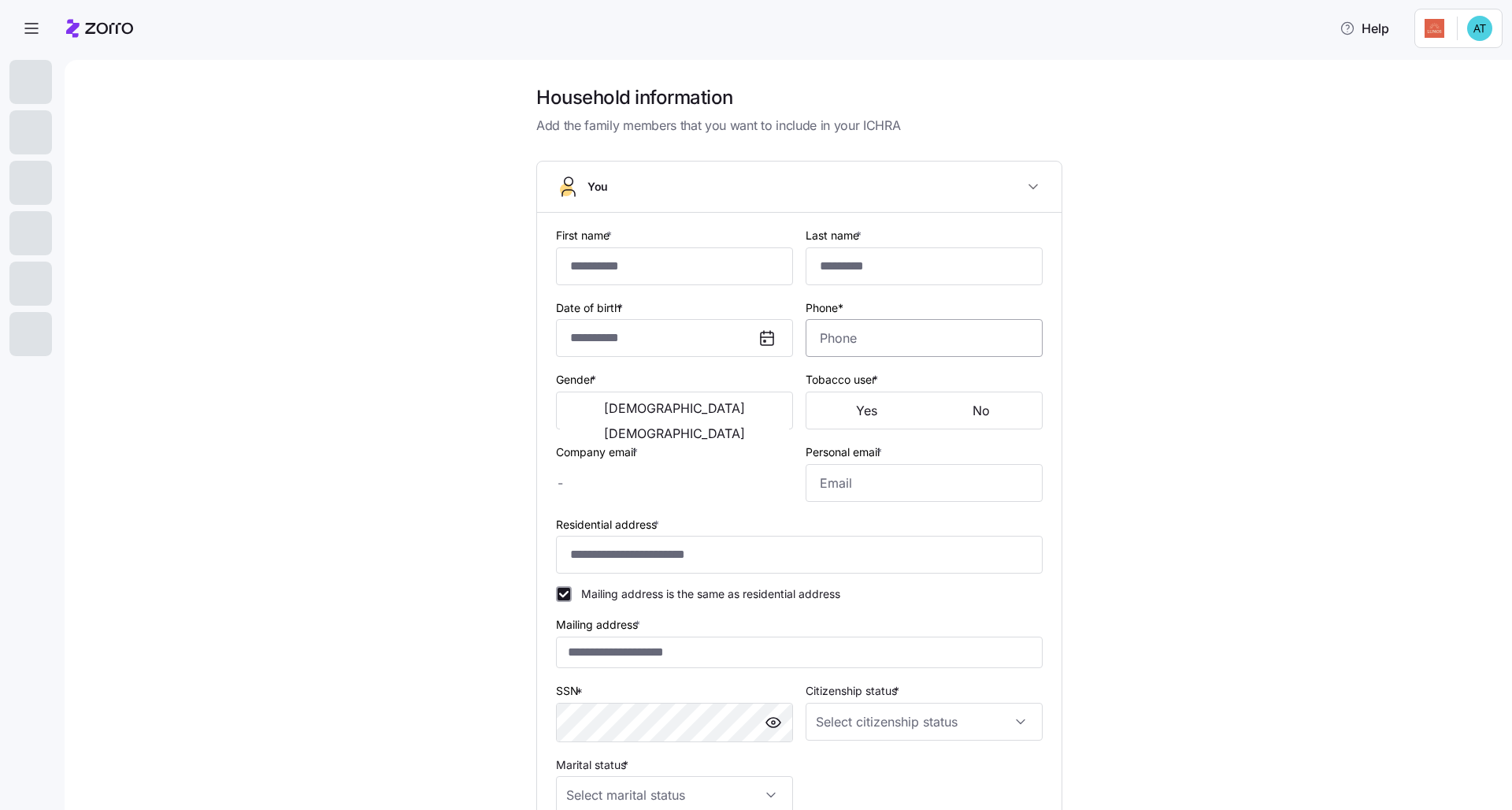 type on "******" 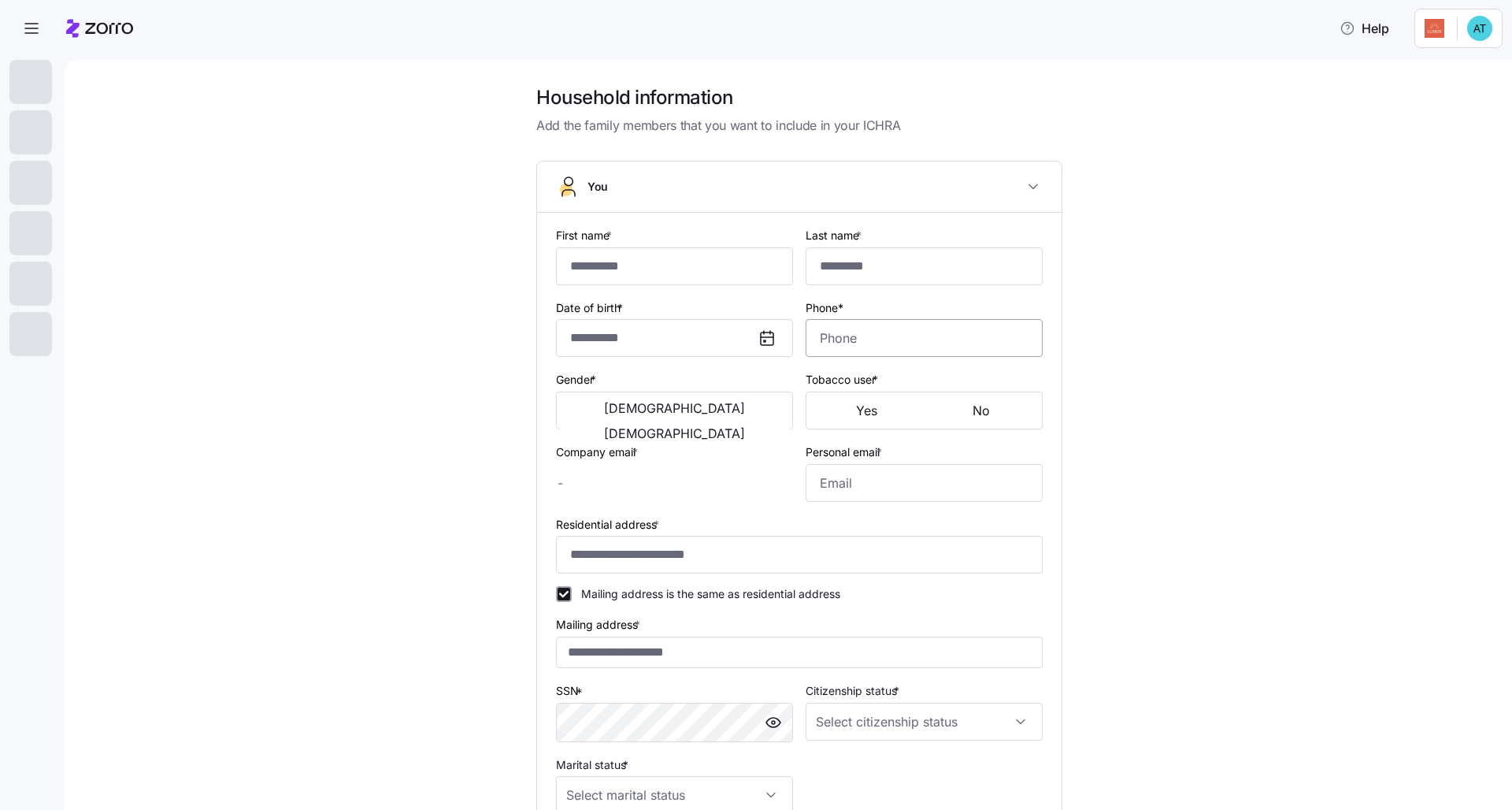 type on "********" 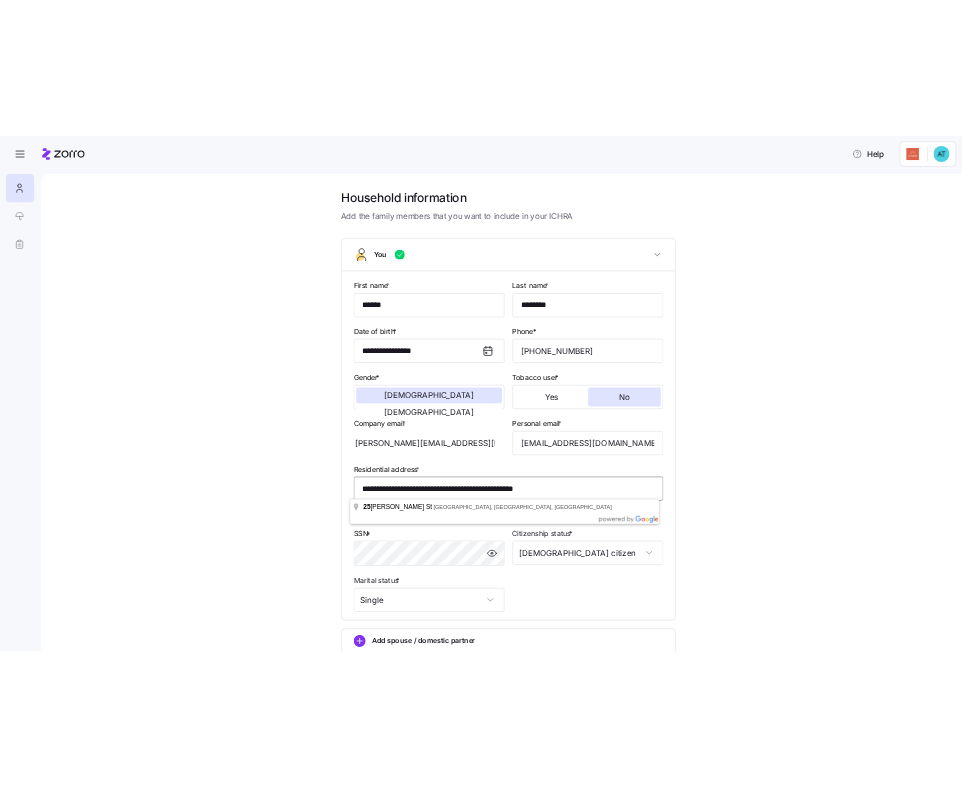 scroll, scrollTop: 201, scrollLeft: 0, axis: vertical 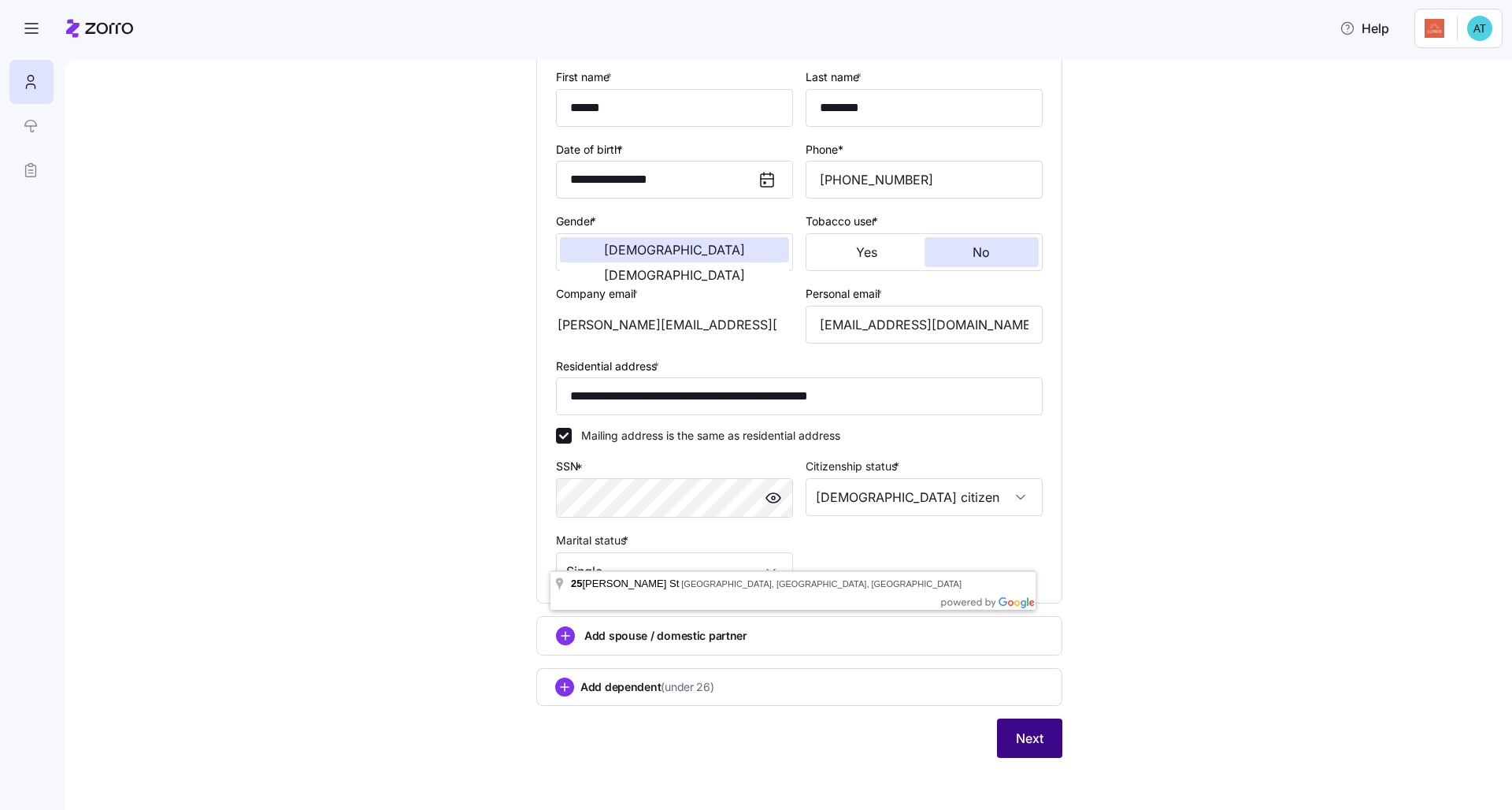 click on "Next" at bounding box center (1029, 738) 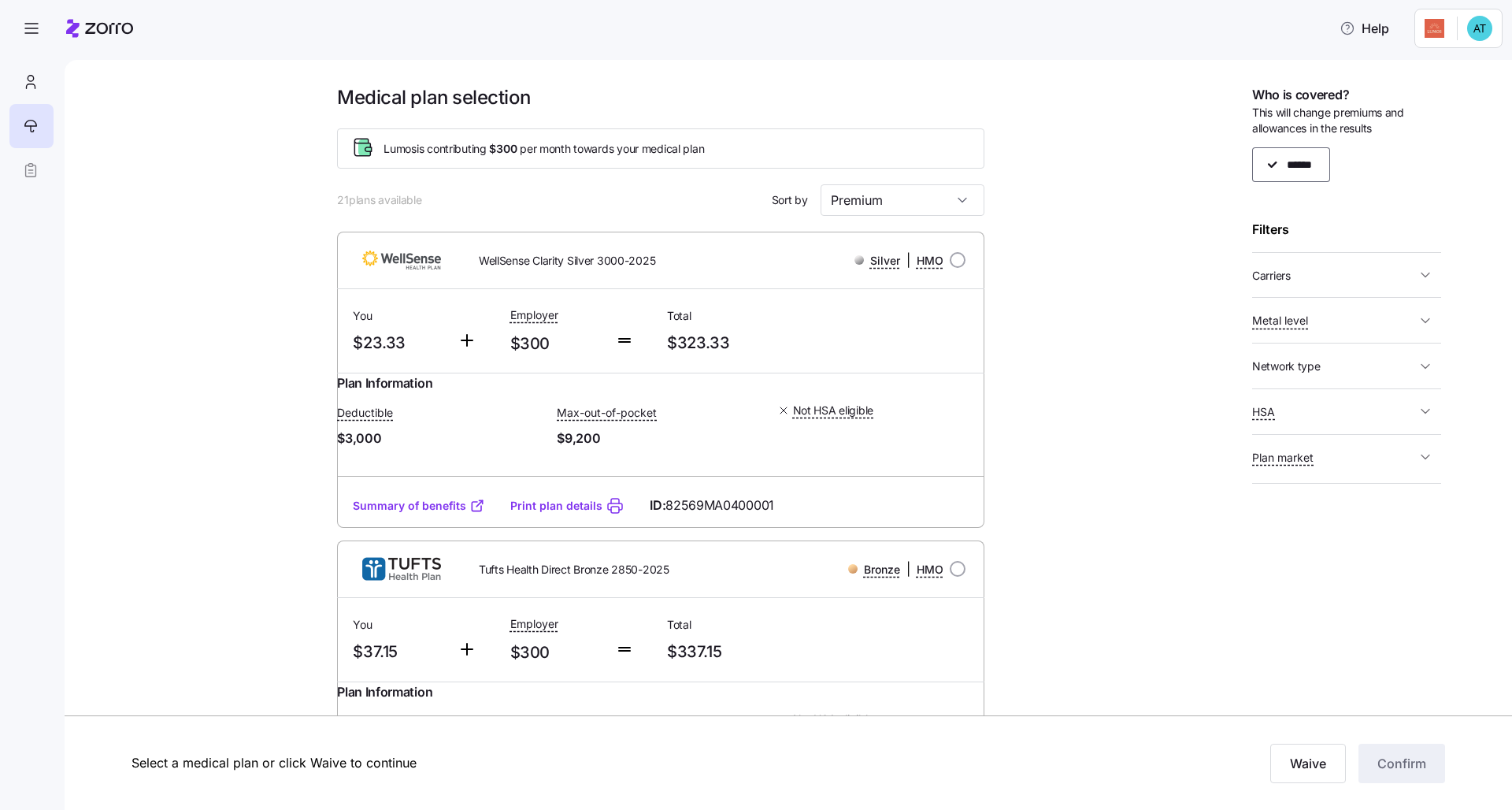click at bounding box center (1425, 275) 